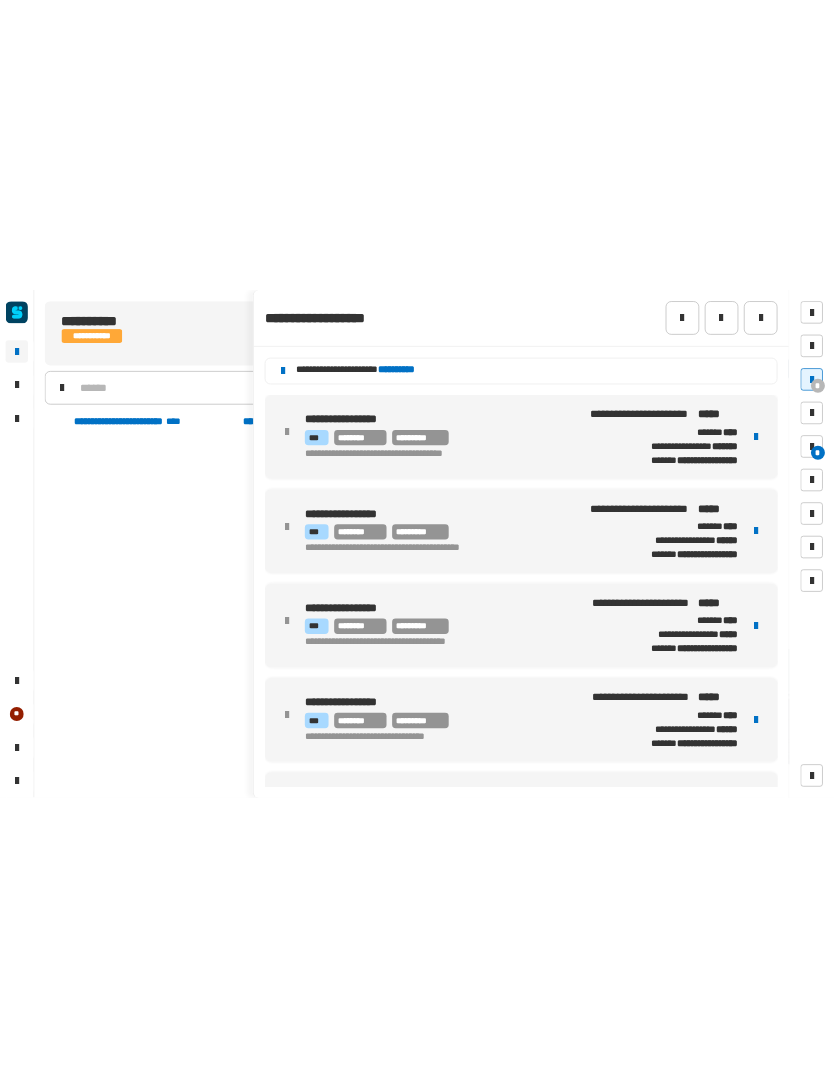 scroll, scrollTop: 0, scrollLeft: 0, axis: both 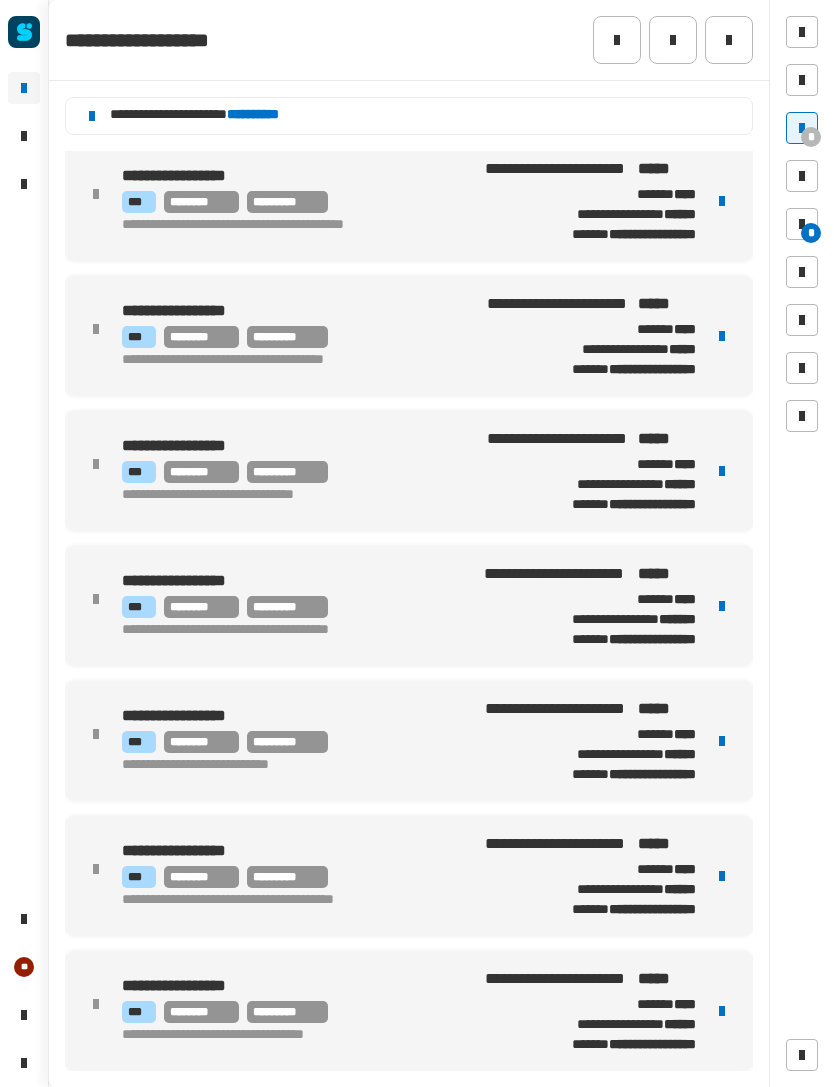 click on "**" 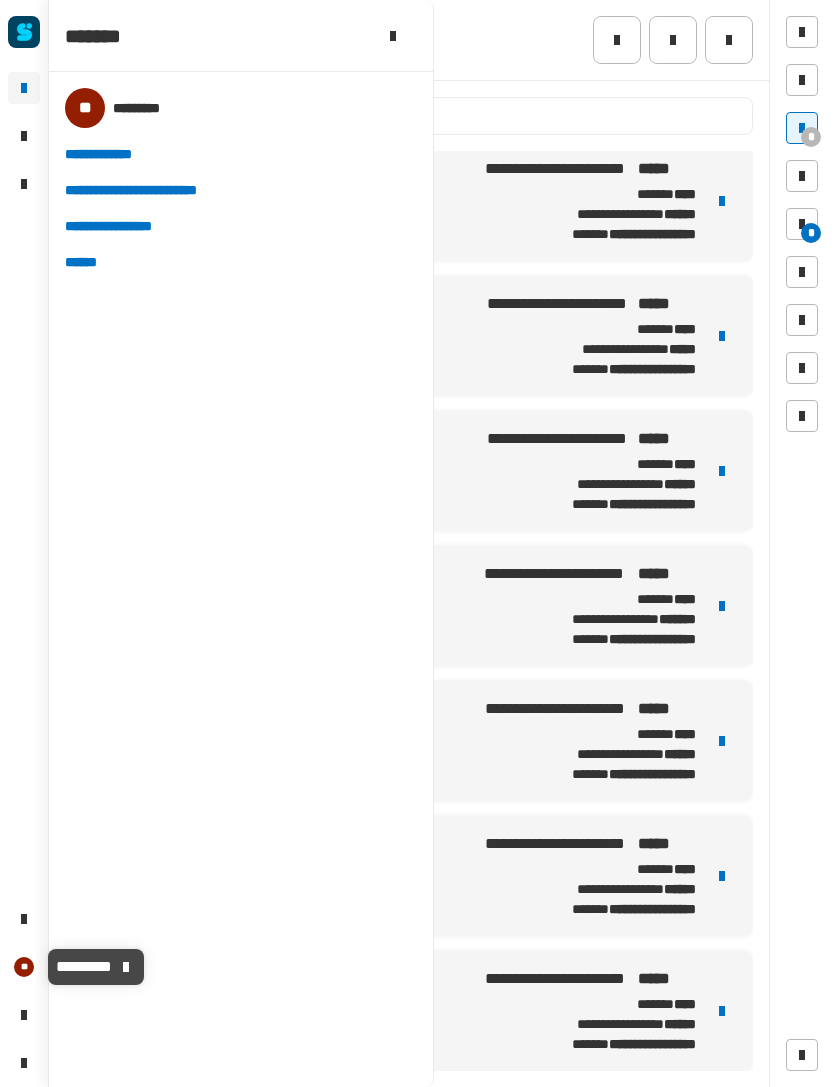 click at bounding box center [126, 967] 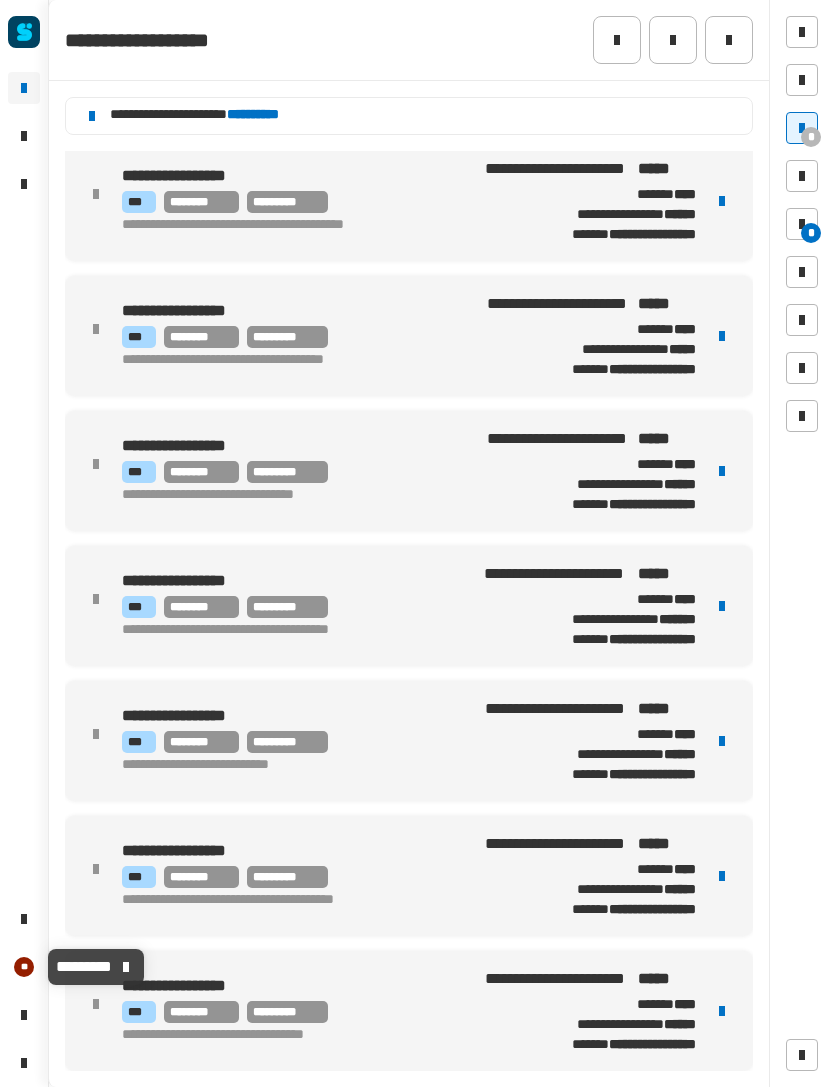 click on "*********" at bounding box center [84, 966] 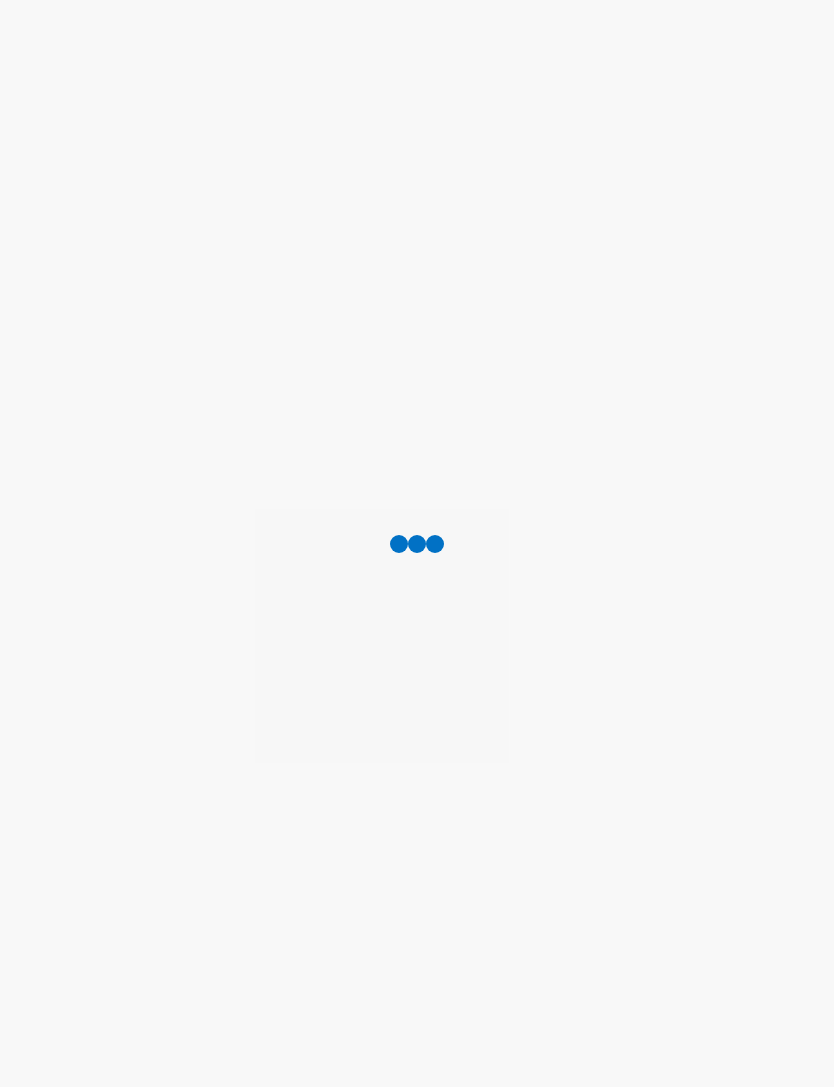scroll, scrollTop: 0, scrollLeft: 0, axis: both 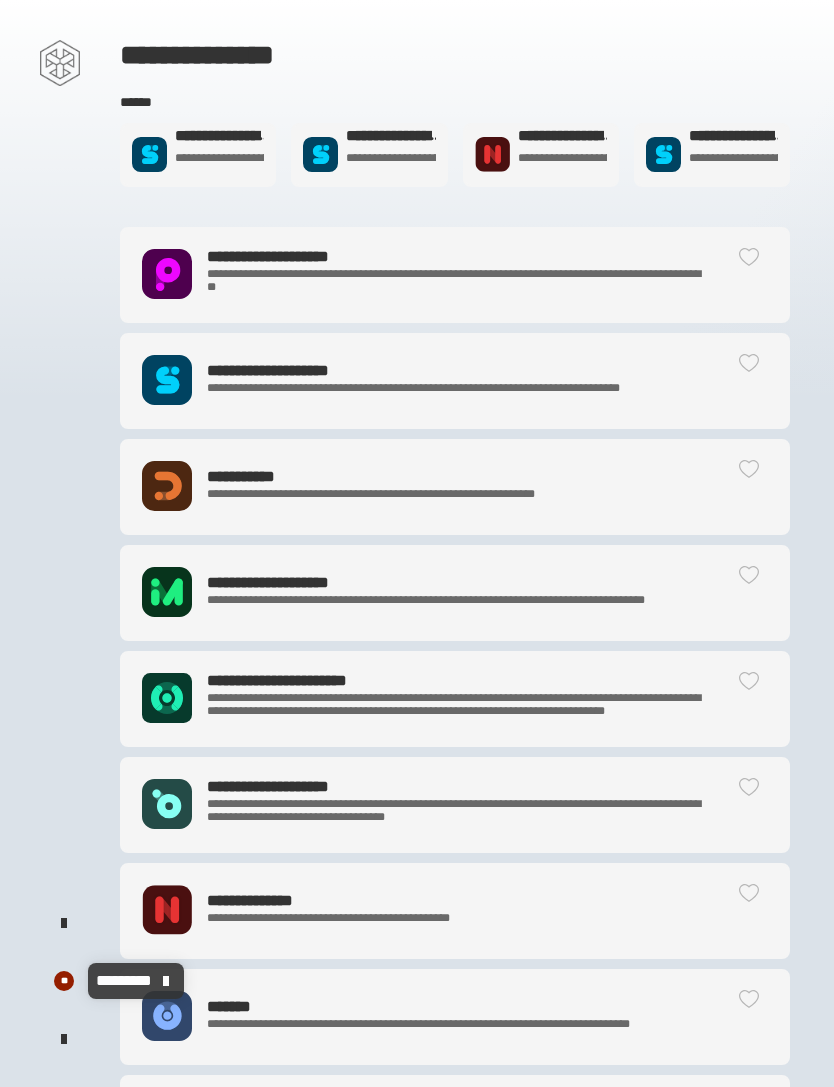 click on "**" 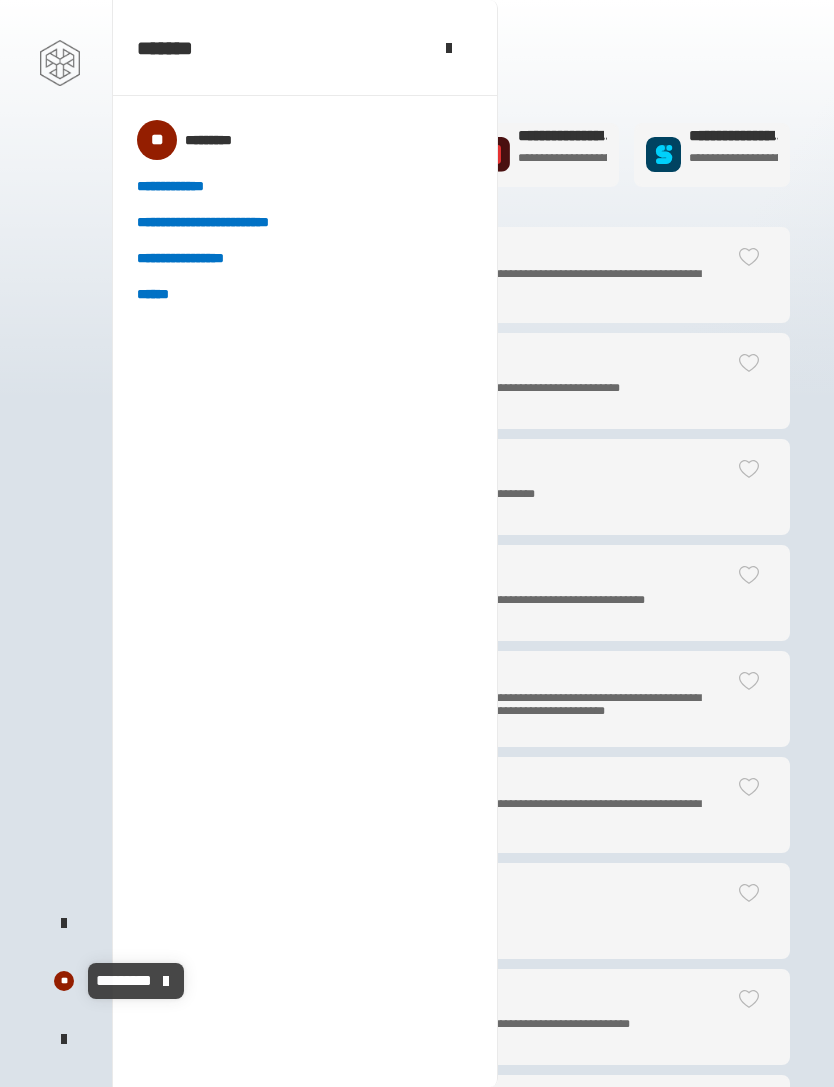 click on "**" 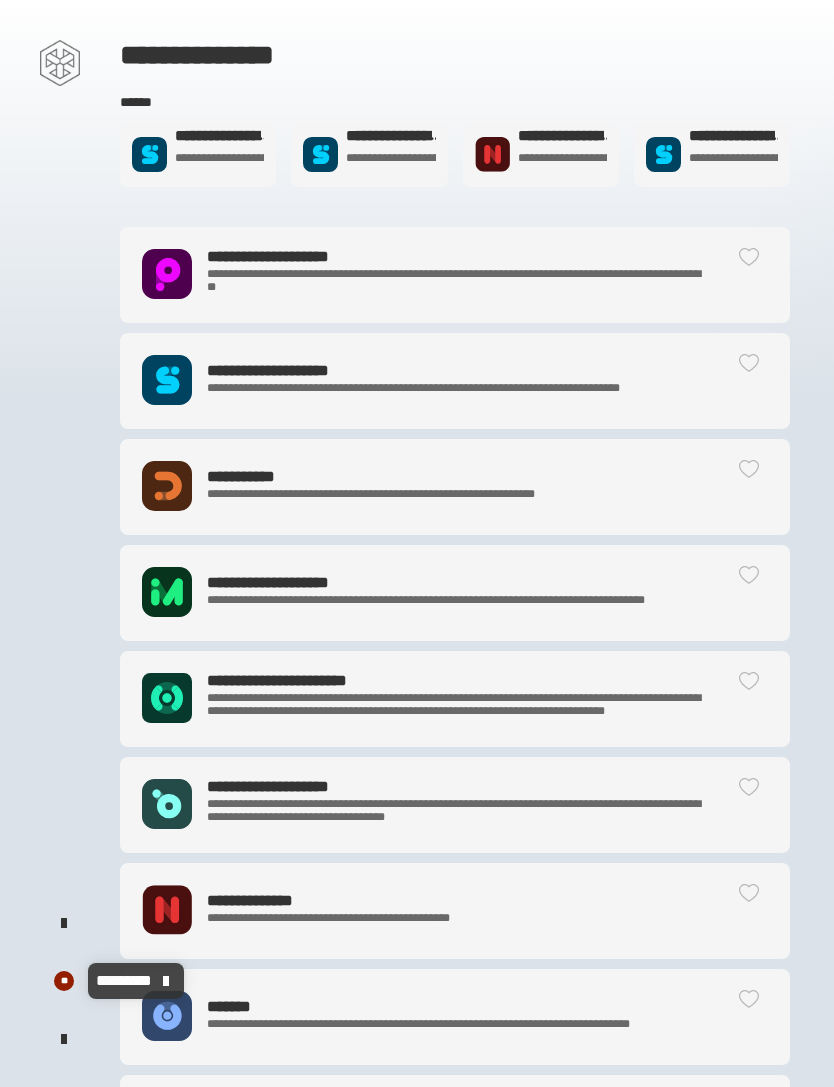 click on "**" 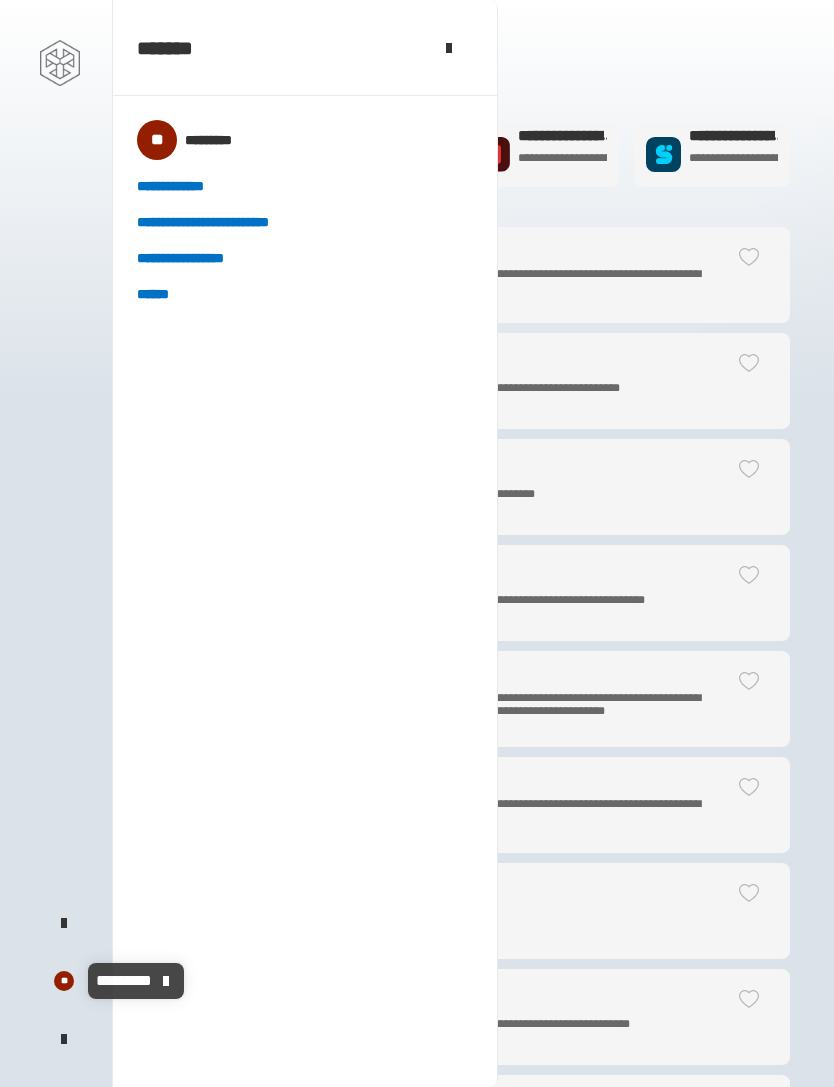 click on "******" at bounding box center [160, 294] 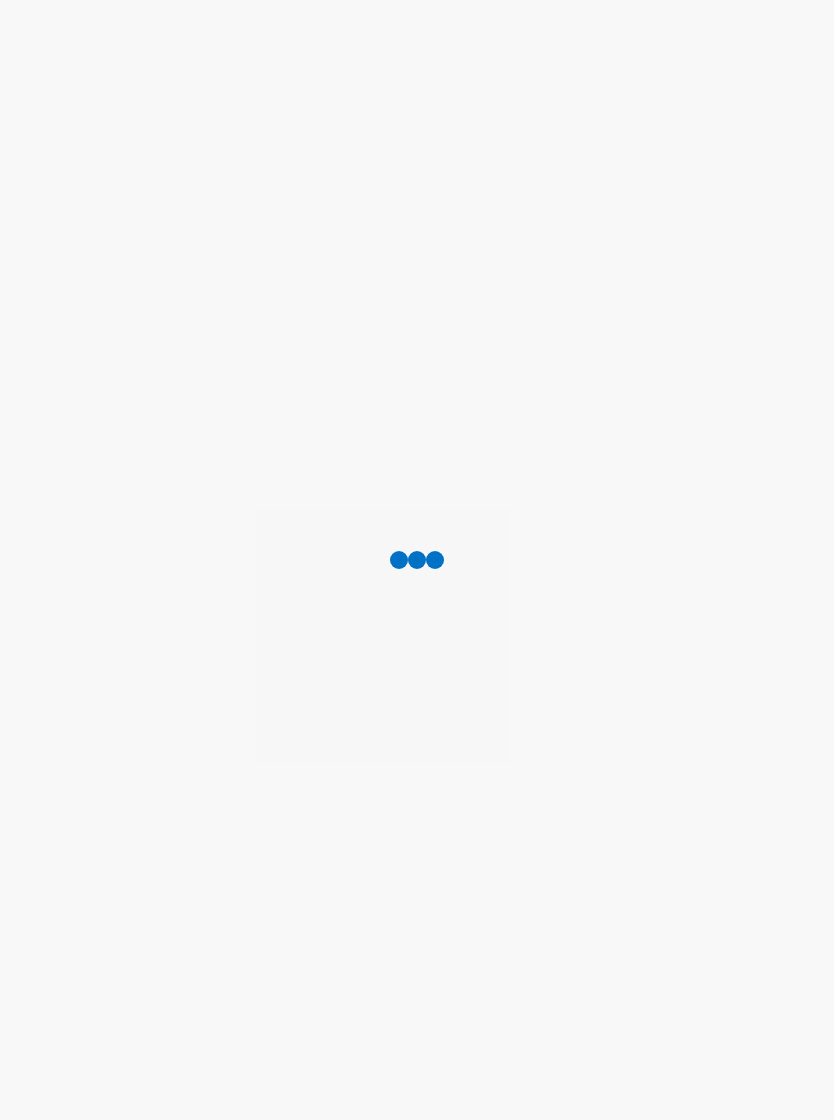 scroll, scrollTop: 0, scrollLeft: 0, axis: both 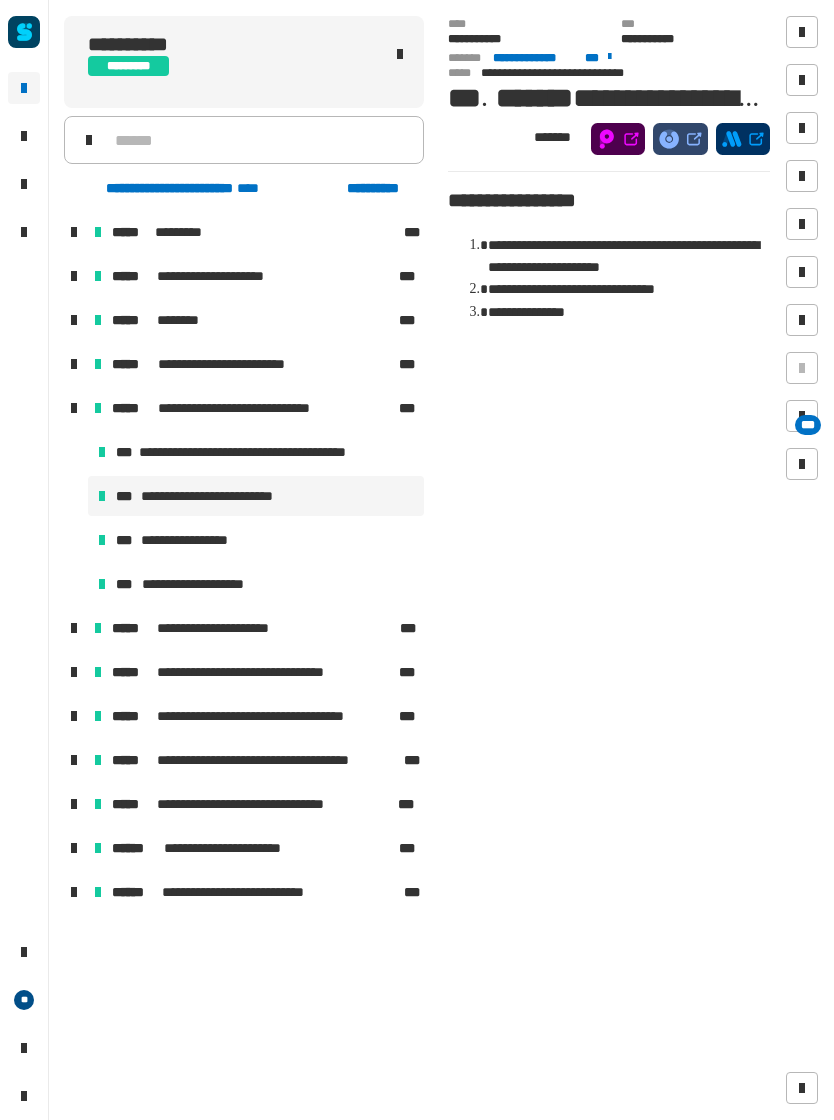 click 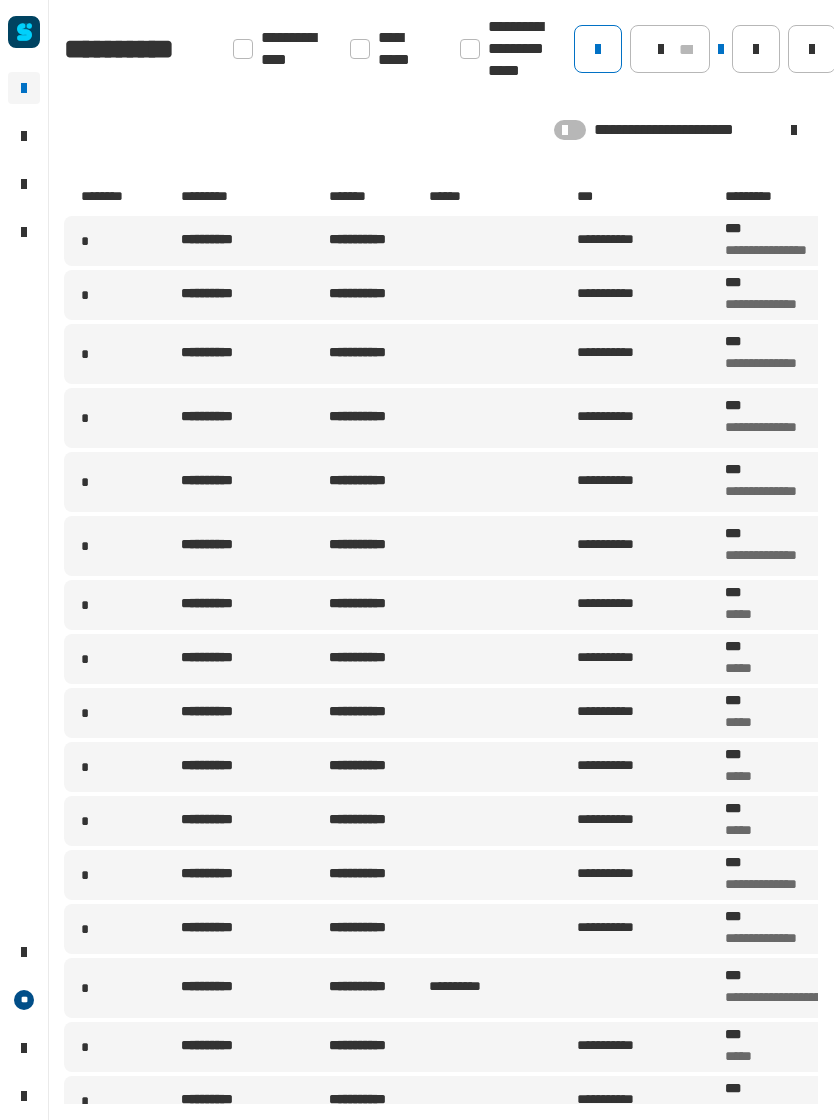 click 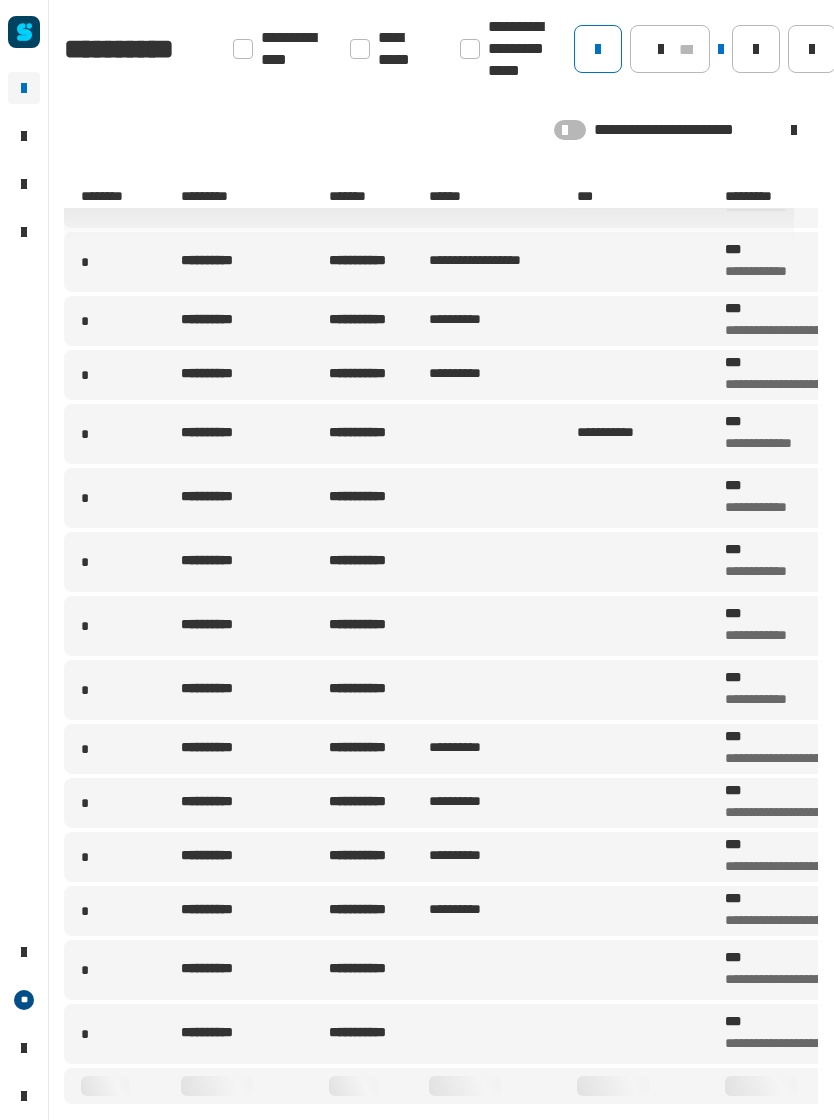 scroll, scrollTop: 6651, scrollLeft: 0, axis: vertical 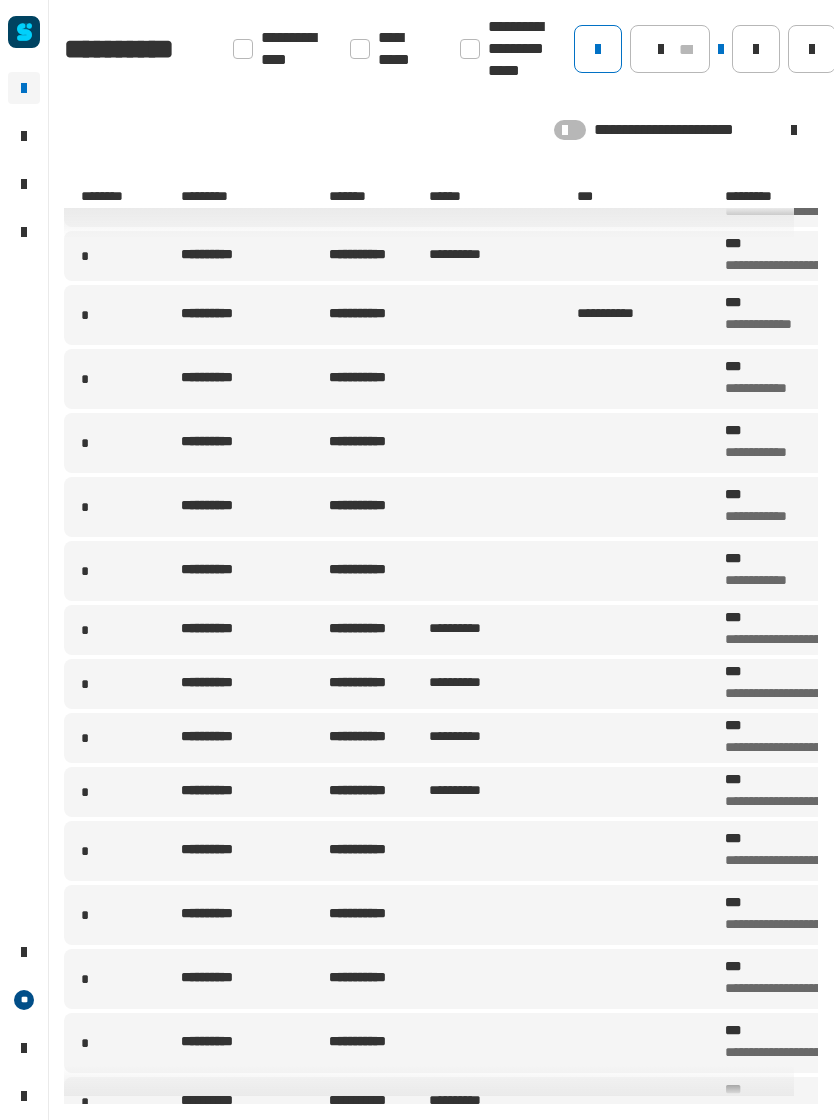 click on "**********" at bounding box center [253, 792] 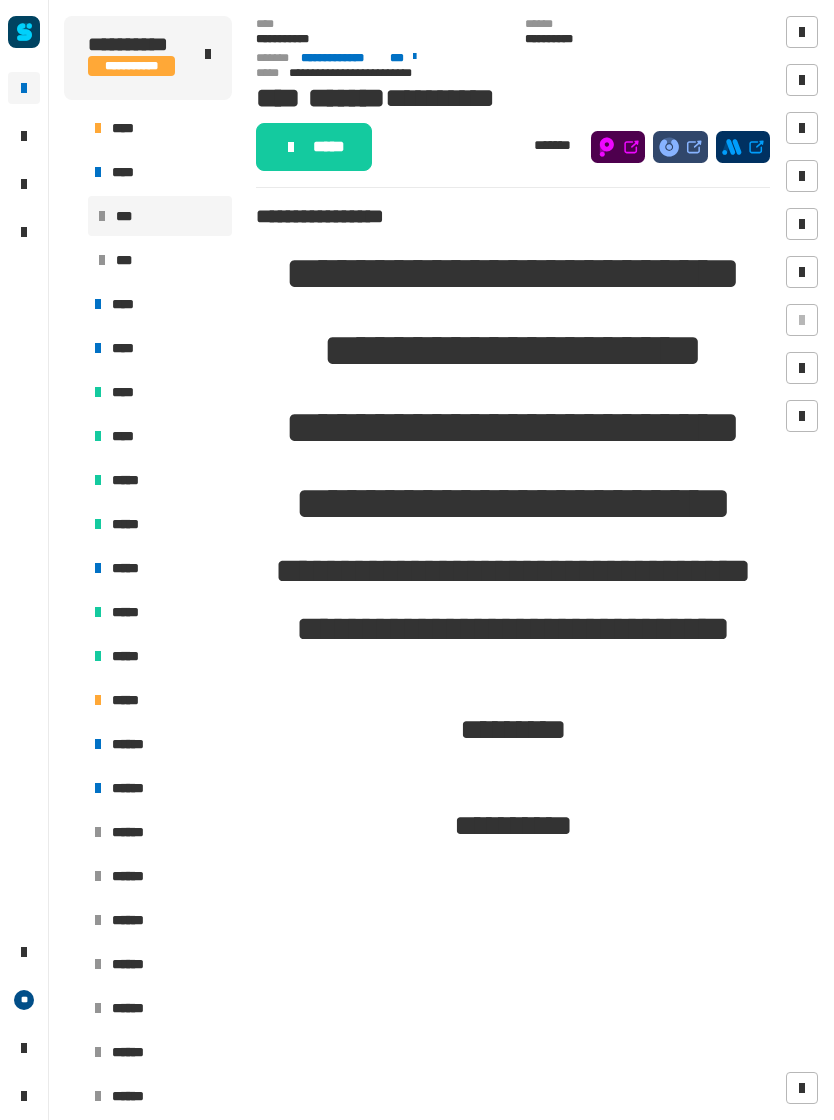 click on "*****" at bounding box center (158, 700) 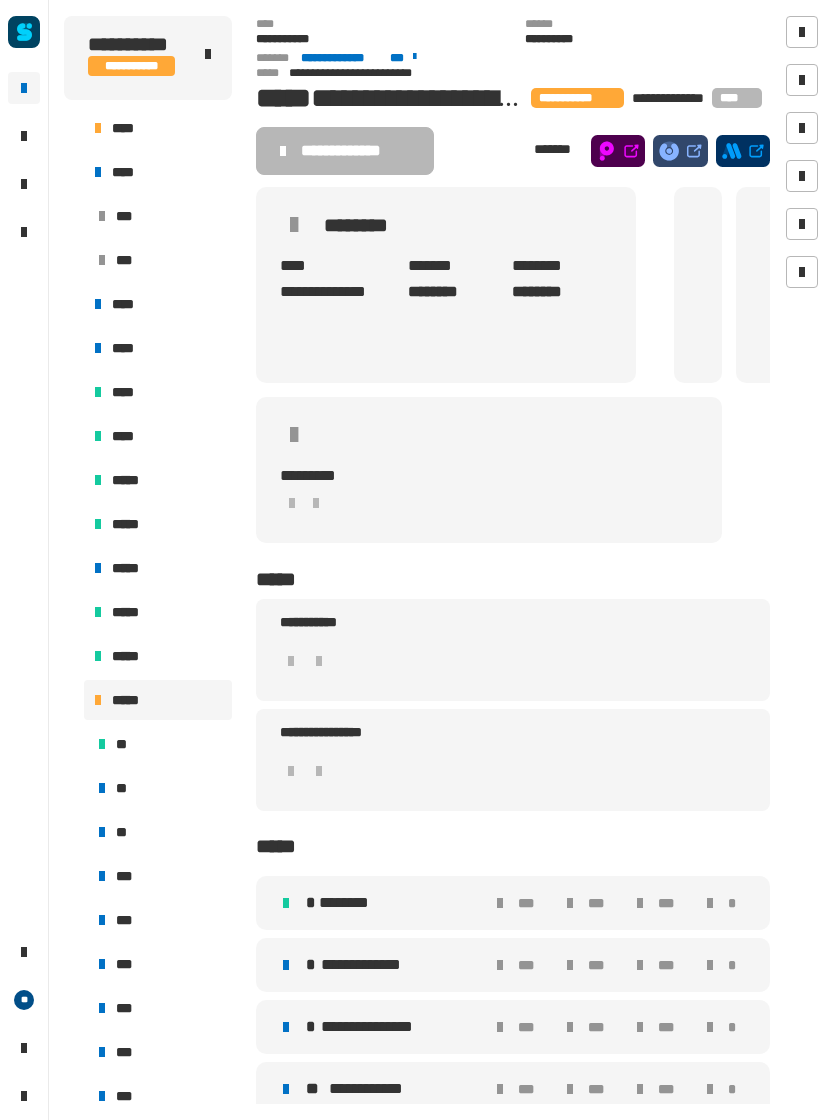 click on "*****" at bounding box center (132, 700) 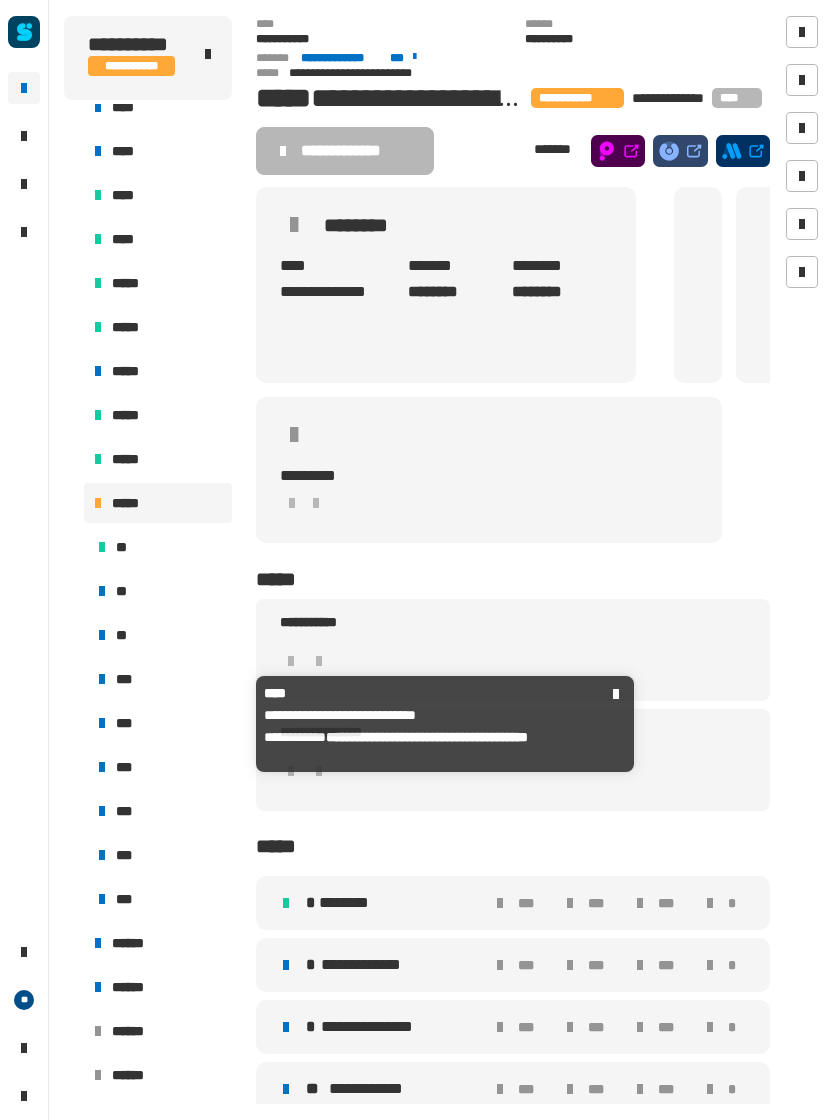 scroll, scrollTop: 206, scrollLeft: 0, axis: vertical 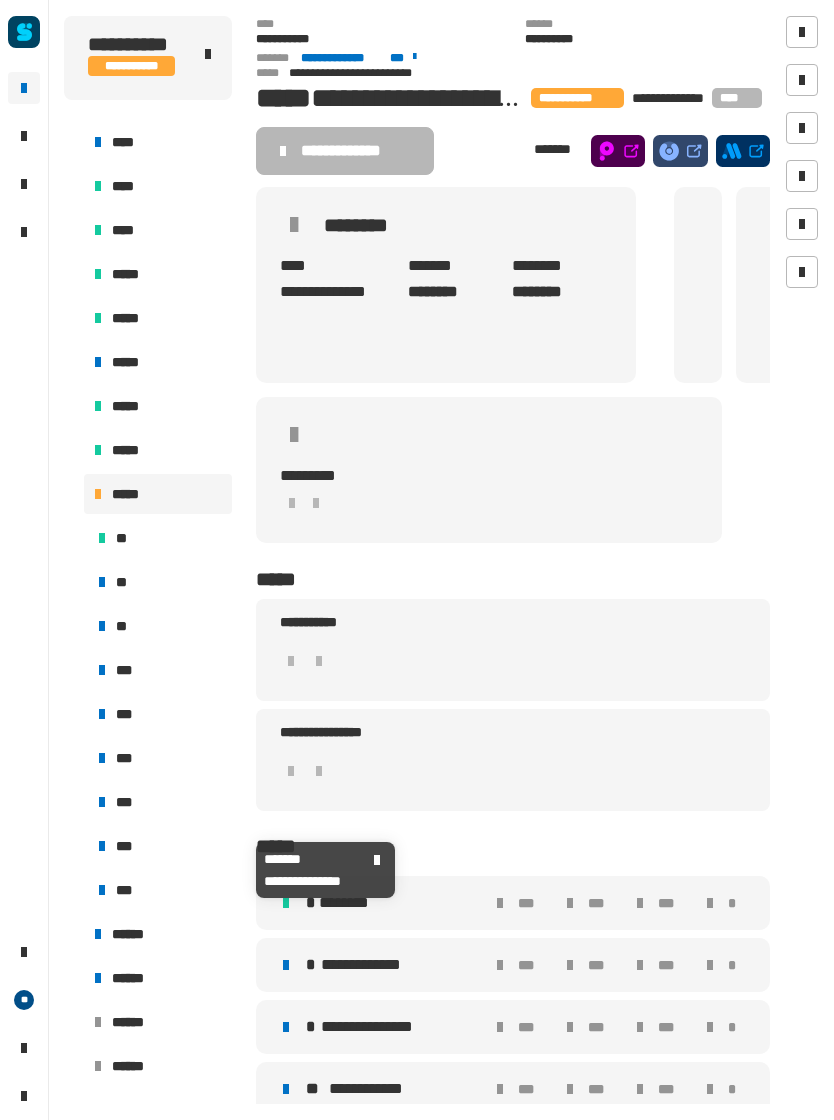 click on "***" at bounding box center (160, 846) 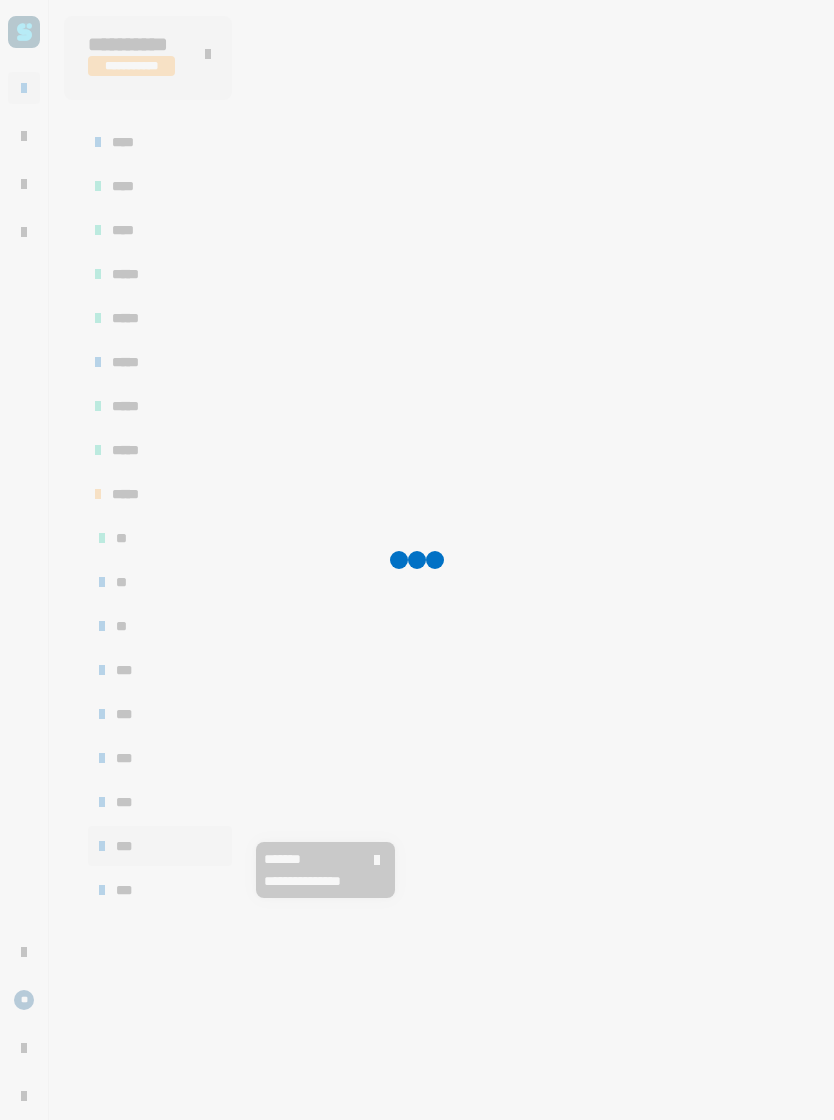 scroll, scrollTop: 0, scrollLeft: 0, axis: both 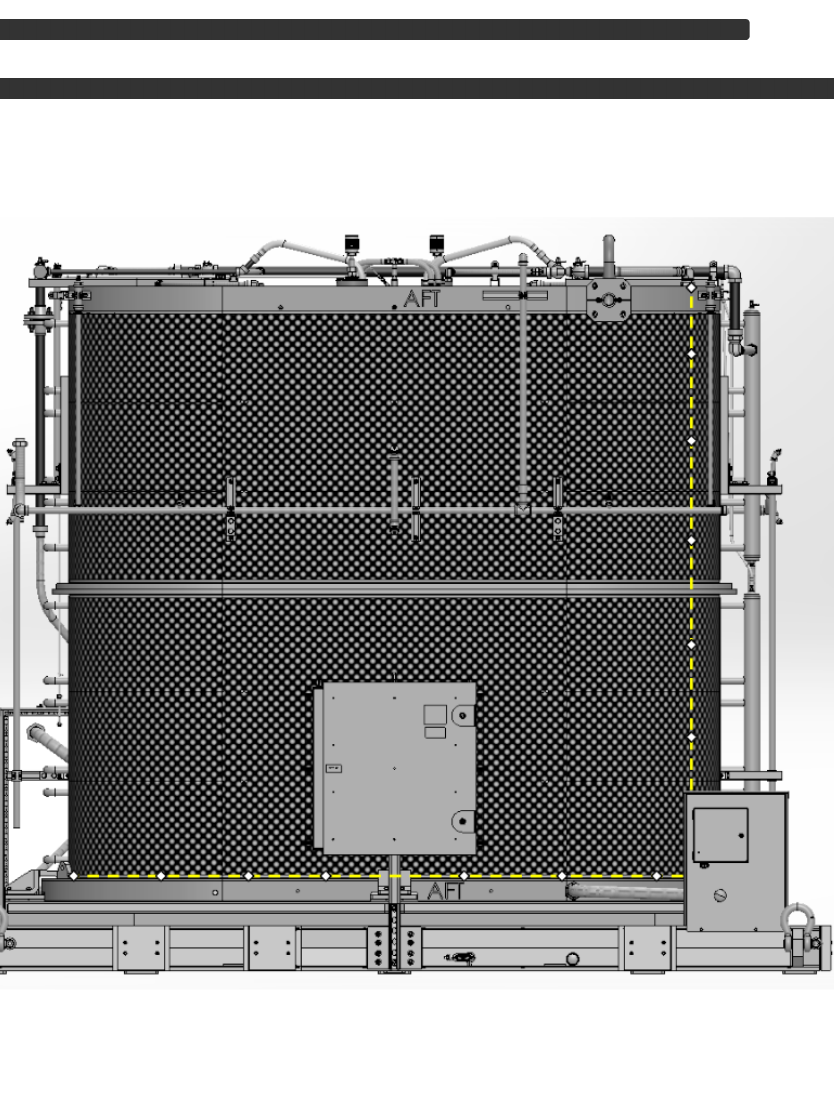 click on "**********" 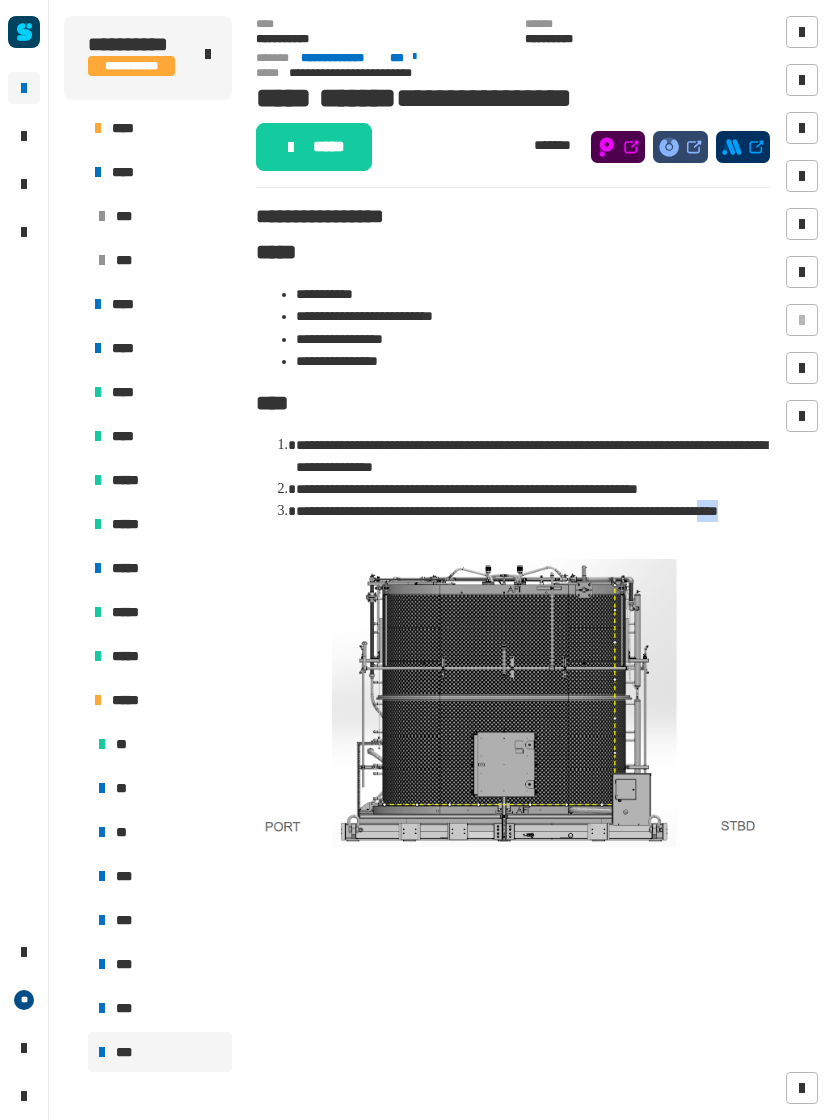 click on "*****" 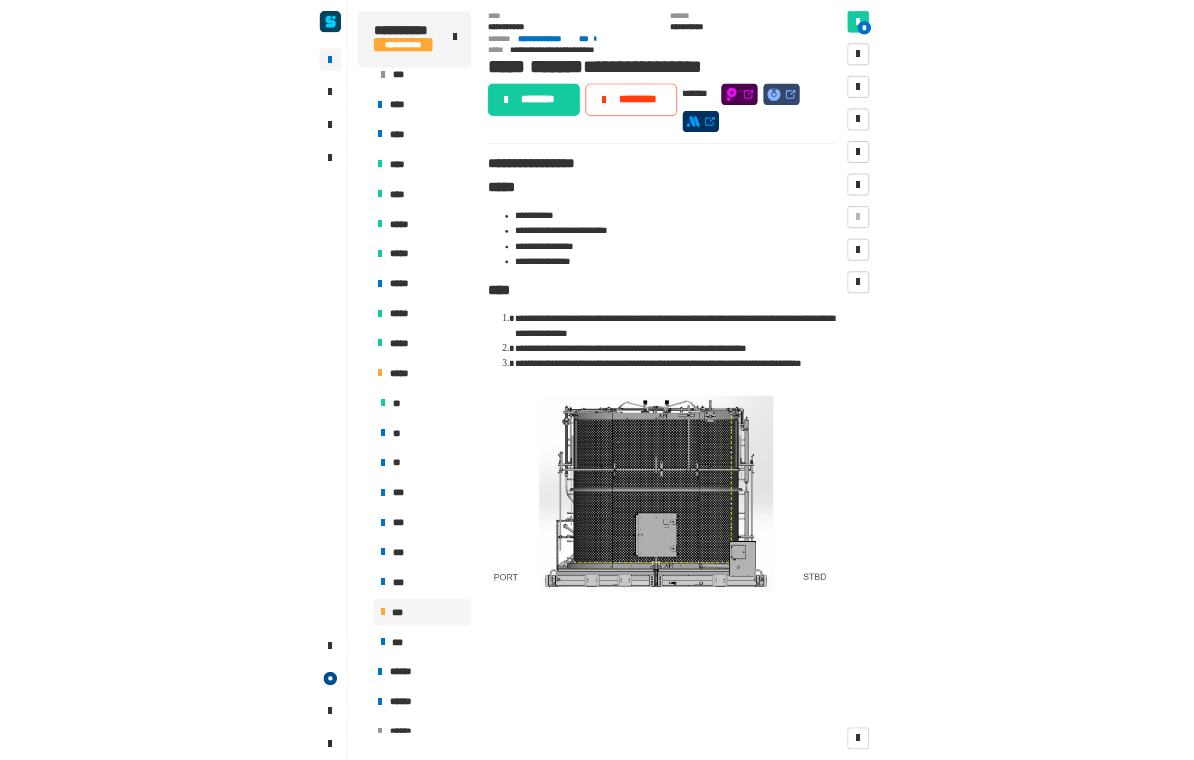 scroll, scrollTop: 154, scrollLeft: 0, axis: vertical 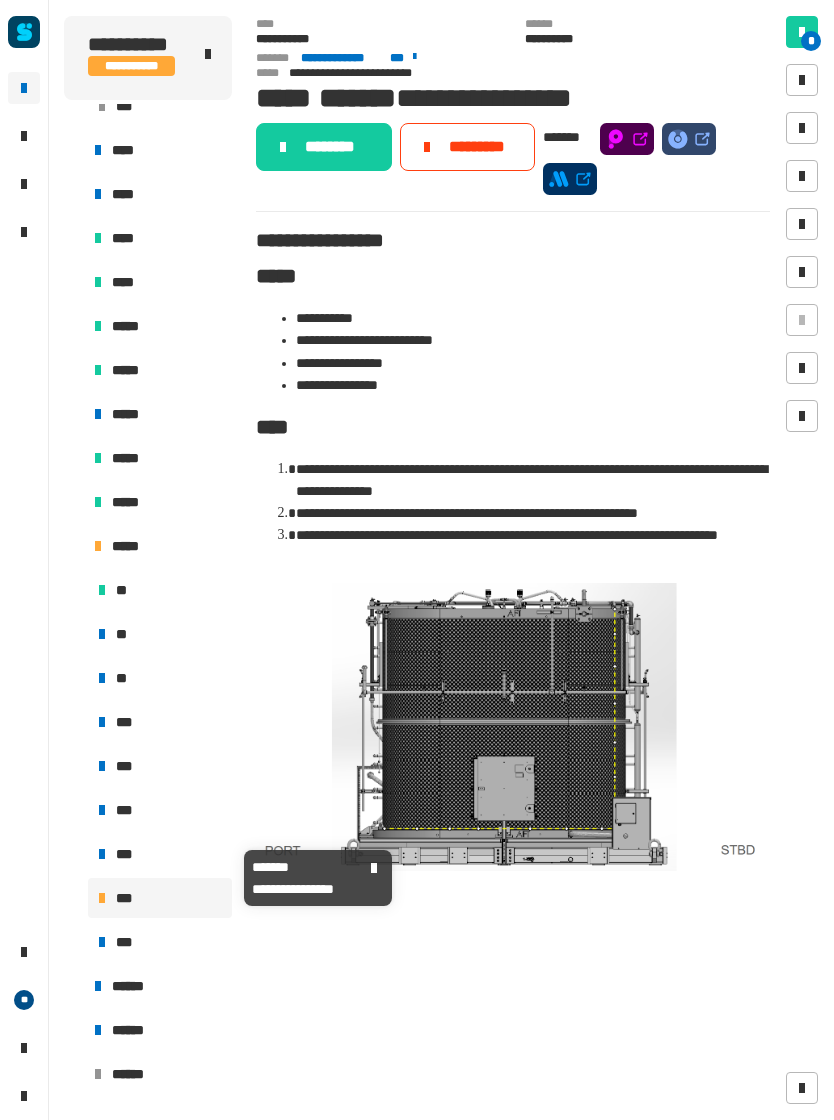 click on "***" at bounding box center (160, 854) 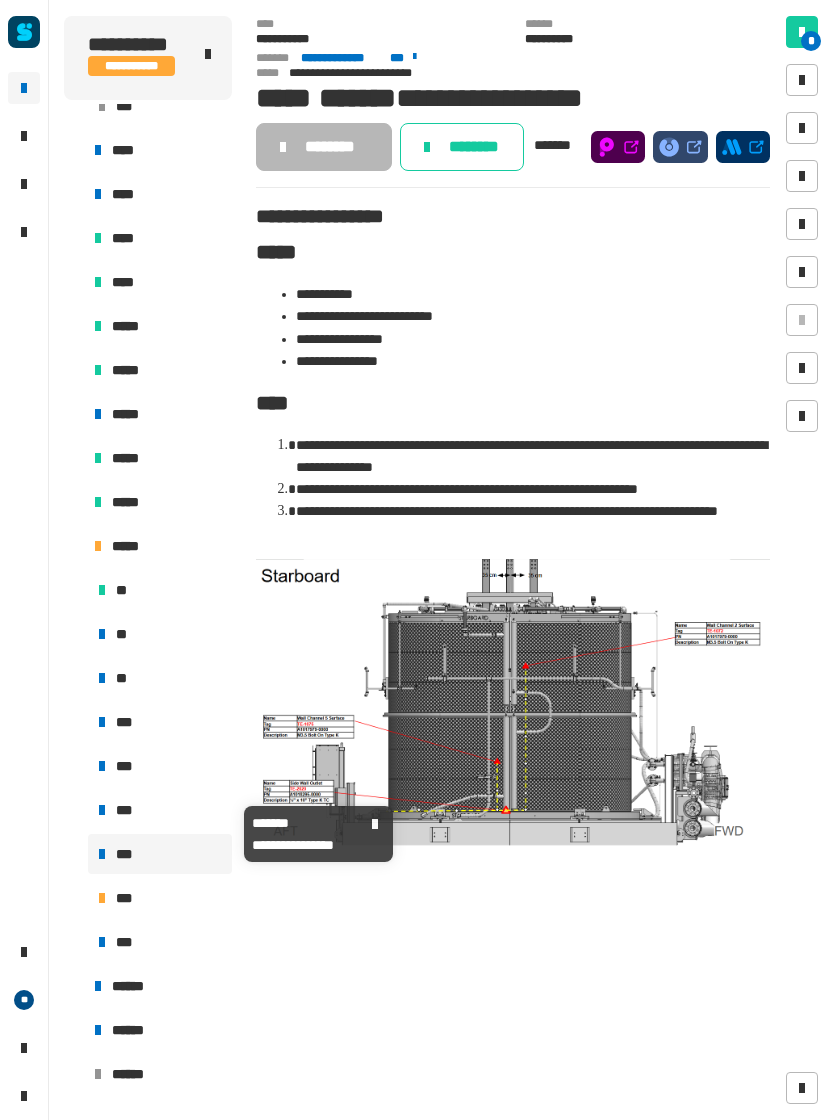click on "***" at bounding box center [160, 810] 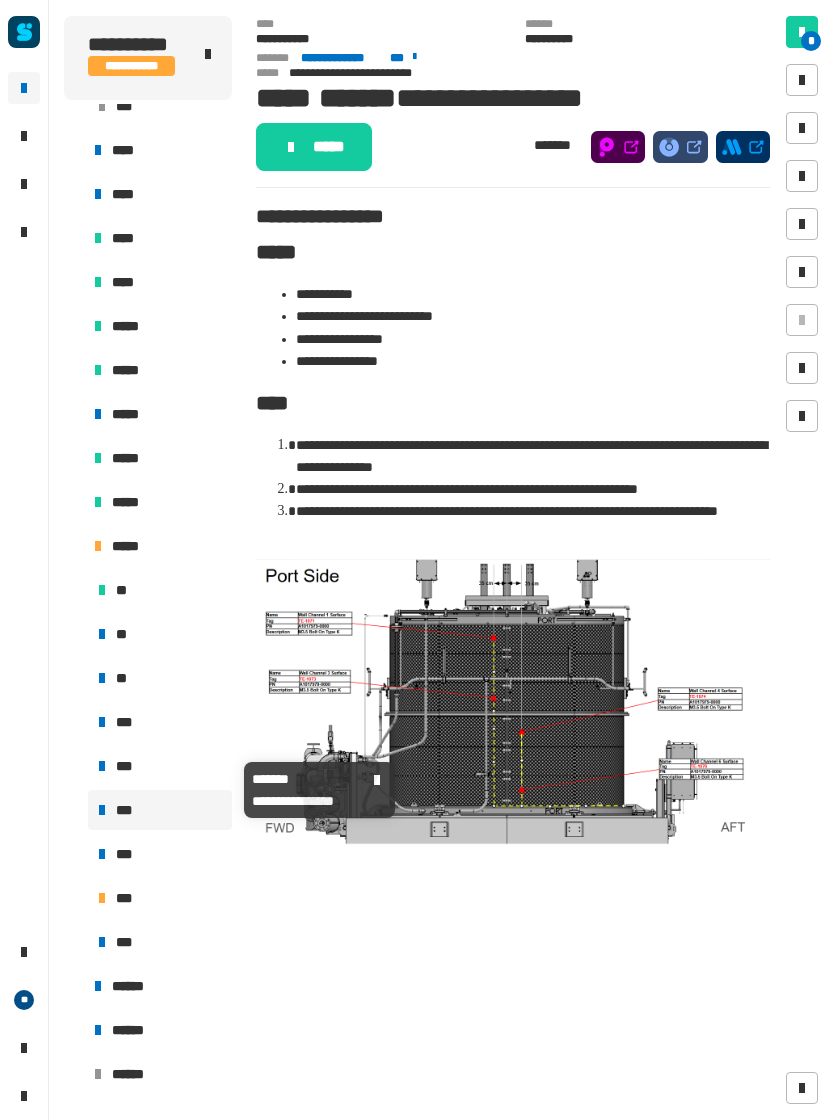 click on "***" at bounding box center (160, 766) 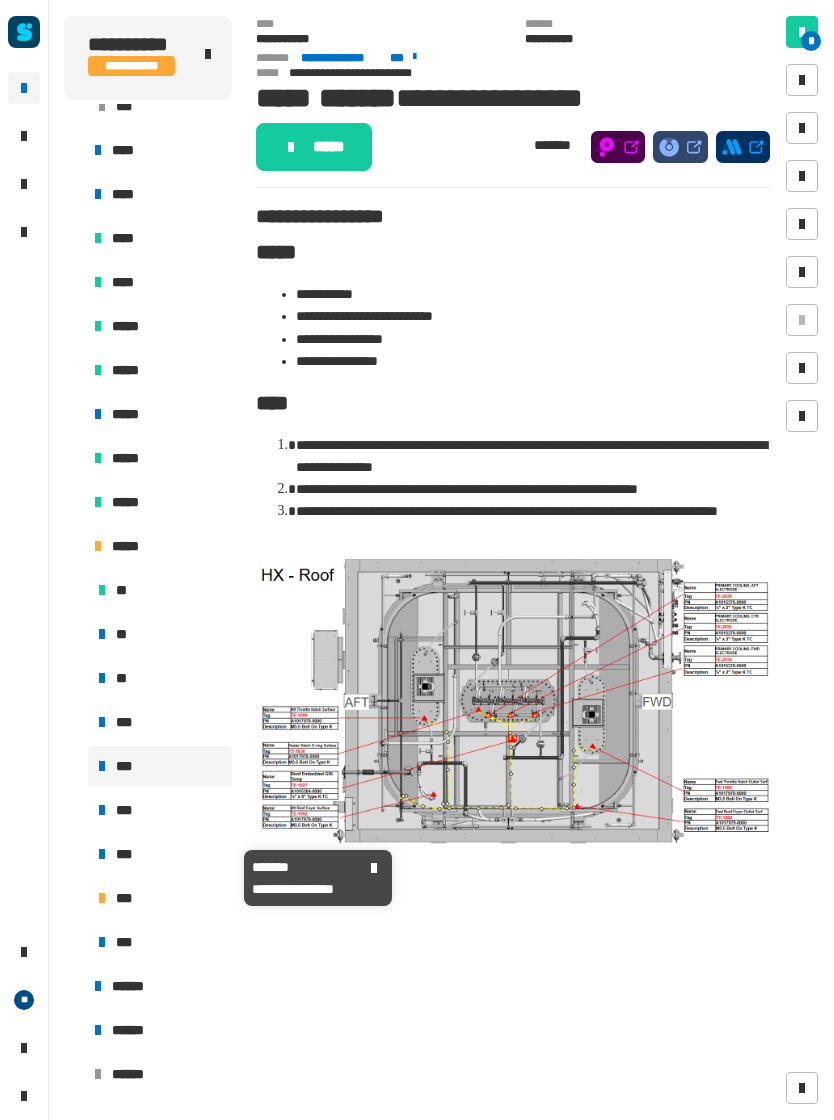 click on "***" at bounding box center (160, 854) 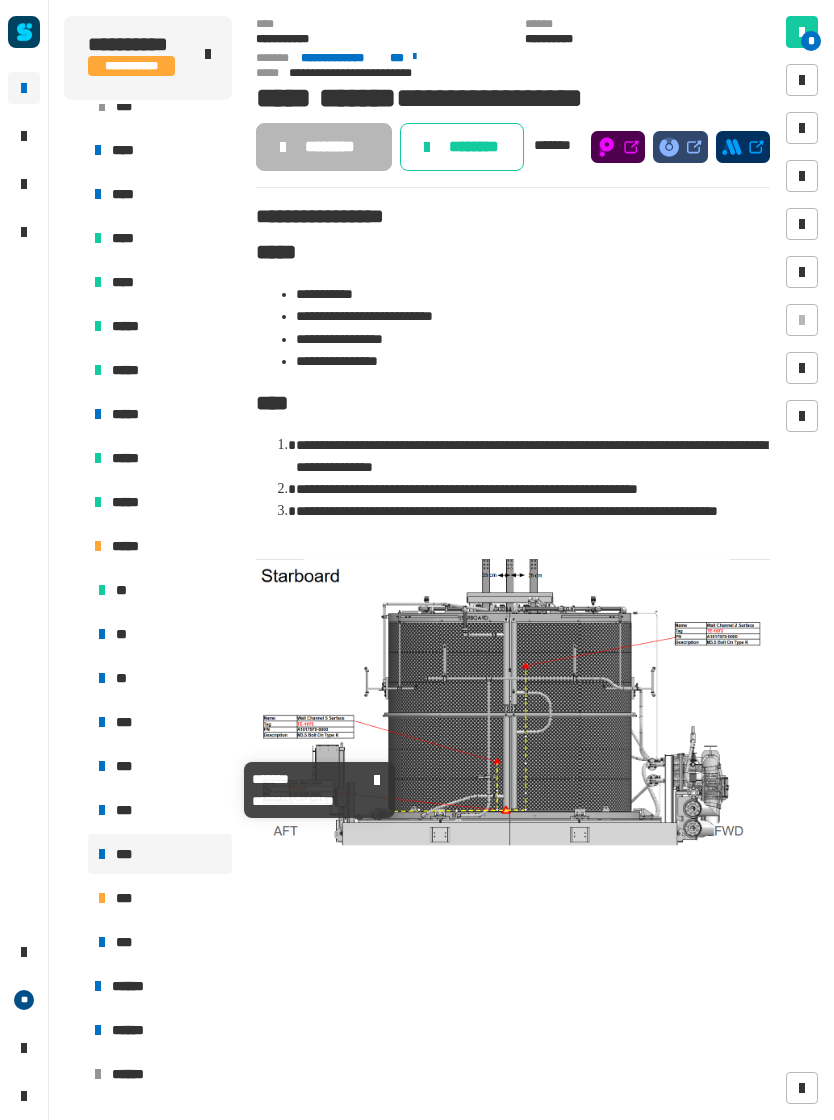 click on "***" at bounding box center (160, 766) 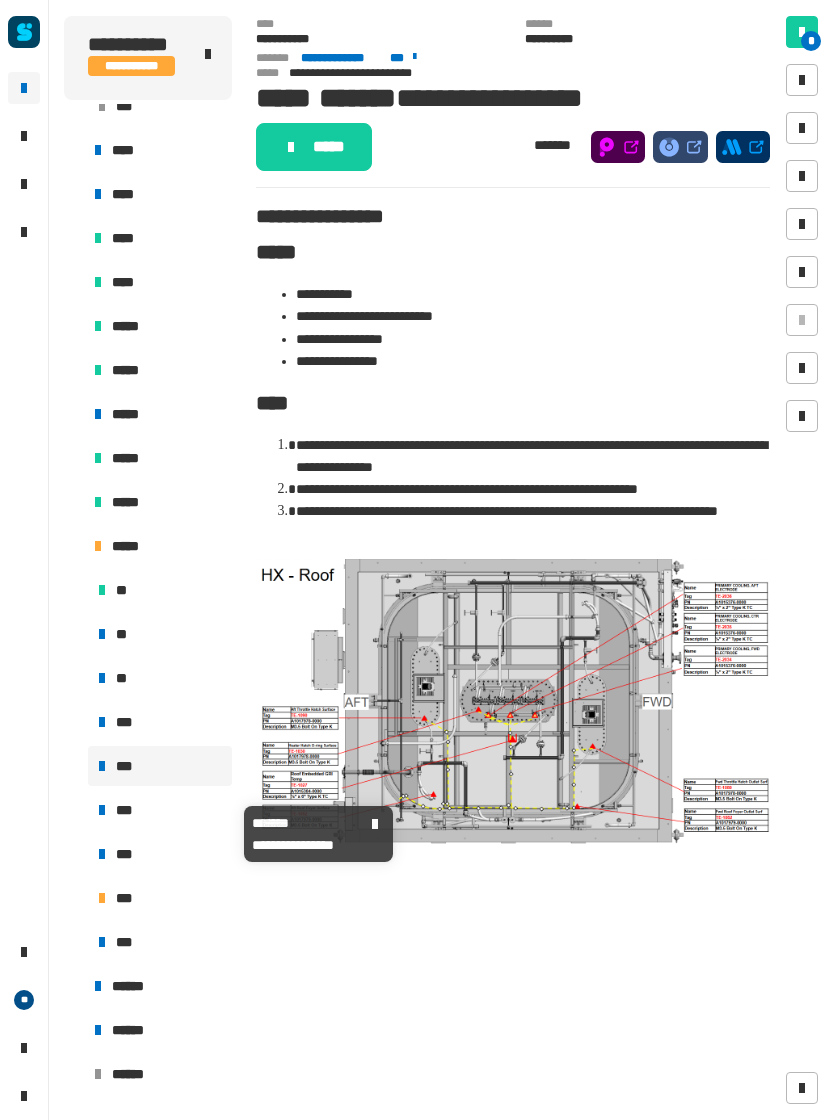 click on "***" at bounding box center [160, 810] 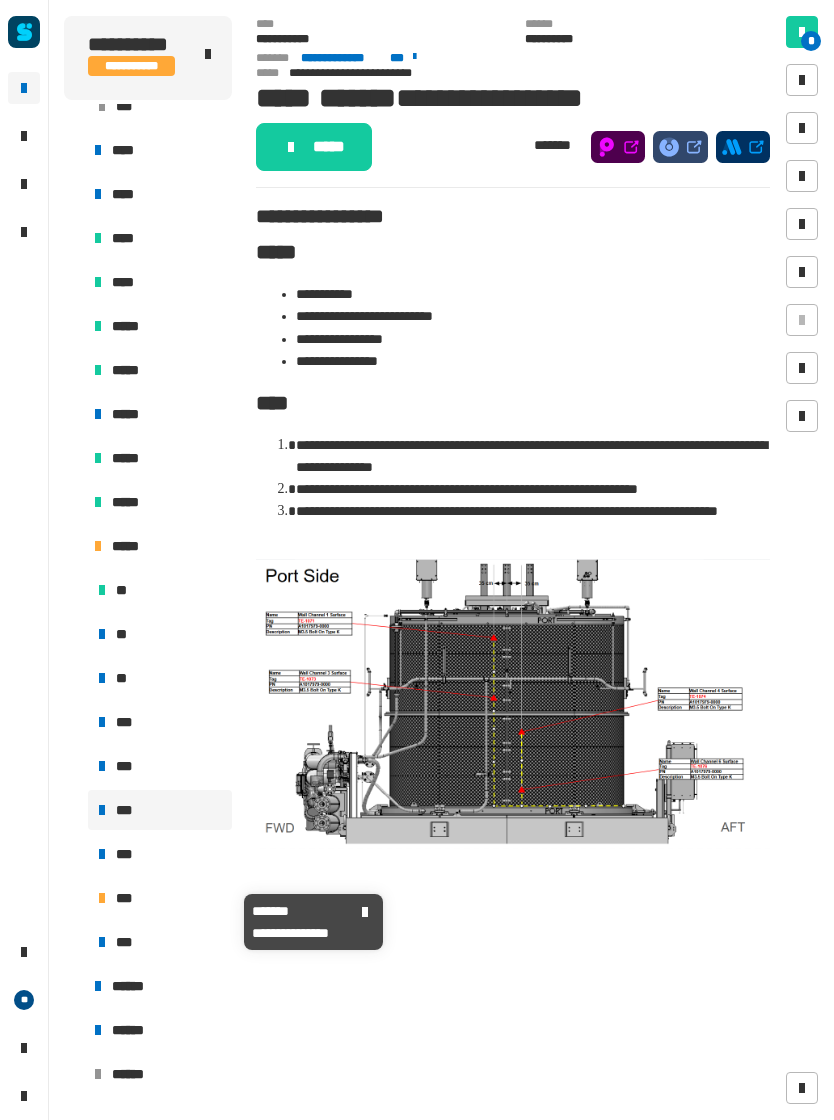 click on "***" at bounding box center (160, 898) 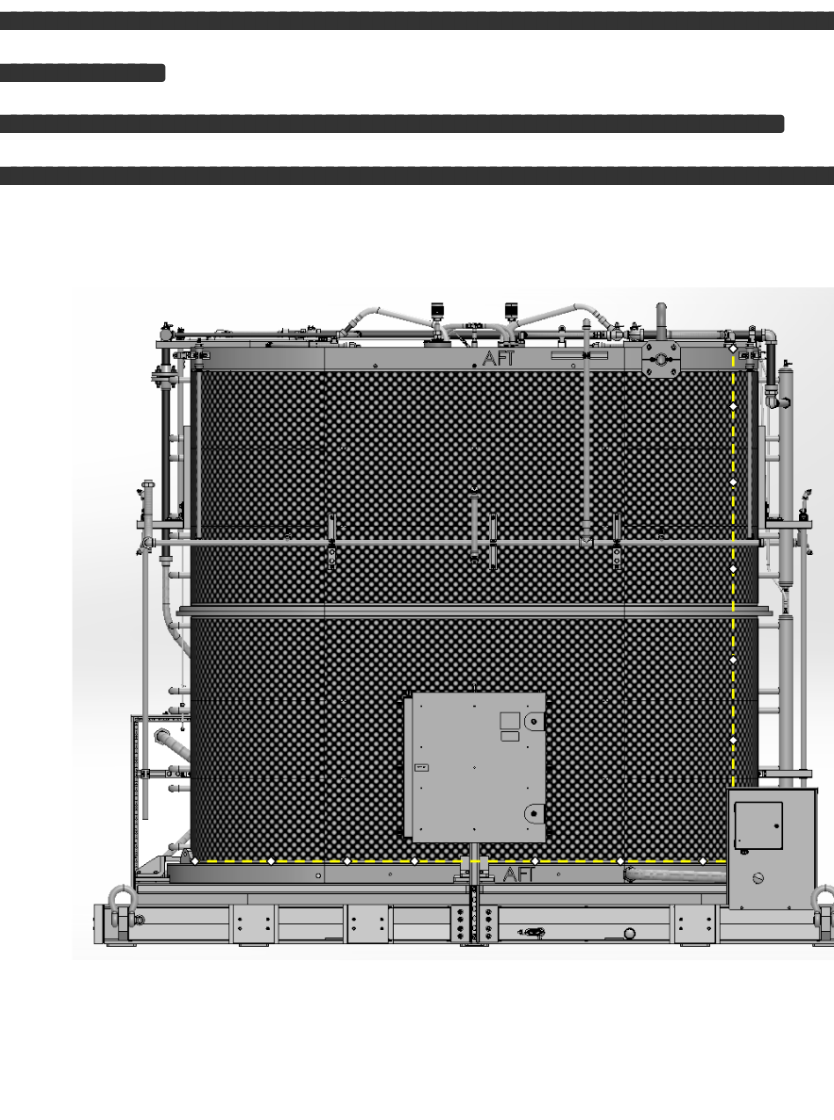 click on "**********" 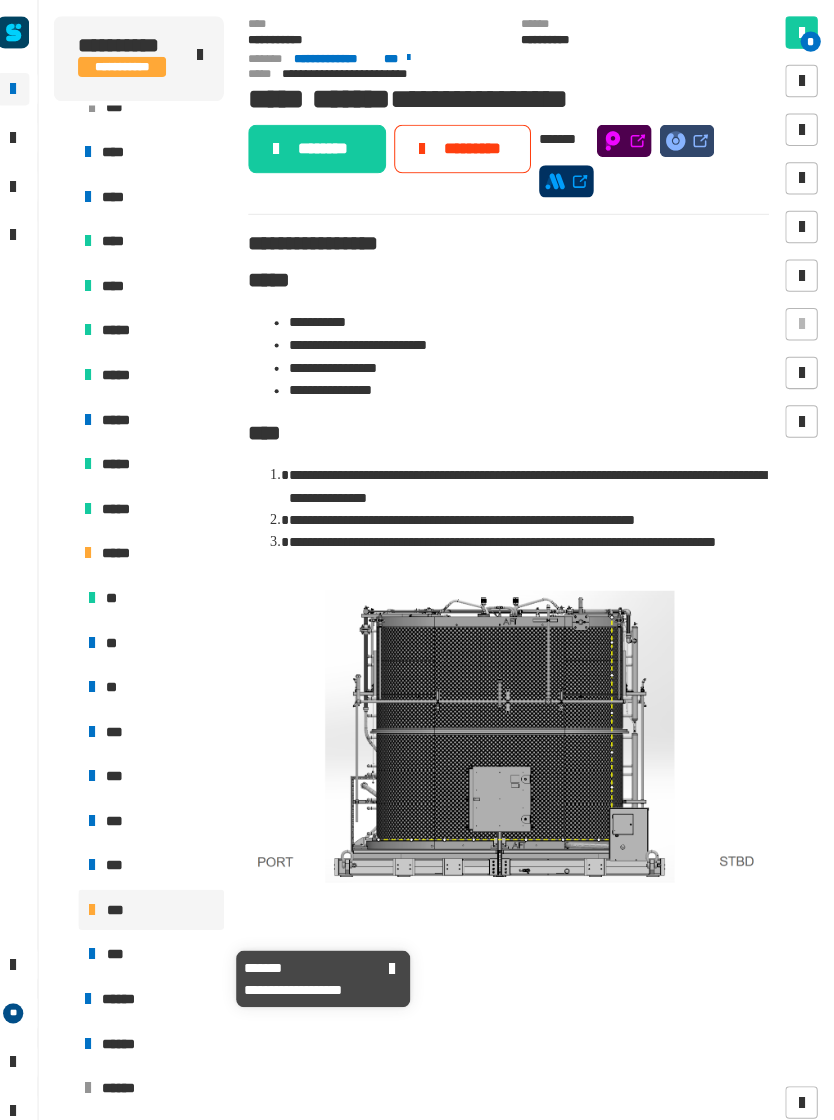 click on "***" at bounding box center (160, 942) 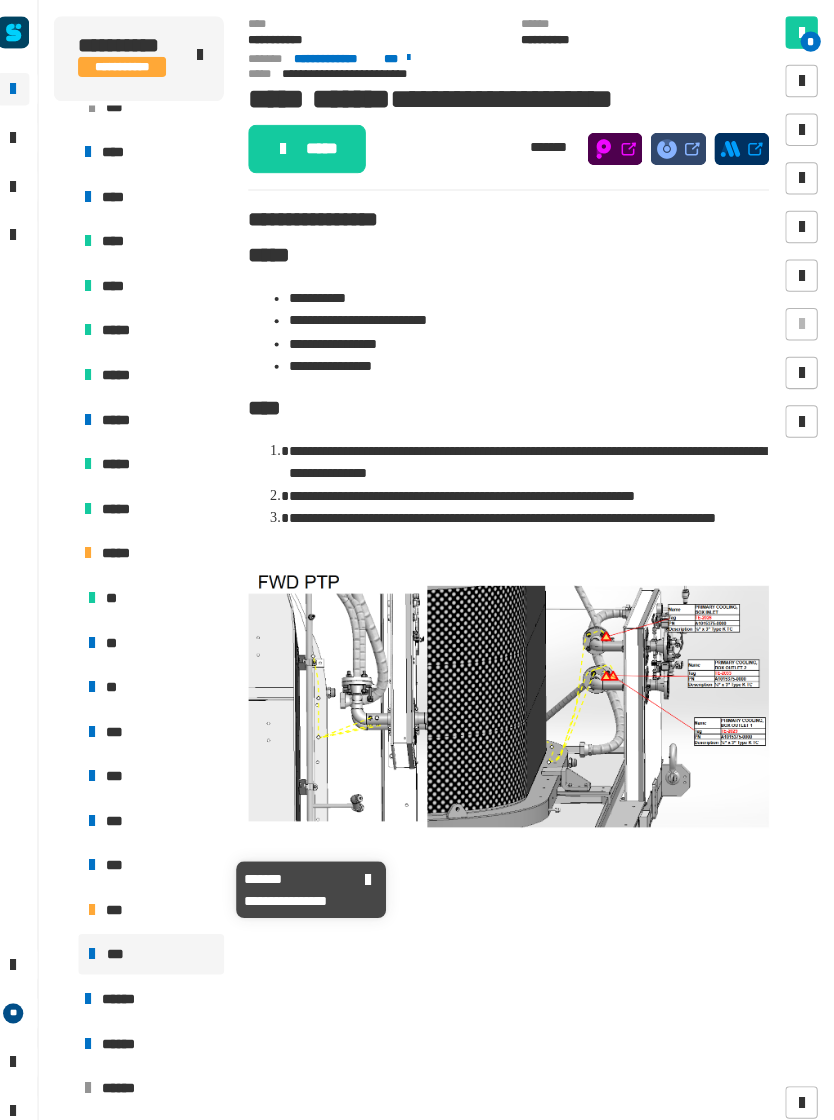 click on "***" at bounding box center (160, 854) 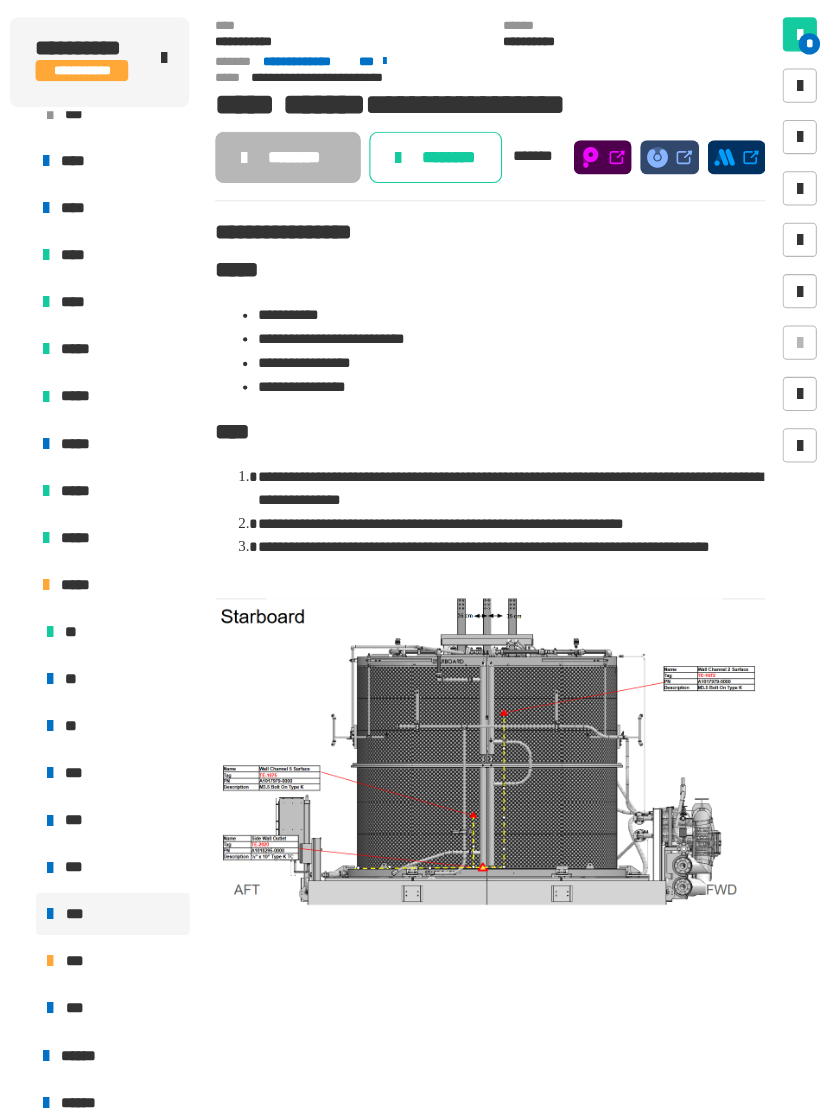 click on "********" 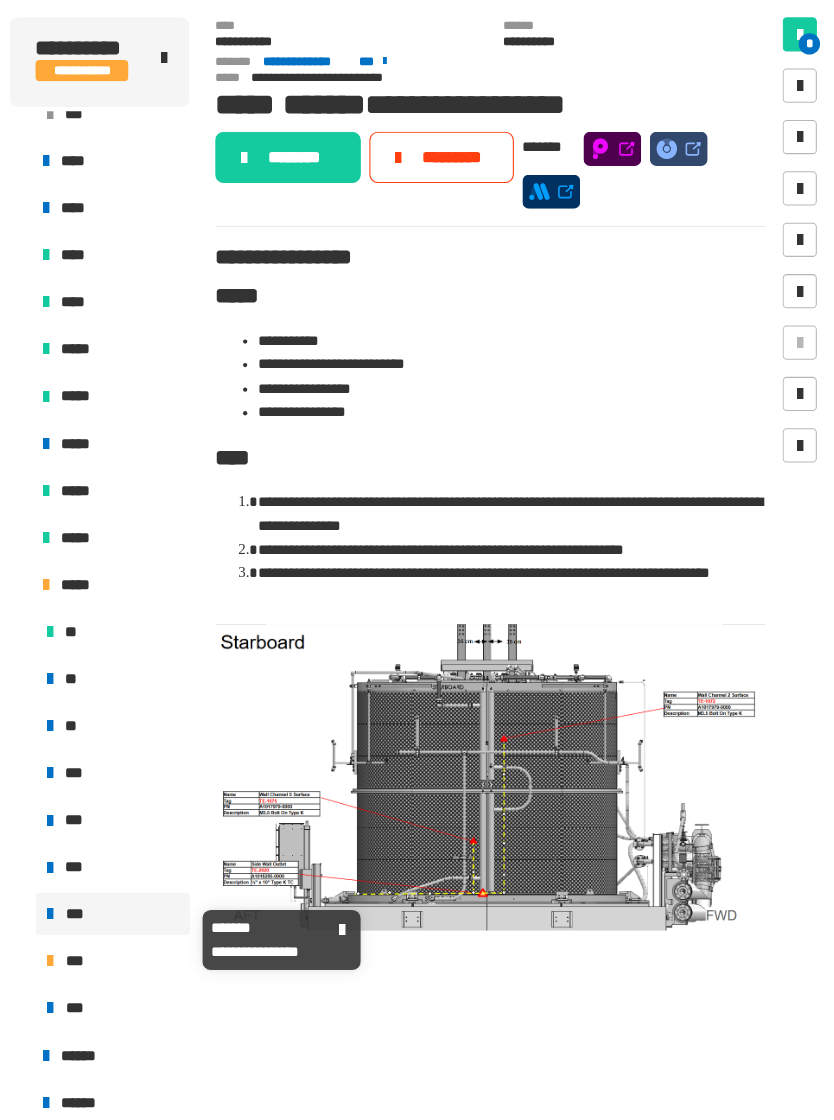 click on "***" at bounding box center [160, 854] 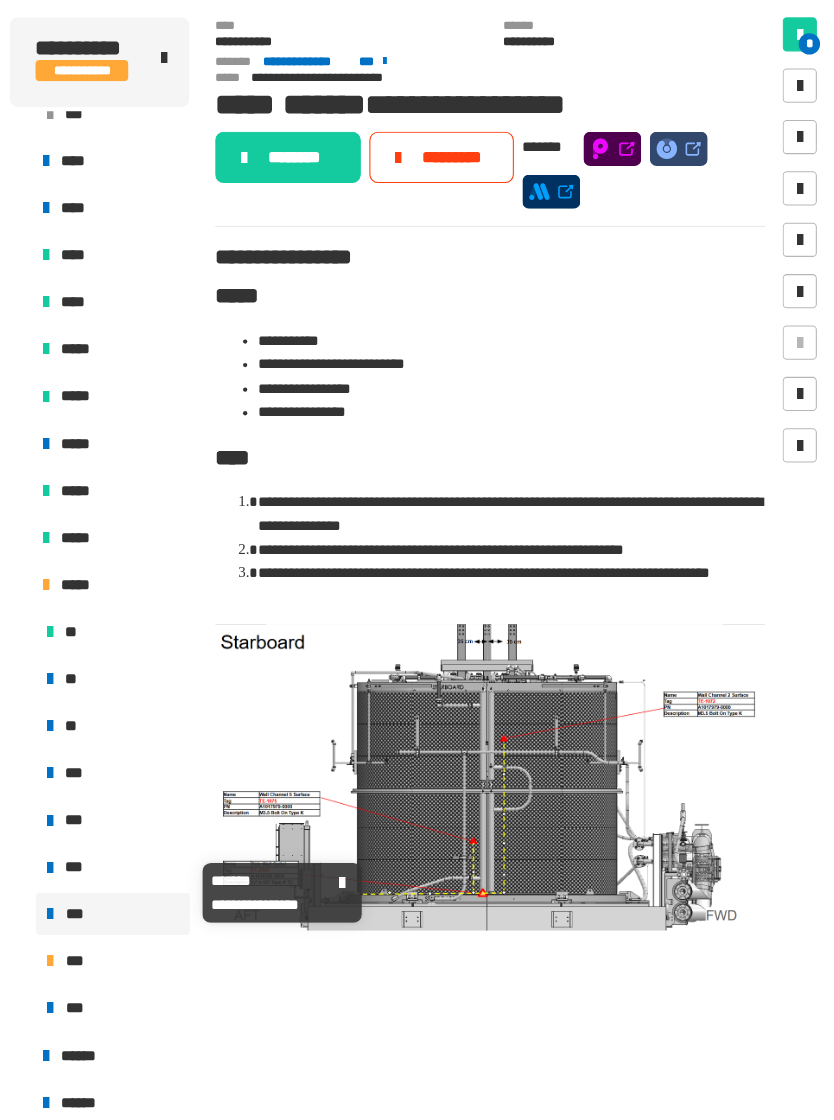 click on "***" at bounding box center (160, 810) 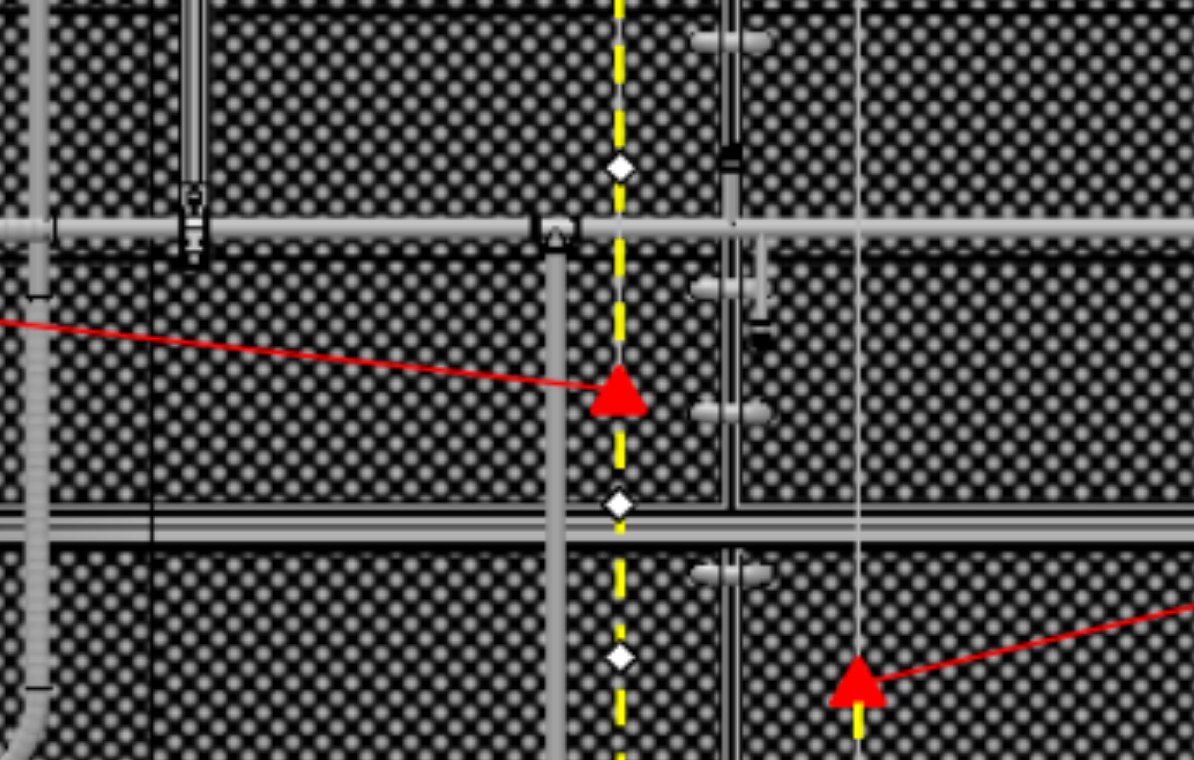 scroll, scrollTop: 0, scrollLeft: 0, axis: both 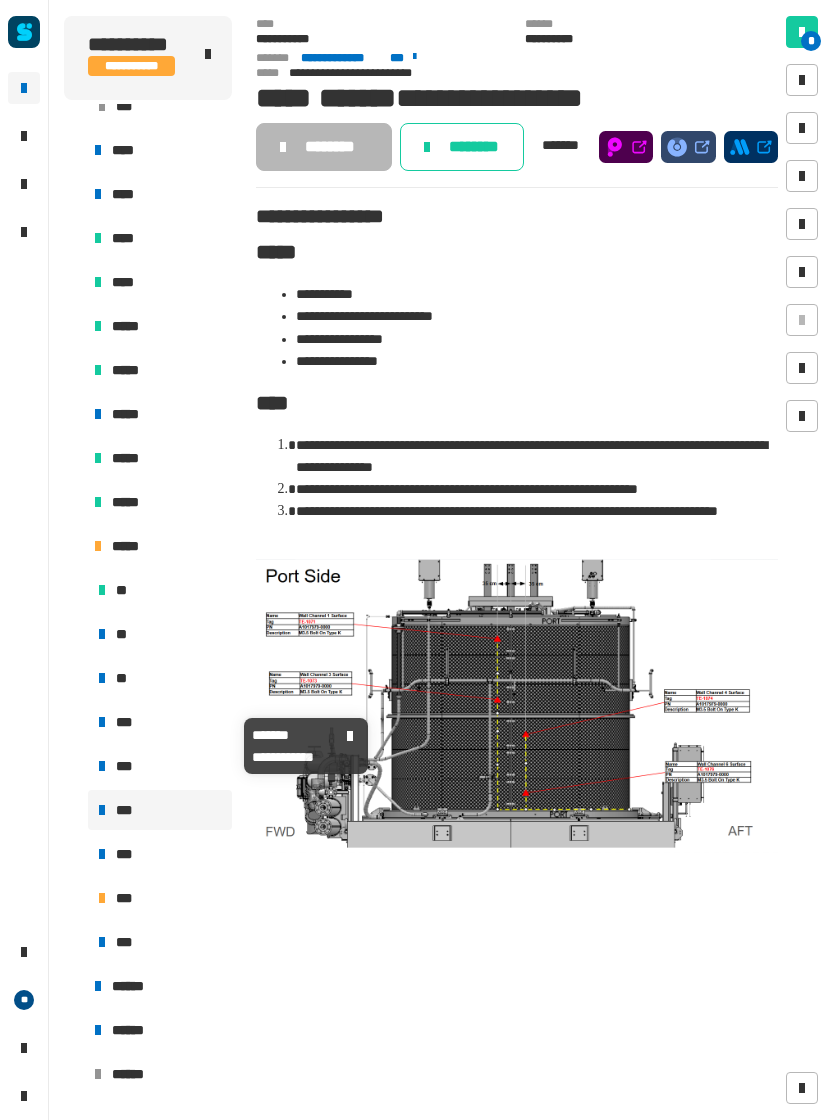 click on "***" at bounding box center [160, 722] 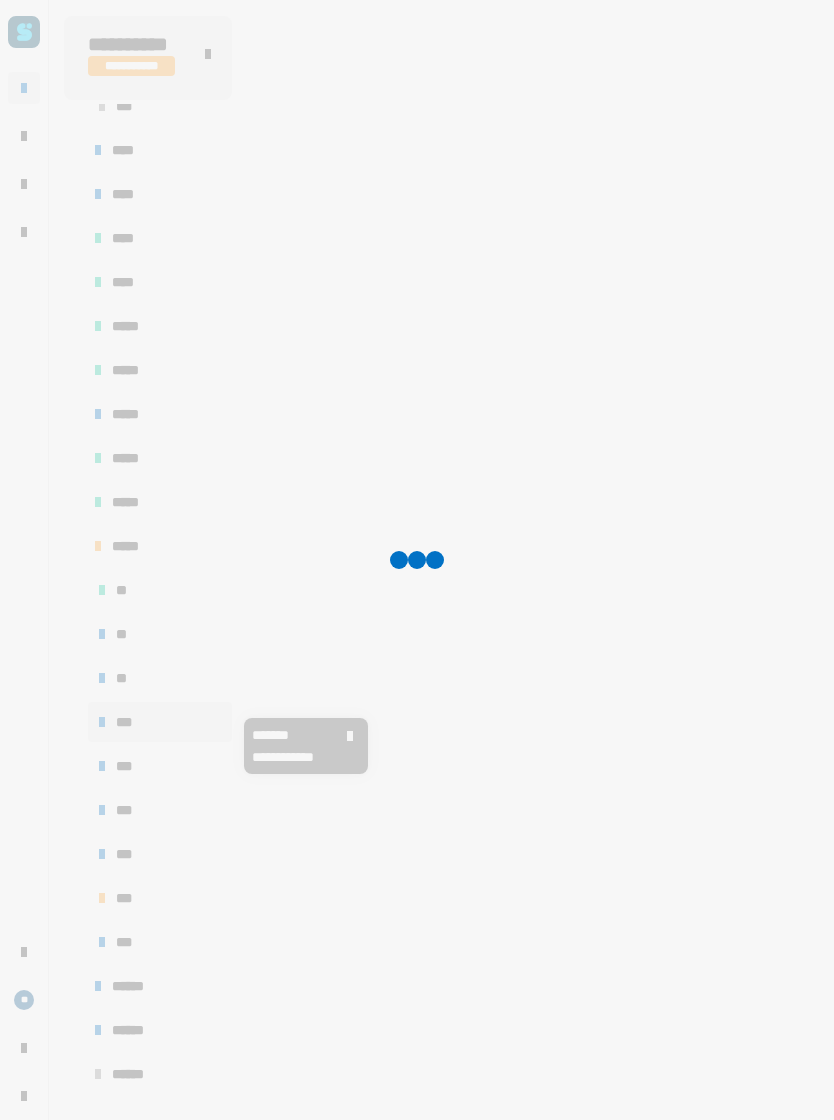 click on "***" at bounding box center [160, 766] 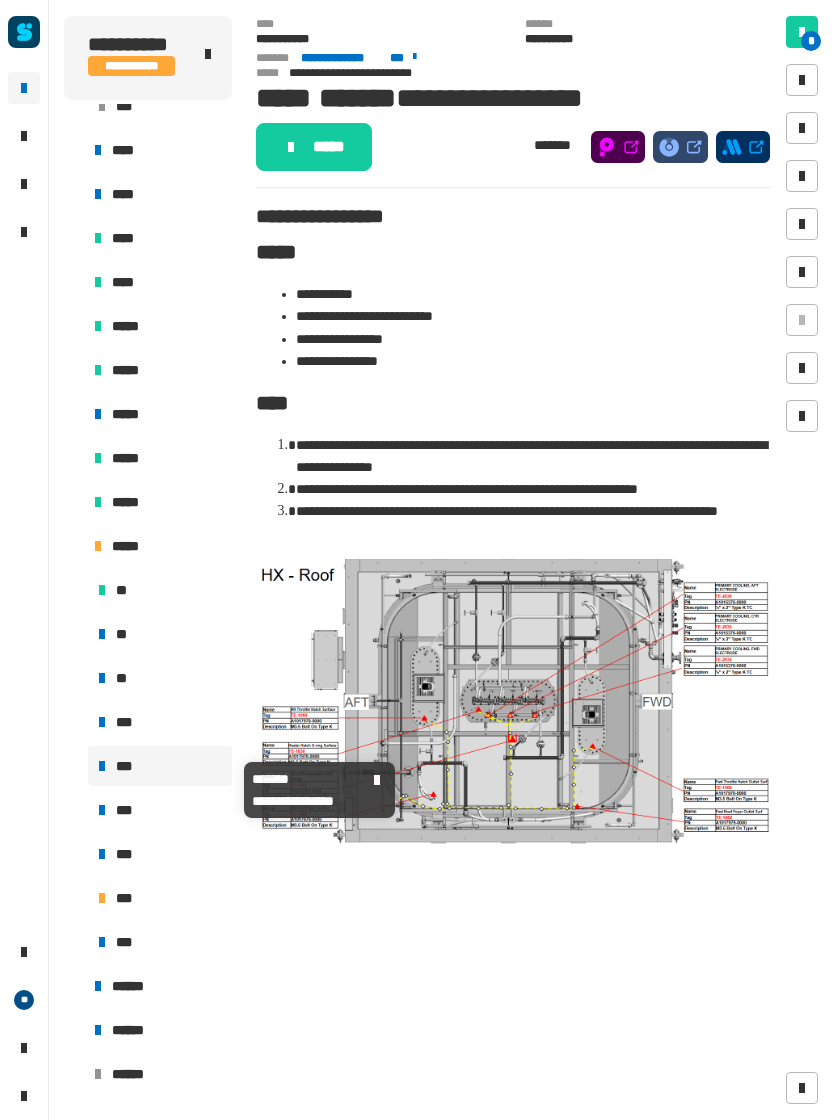click at bounding box center (513, 703) 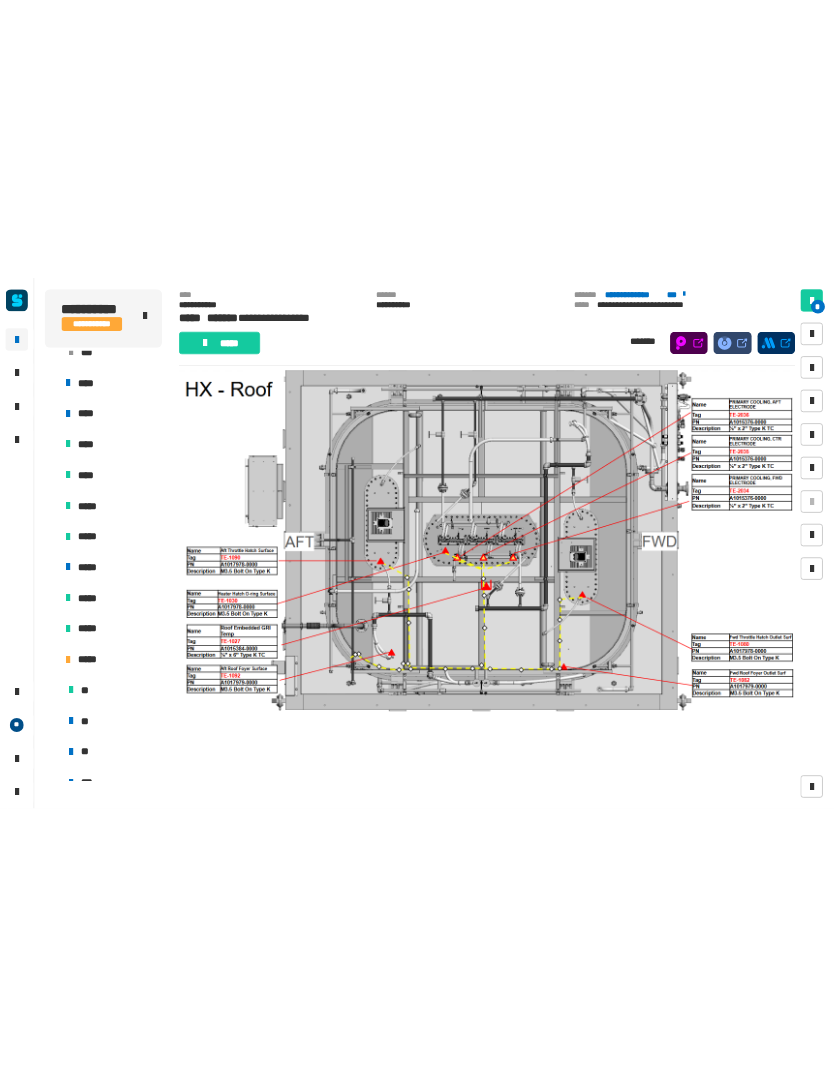 scroll, scrollTop: 0, scrollLeft: 0, axis: both 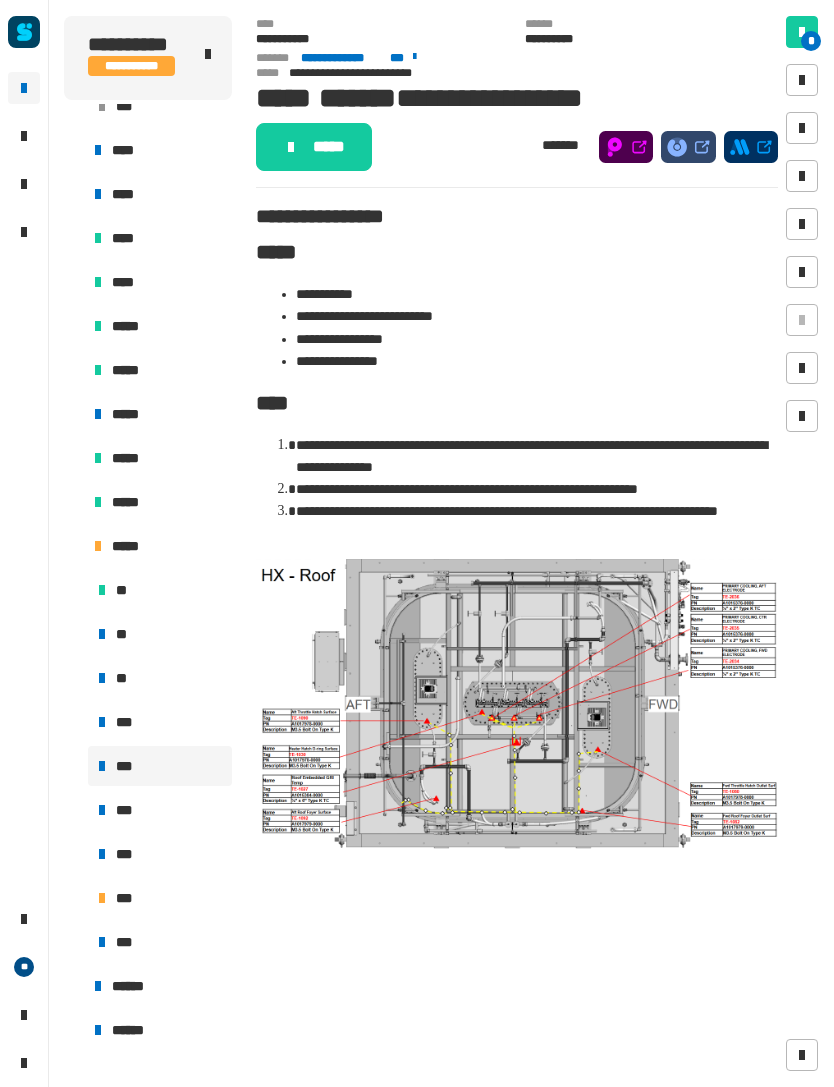 click on "**********" 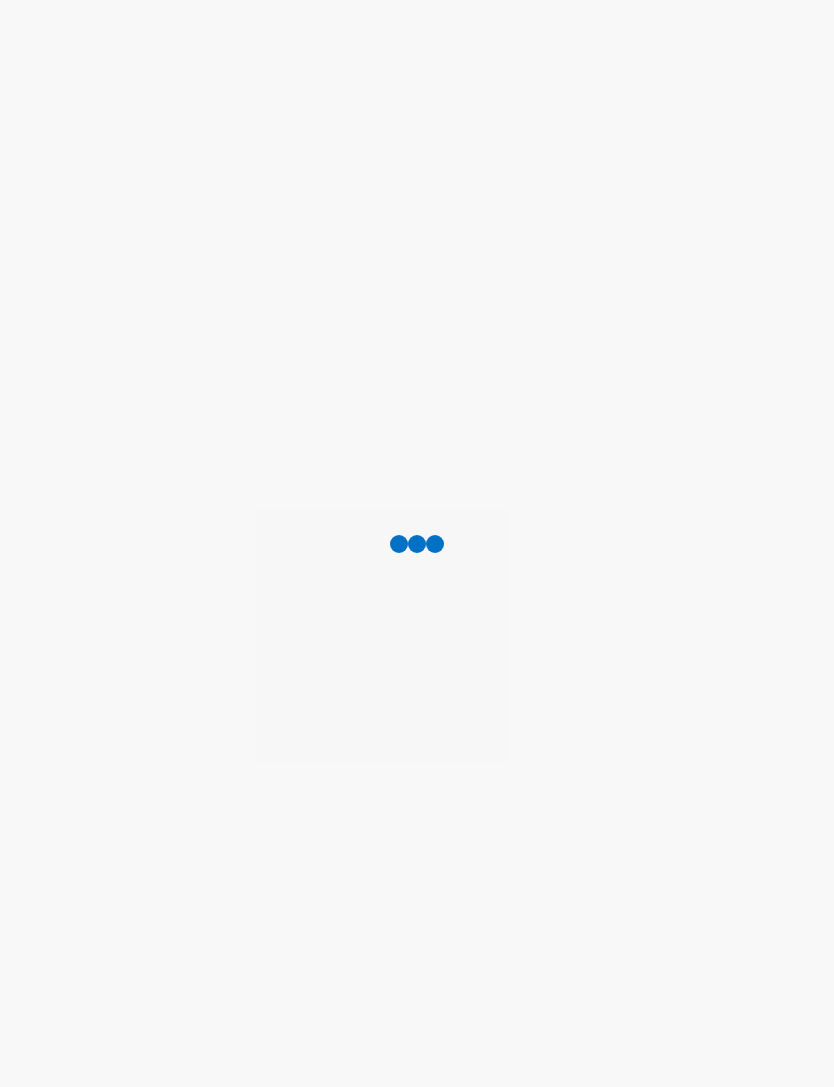 scroll, scrollTop: 0, scrollLeft: 0, axis: both 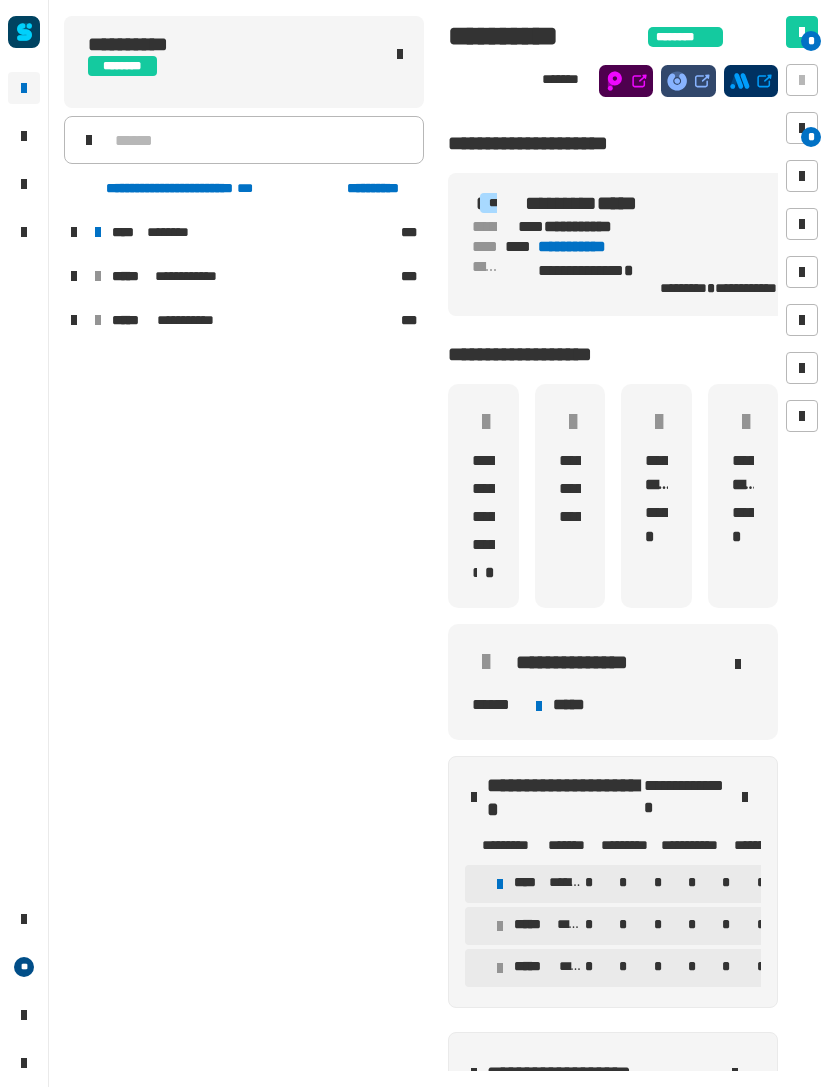 click on "**********" 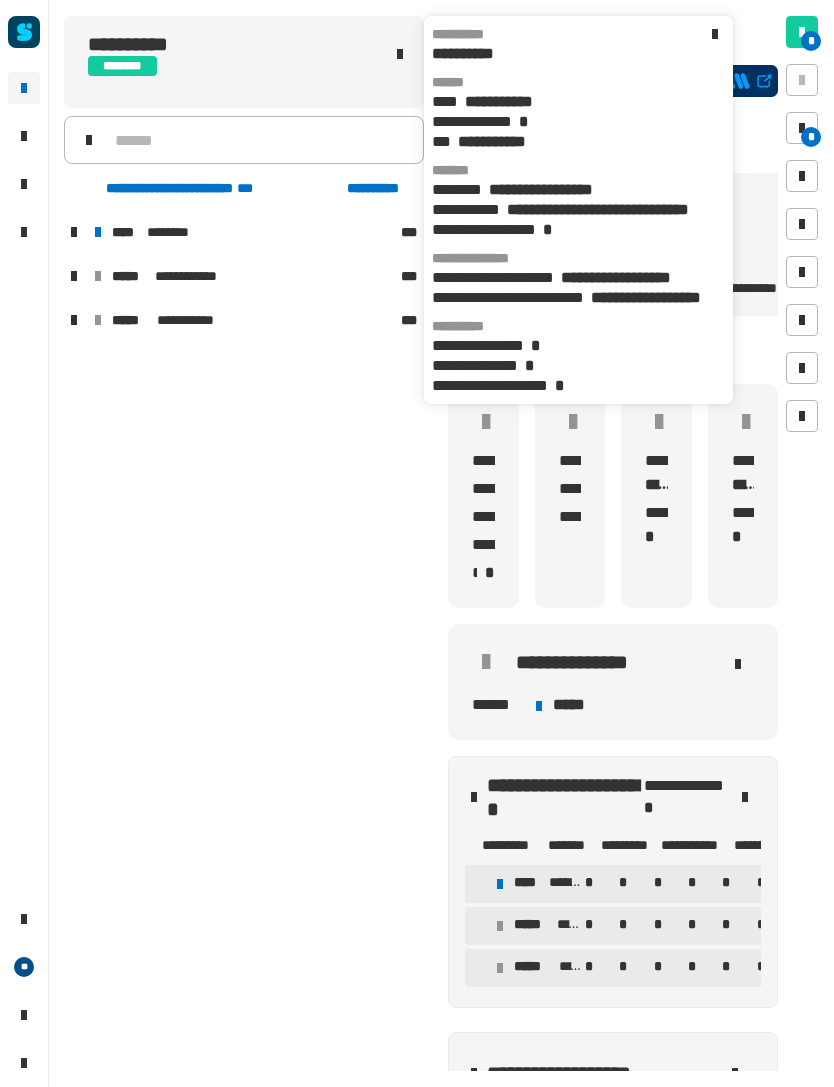 click 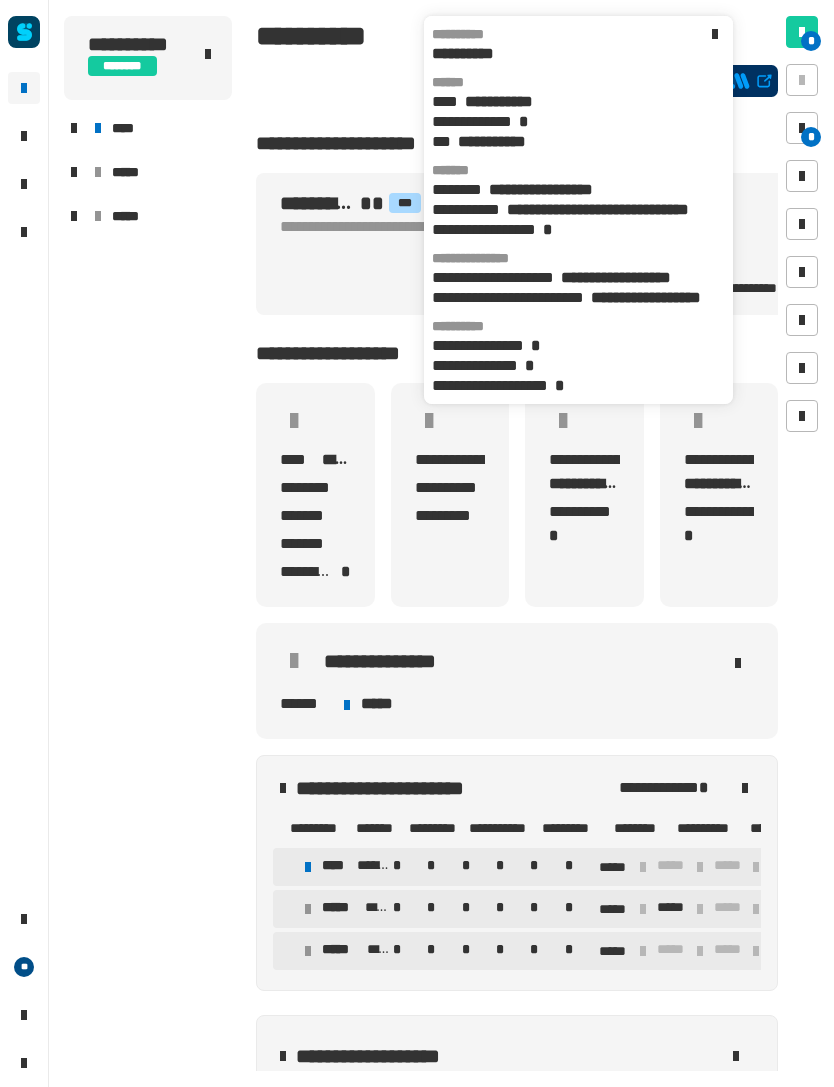 click 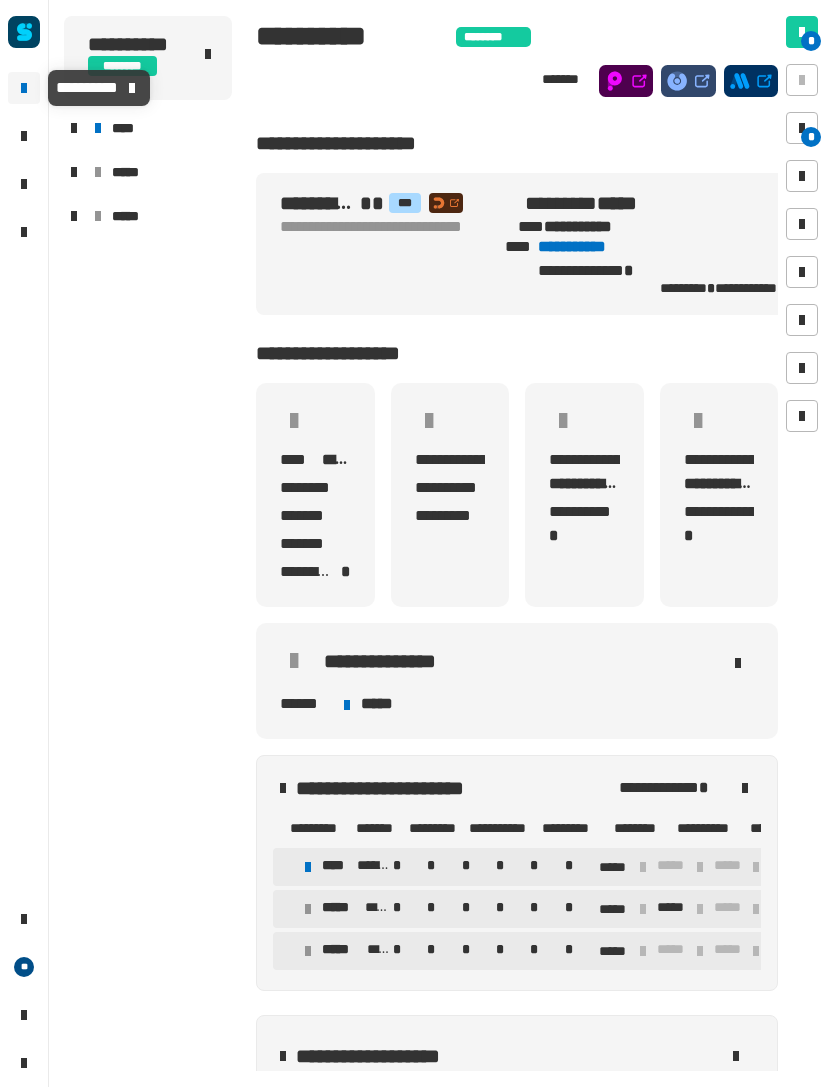 click 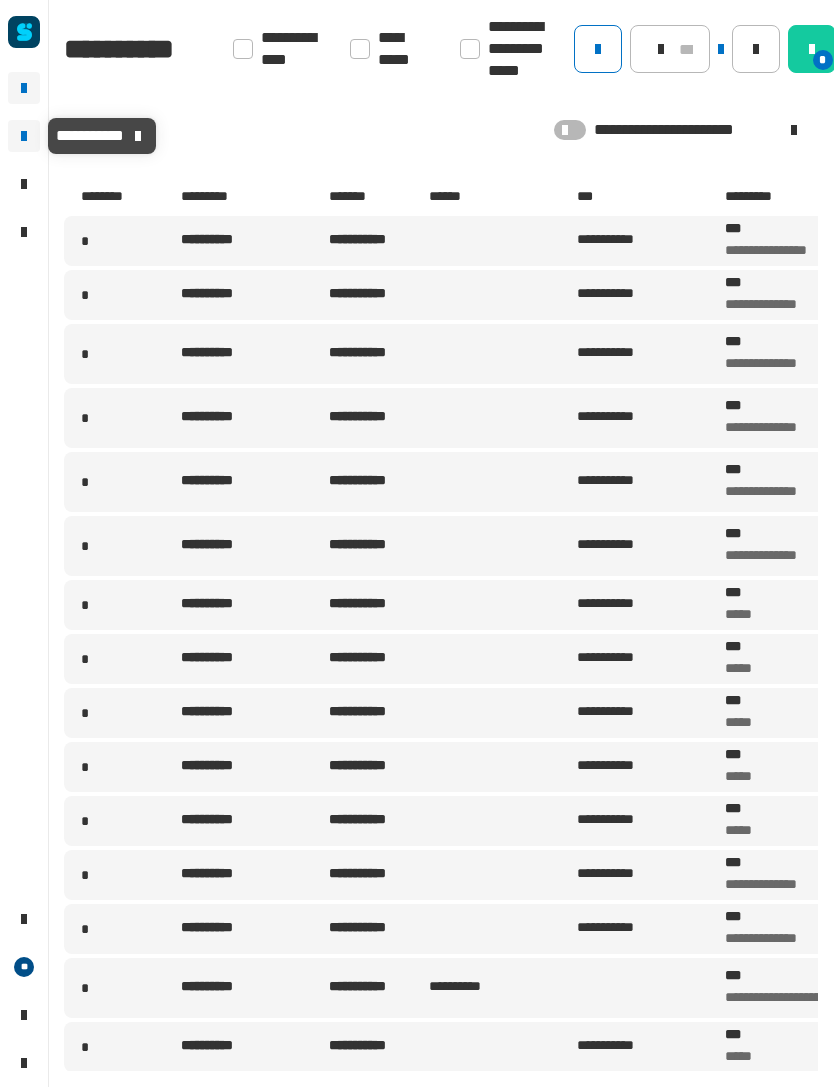 click 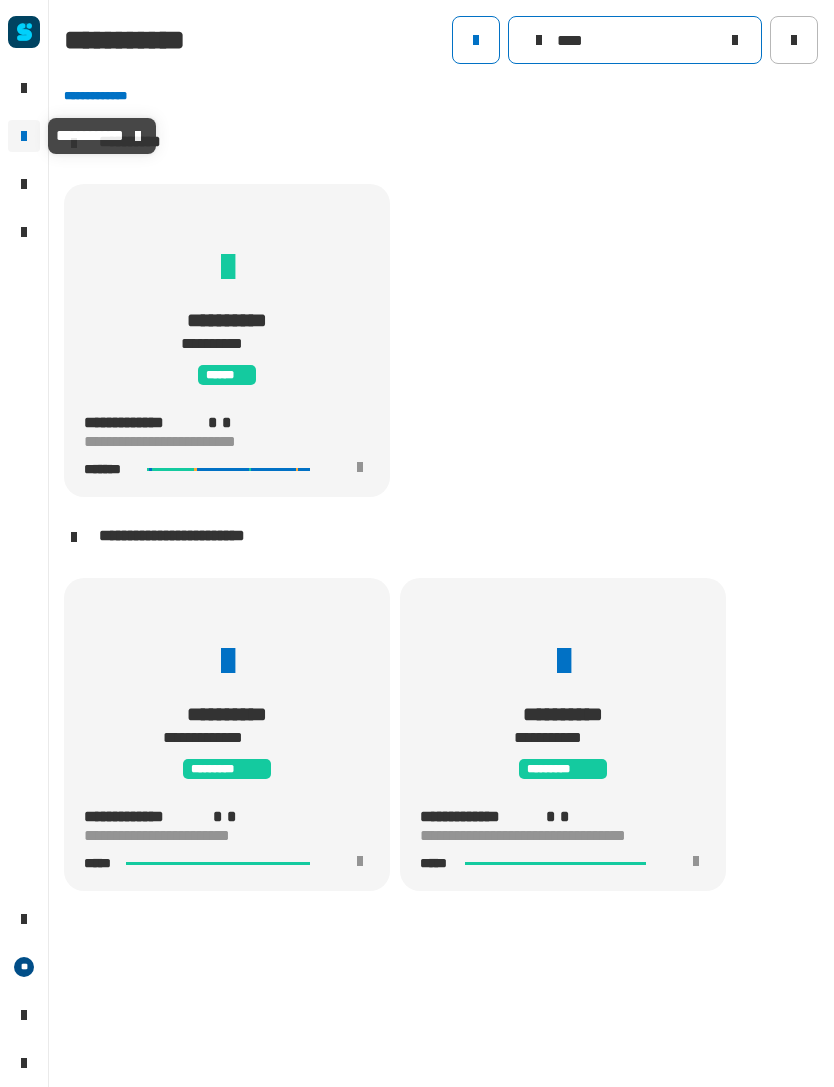 click on "****" 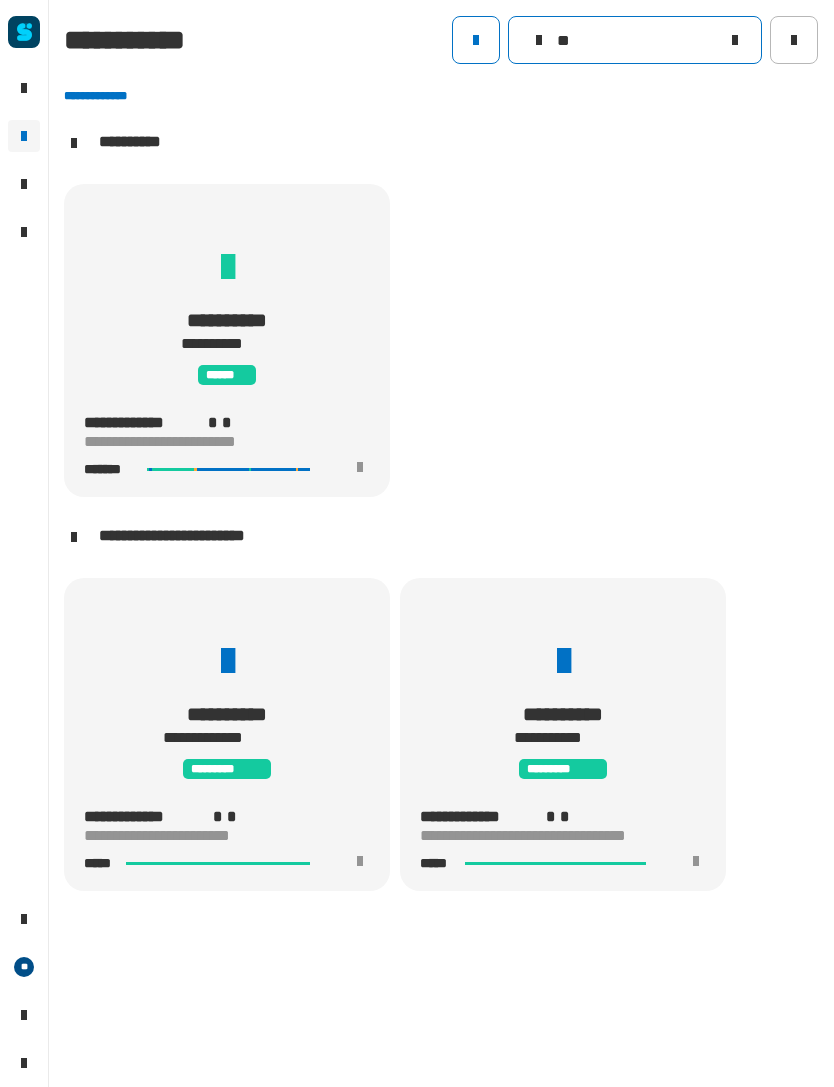 type on "*" 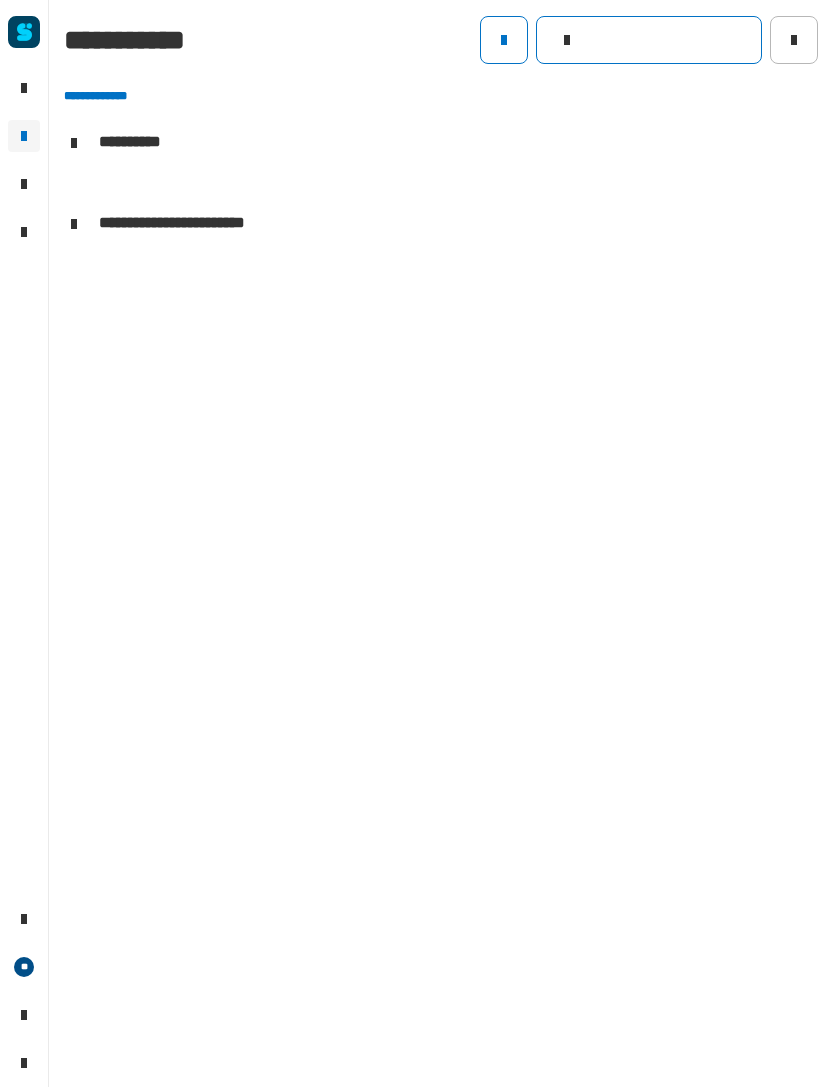 scroll, scrollTop: 0, scrollLeft: 0, axis: both 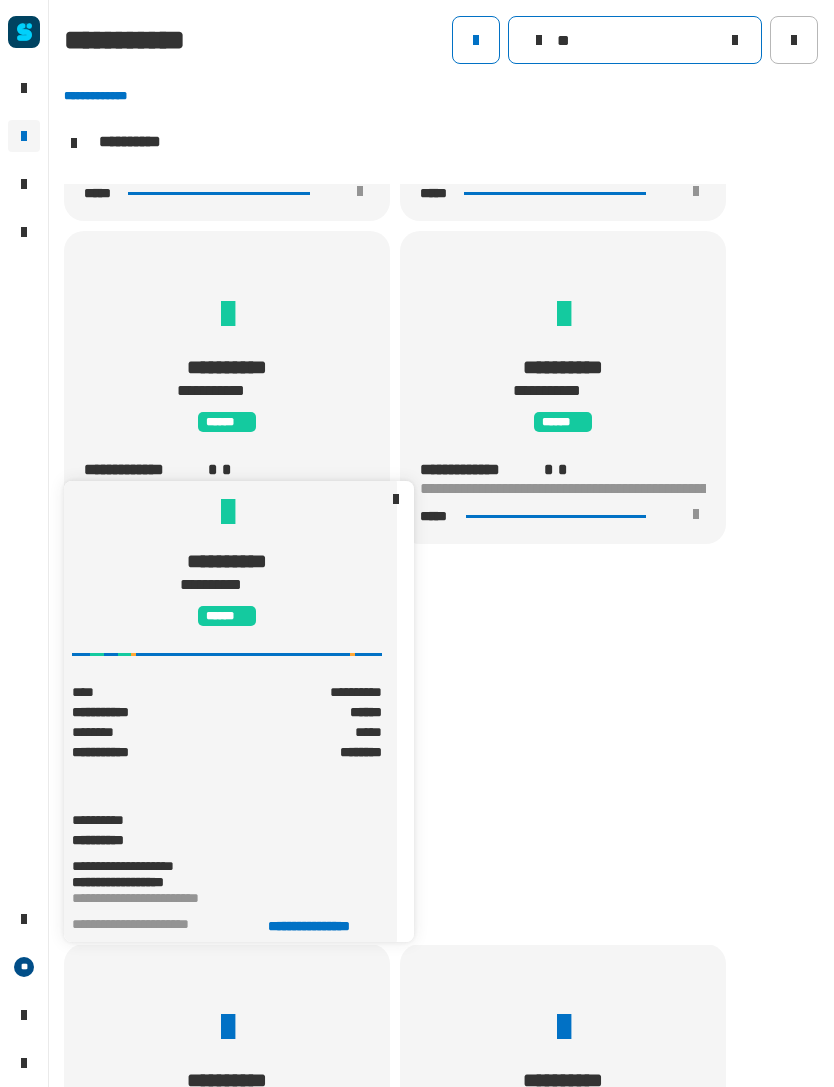 type on "**" 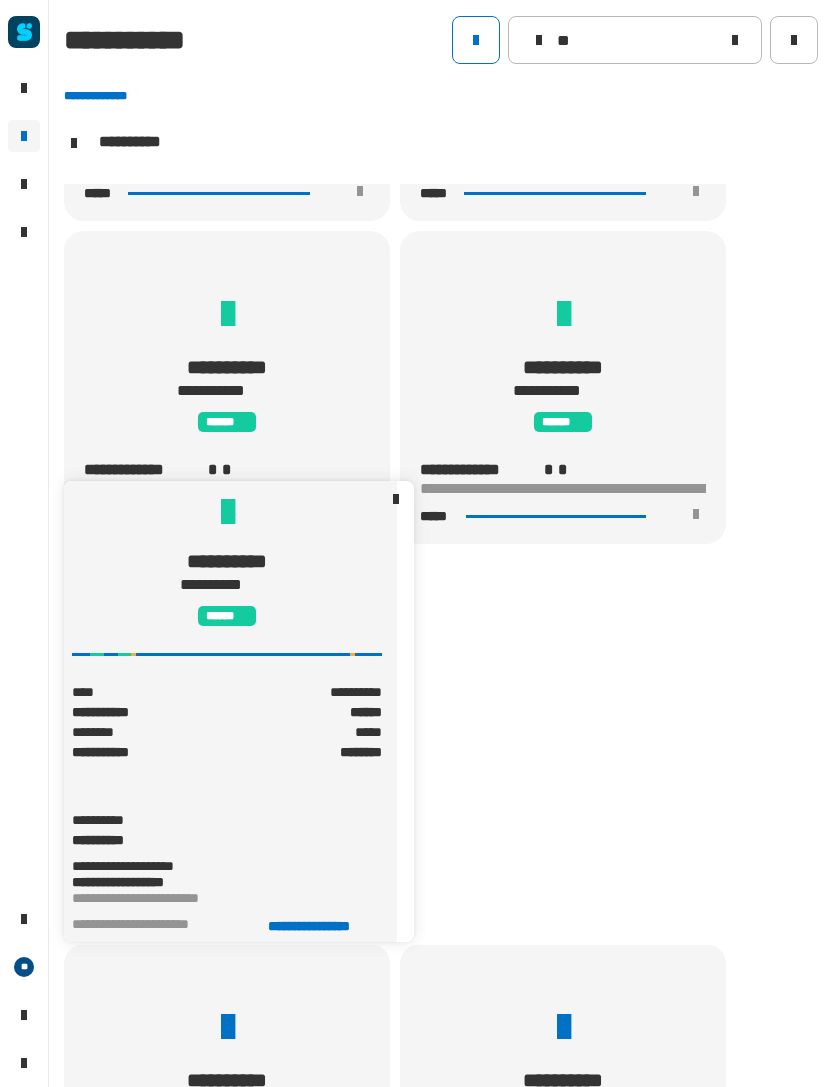 click on "**********" 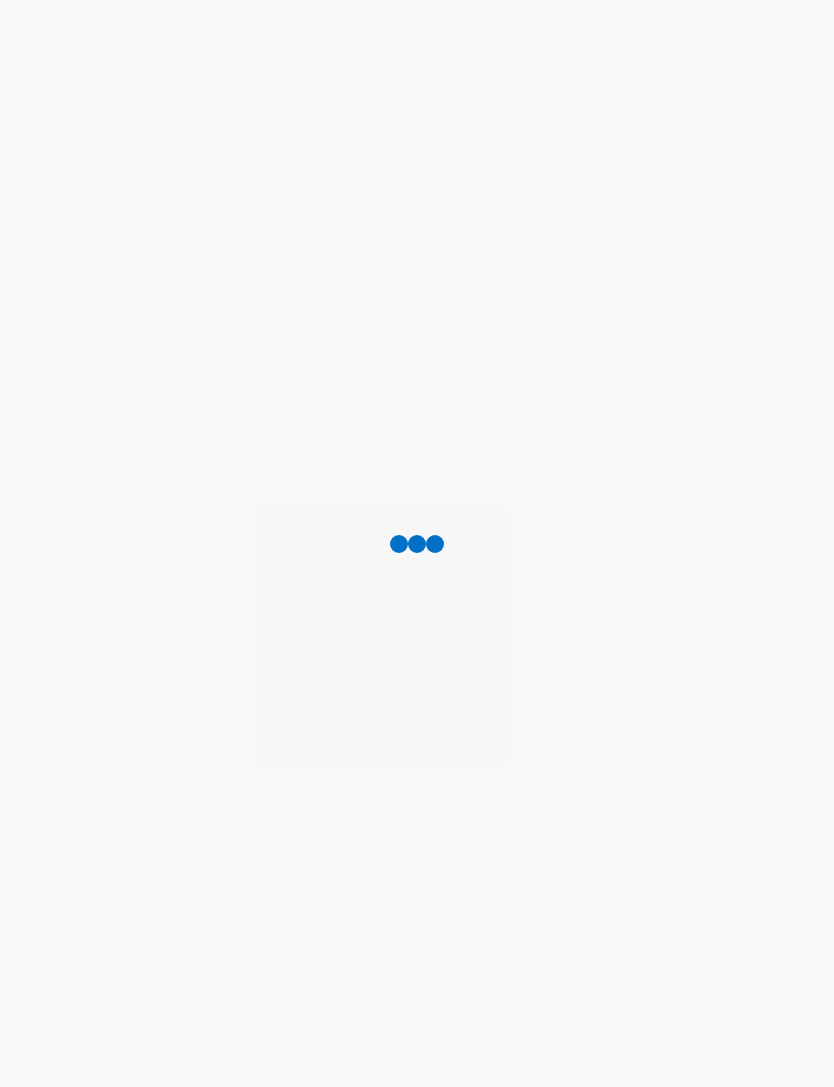 scroll, scrollTop: 0, scrollLeft: 0, axis: both 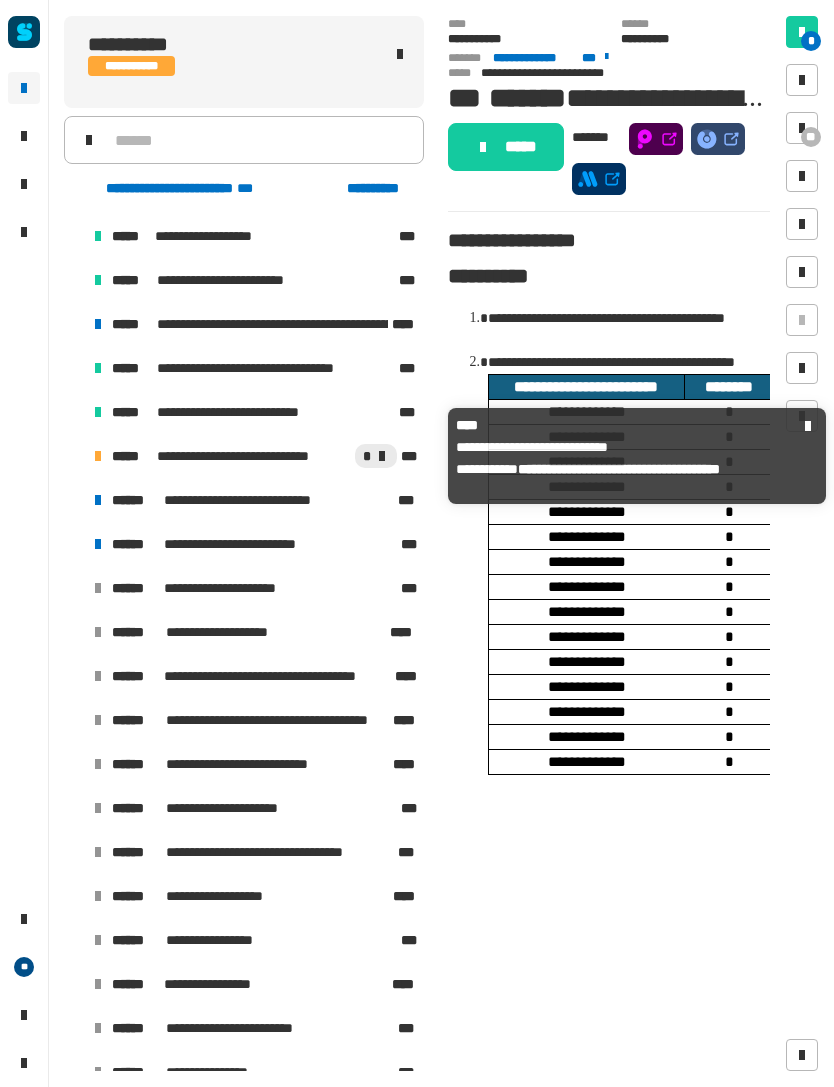 click on "**********" at bounding box center [250, 456] 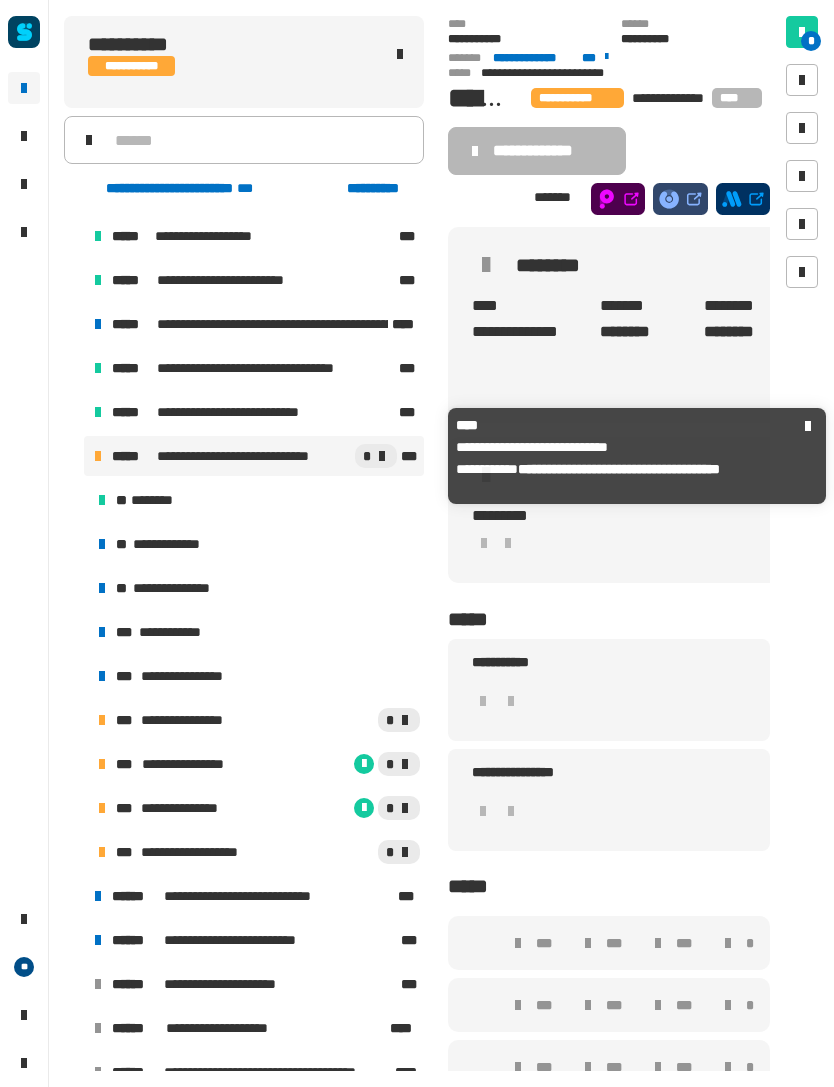 click on "**********" at bounding box center [256, 676] 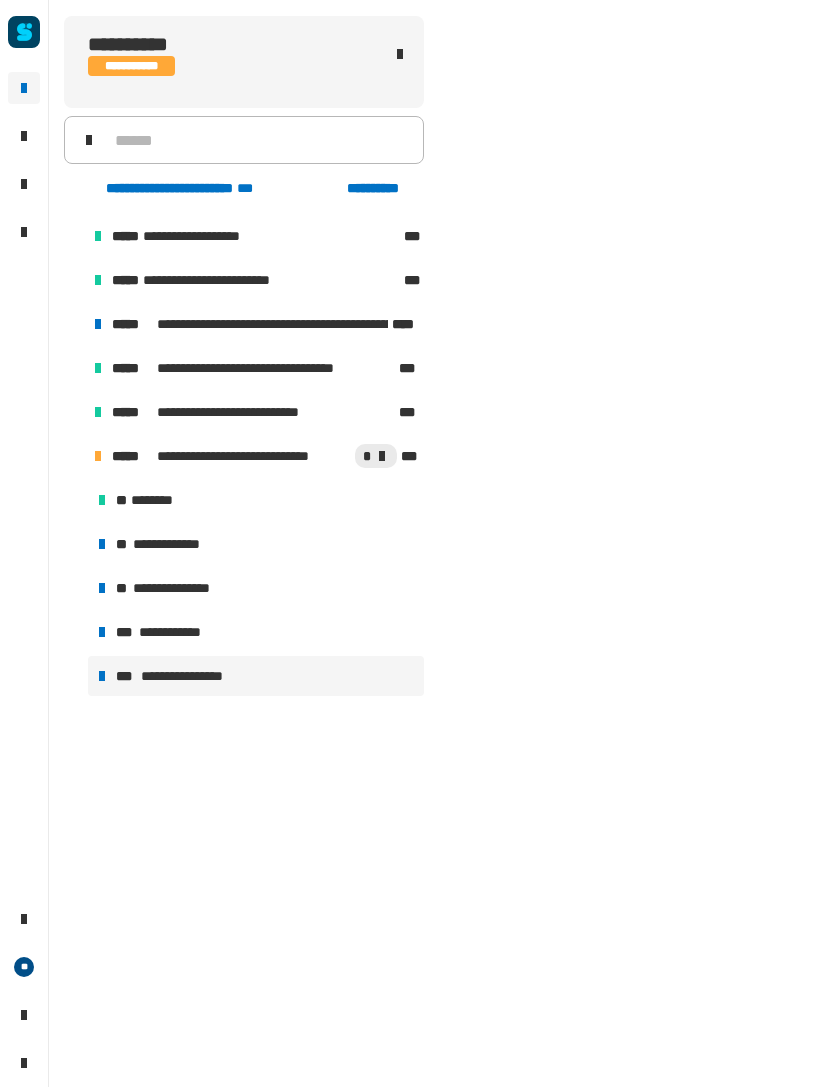scroll, scrollTop: 0, scrollLeft: 0, axis: both 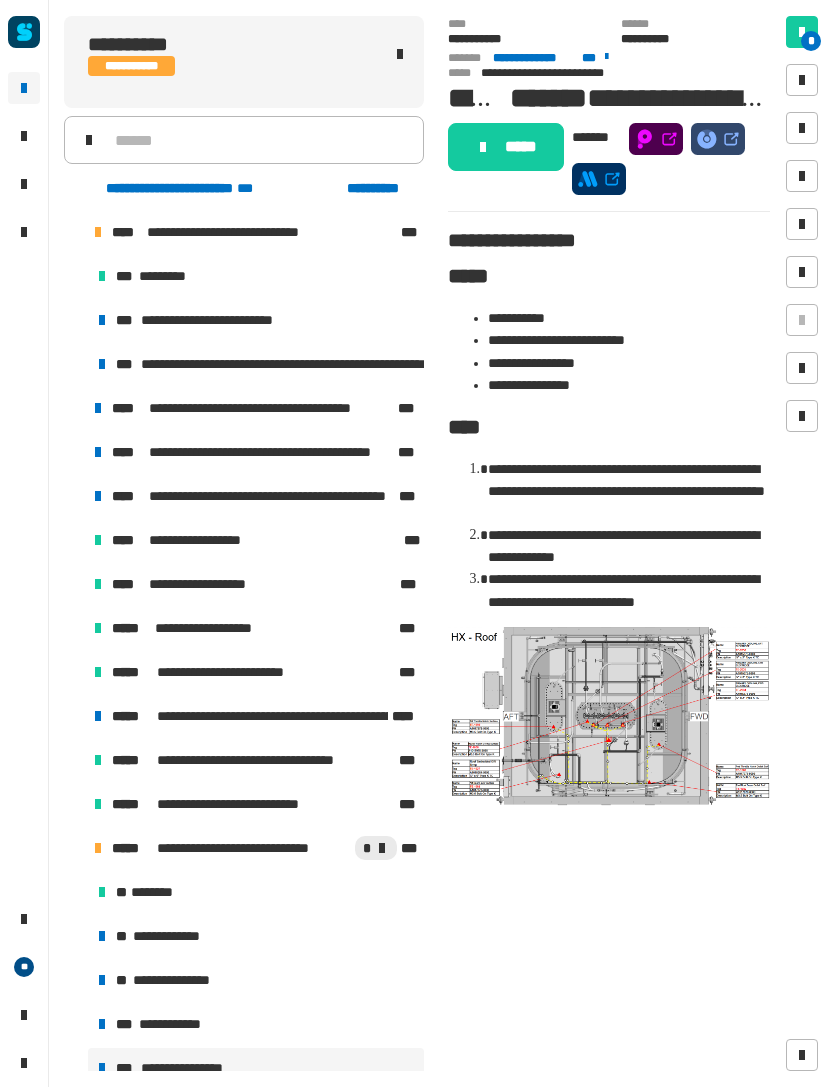 click on "**********" 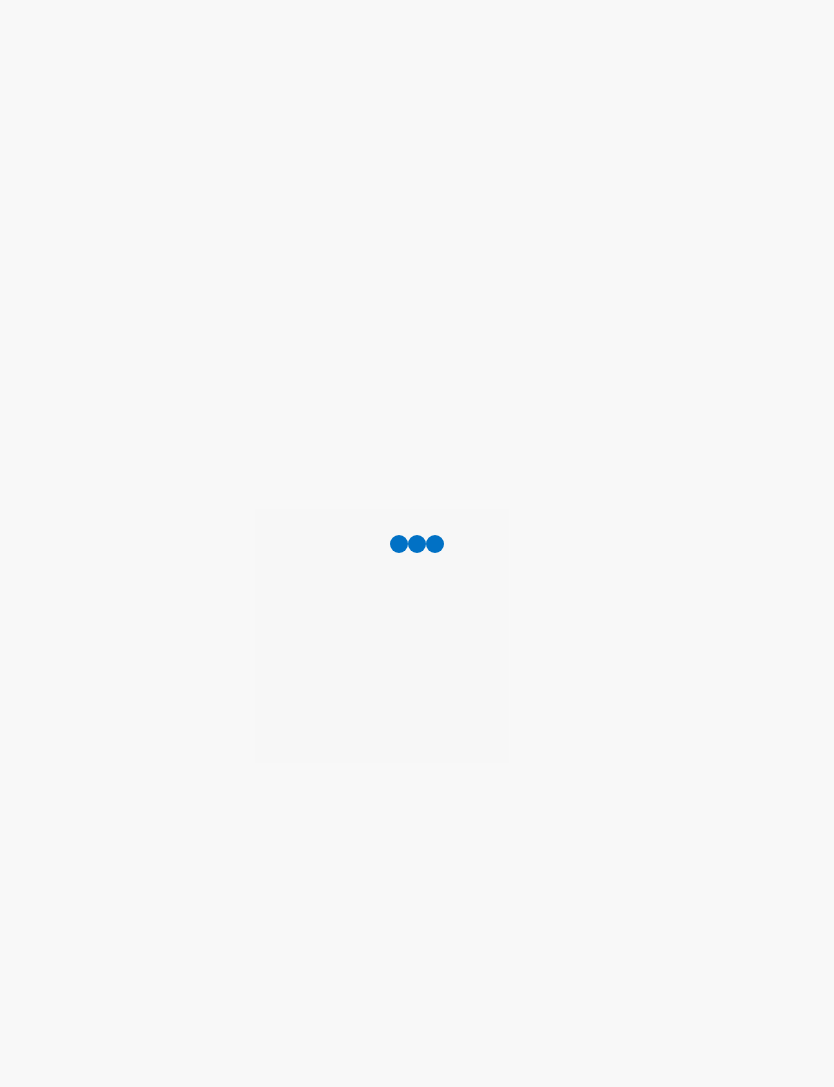 scroll, scrollTop: 0, scrollLeft: 0, axis: both 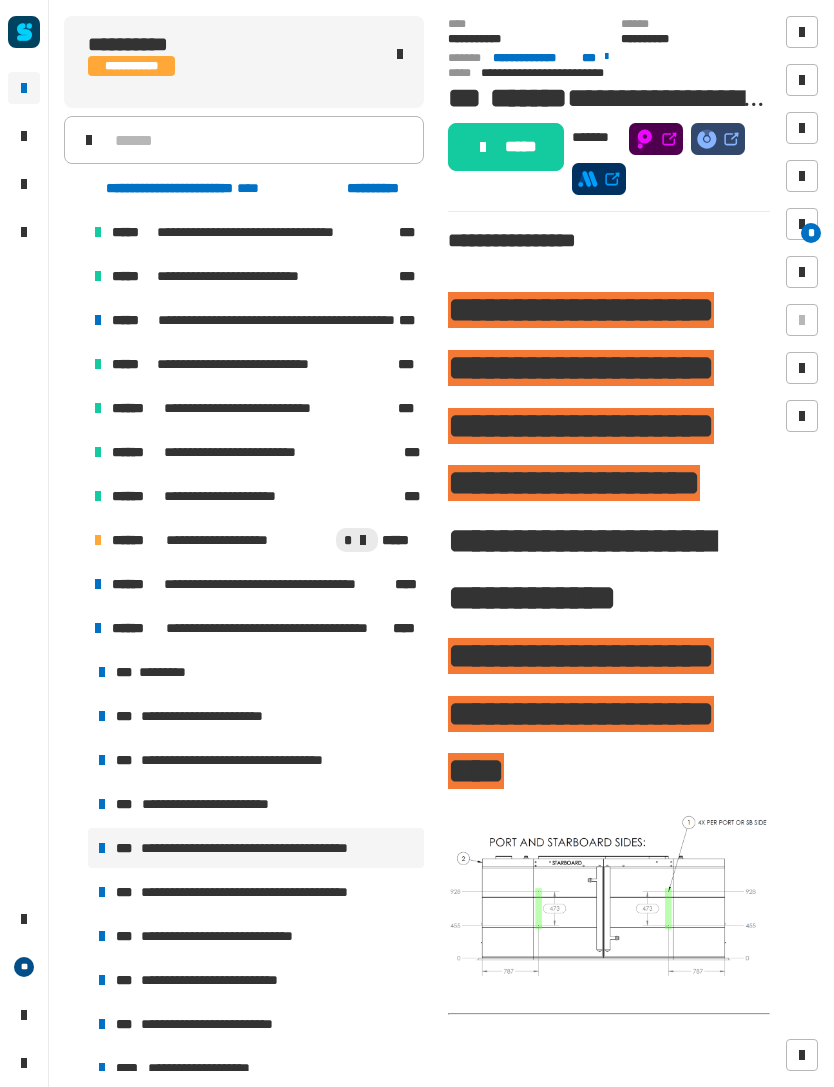 click on "**********" at bounding box center [278, 892] 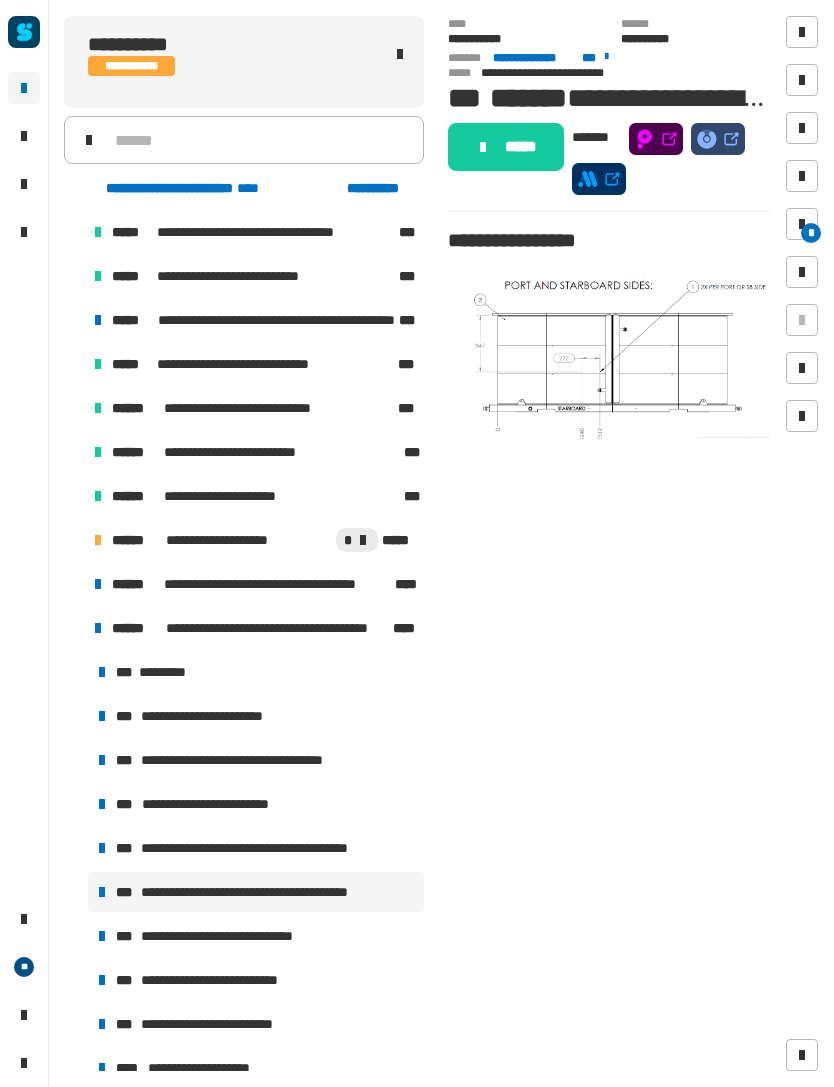 click on "**********" at bounding box center [254, 364] 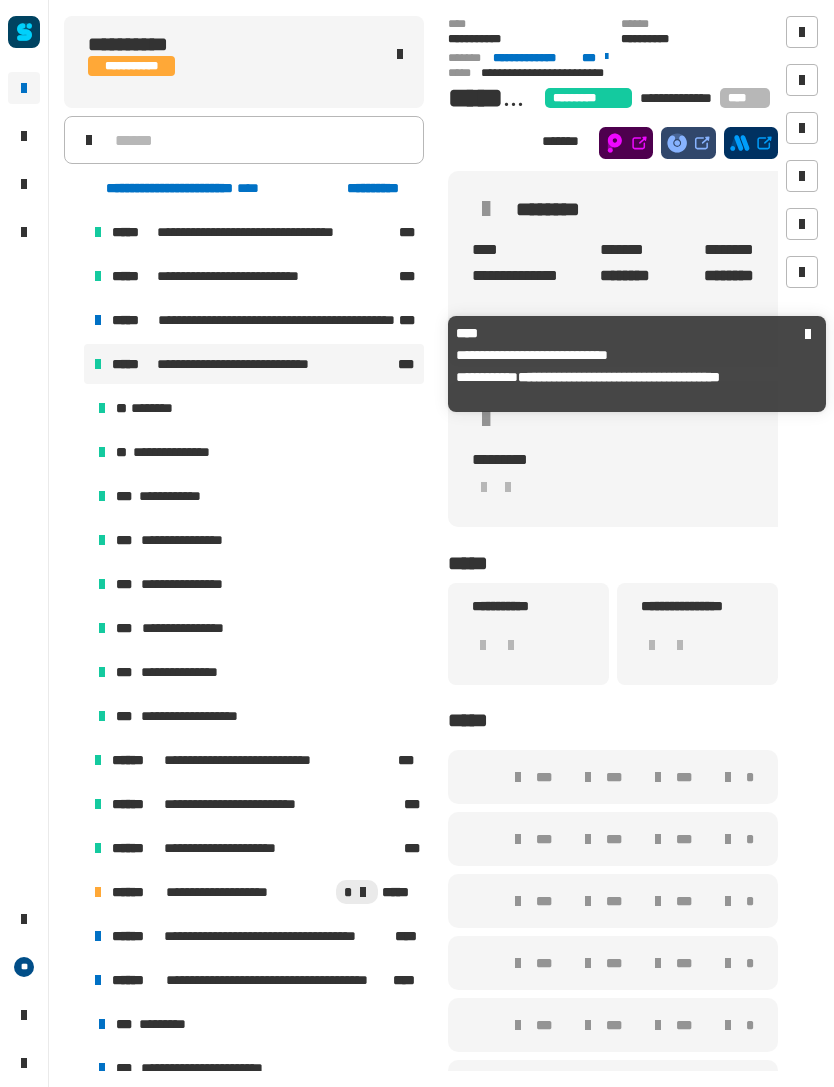 scroll, scrollTop: 0, scrollLeft: 0, axis: both 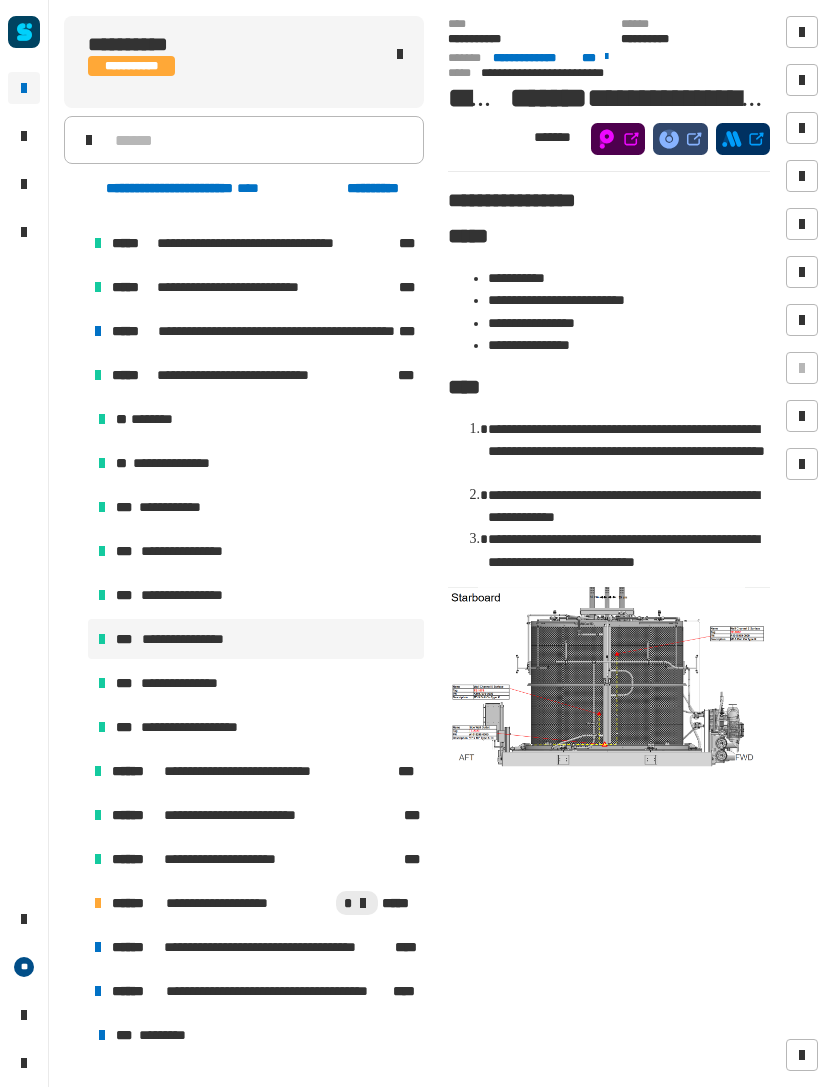 click on "**********" at bounding box center (256, 683) 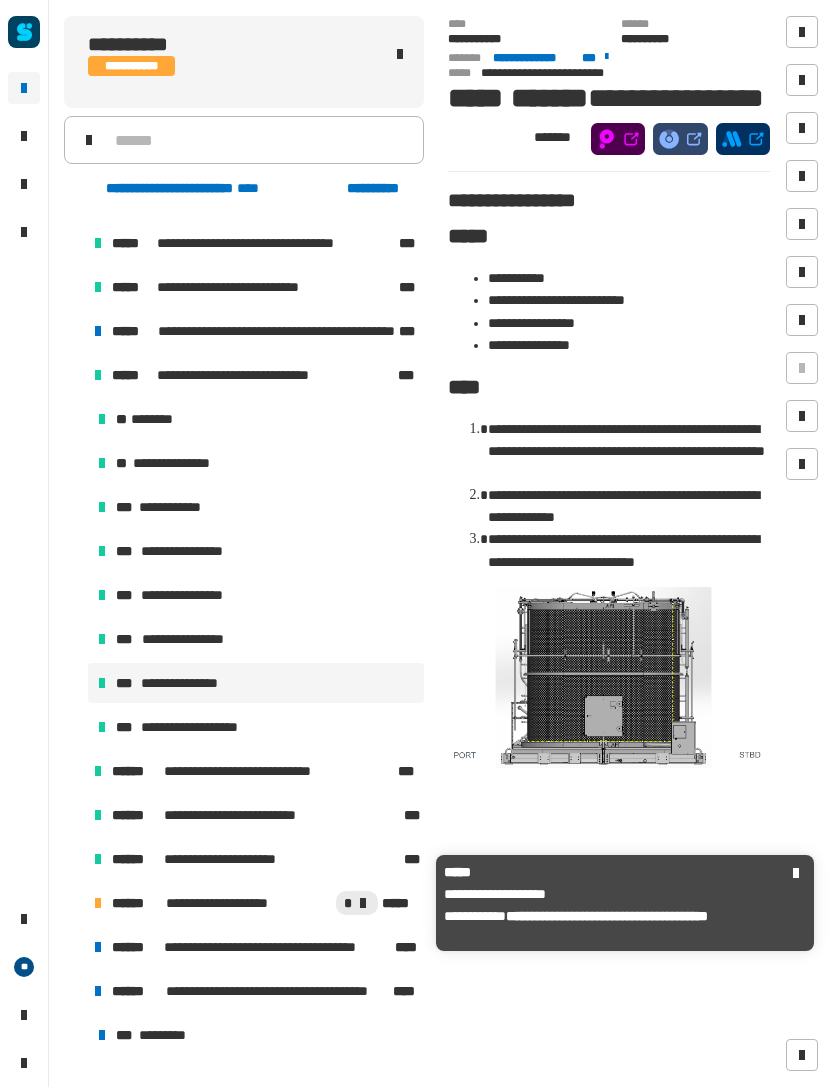 scroll, scrollTop: 352, scrollLeft: 0, axis: vertical 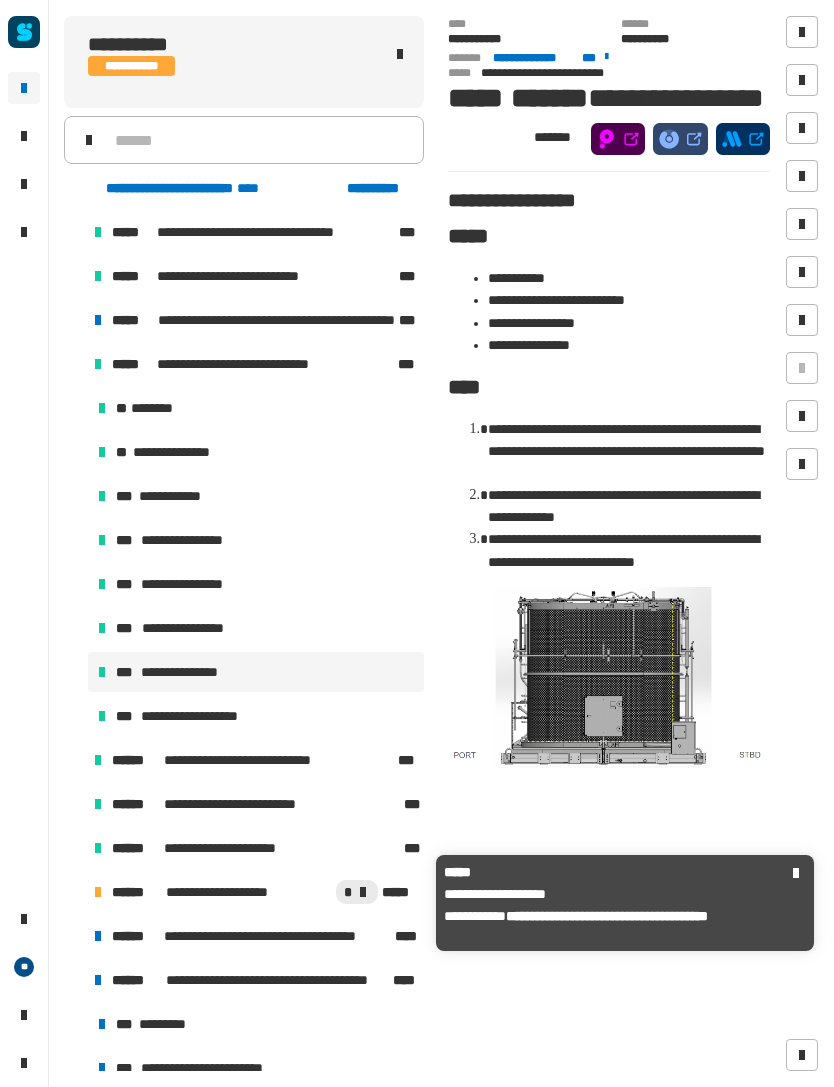 click on "**********" at bounding box center [254, 892] 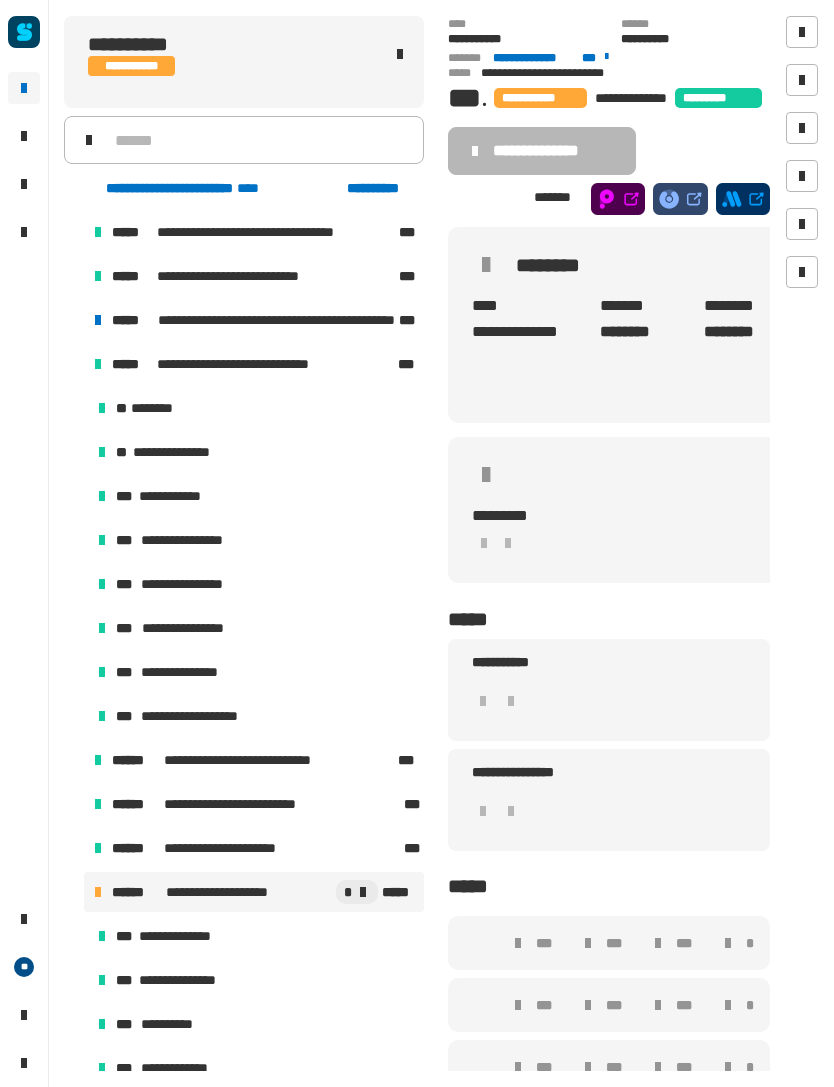 click on "**********" at bounding box center [256, 1024] 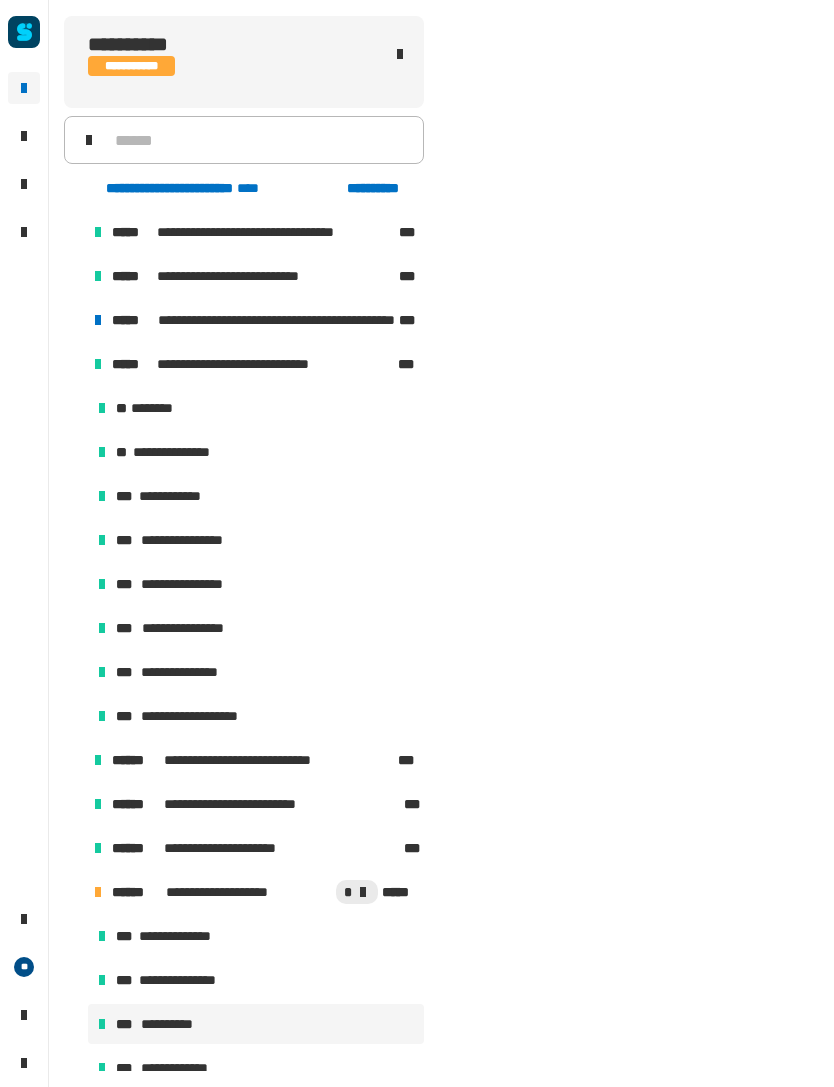 click on "**********" at bounding box center (256, 1024) 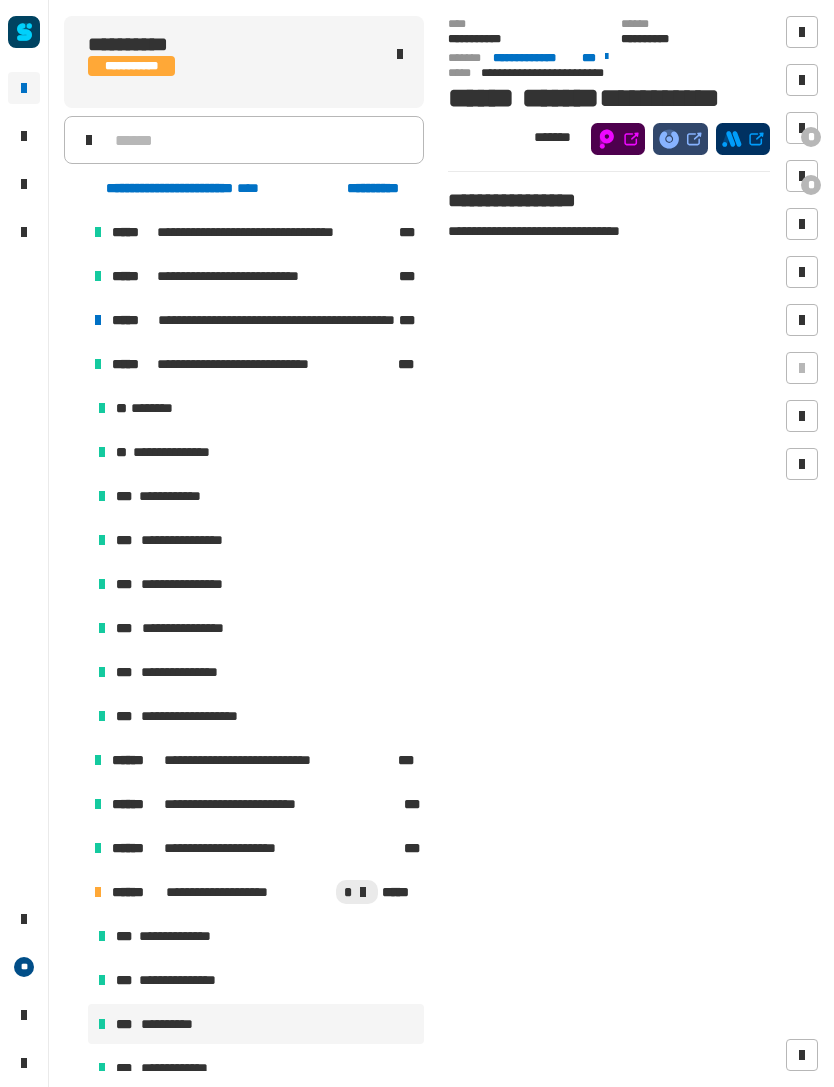 click on "*" at bounding box center (802, 128) 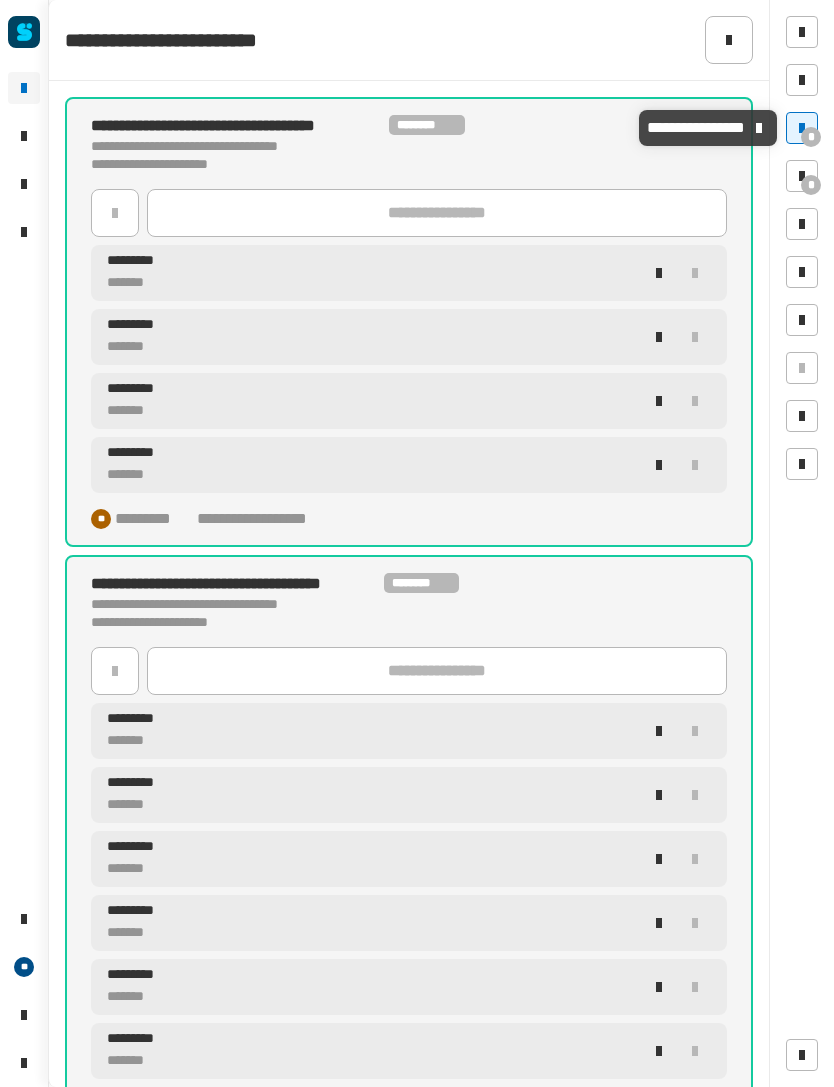 click 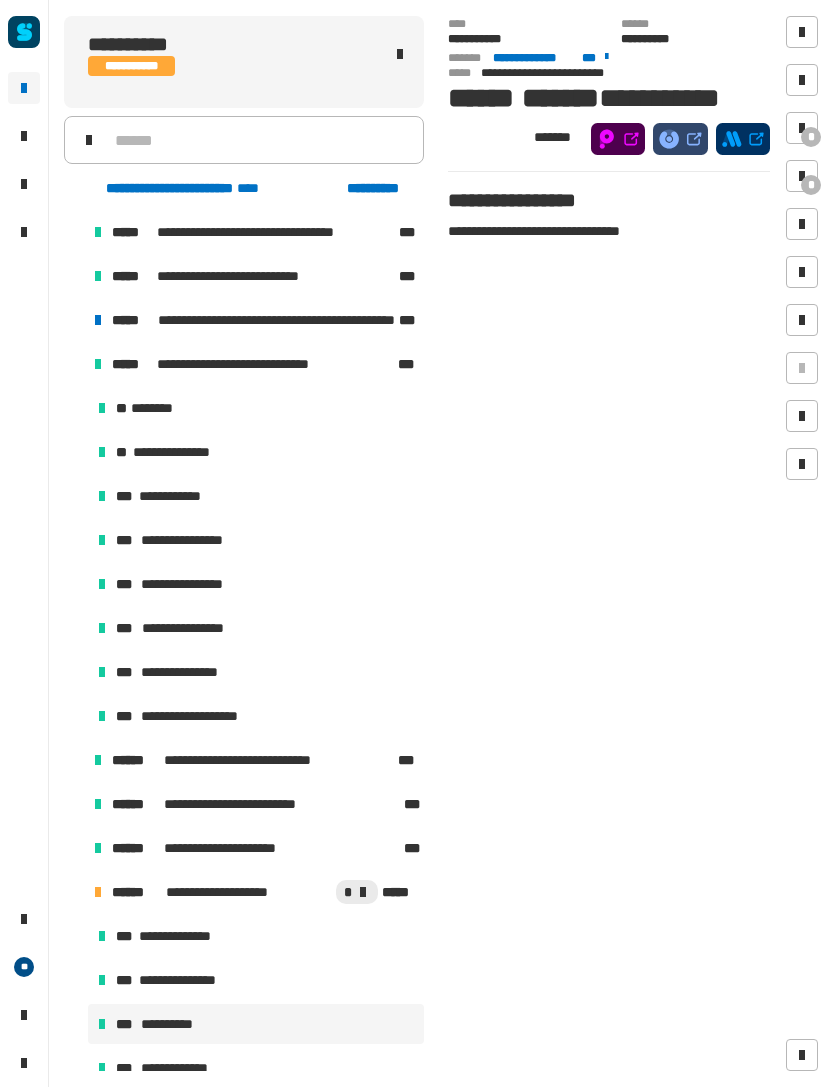 click on "**********" at bounding box center [256, 980] 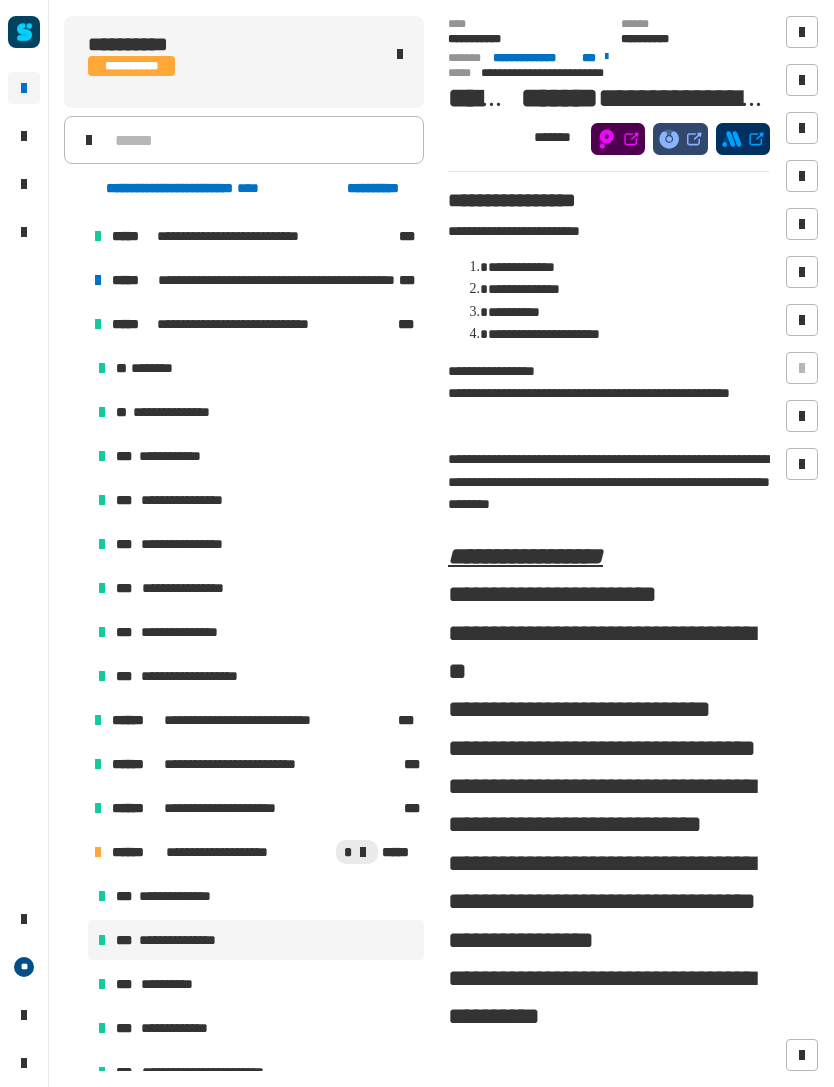 scroll, scrollTop: 393, scrollLeft: 0, axis: vertical 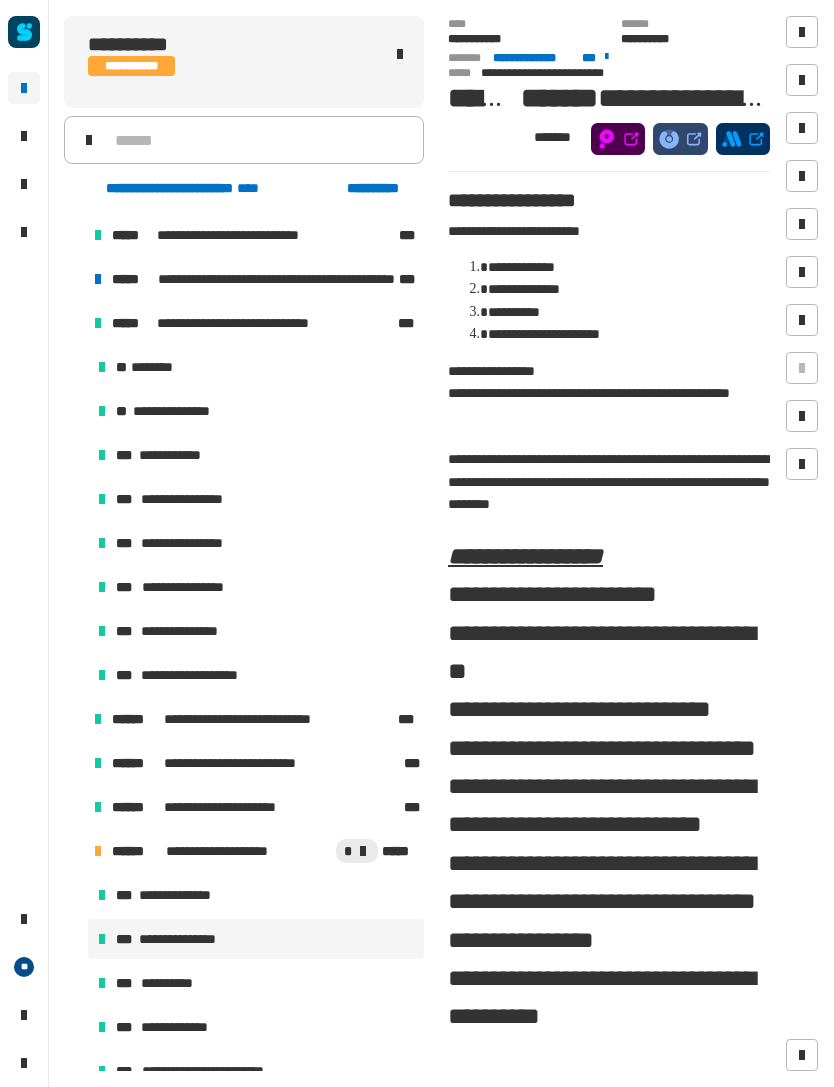 click on "**********" at bounding box center (256, 983) 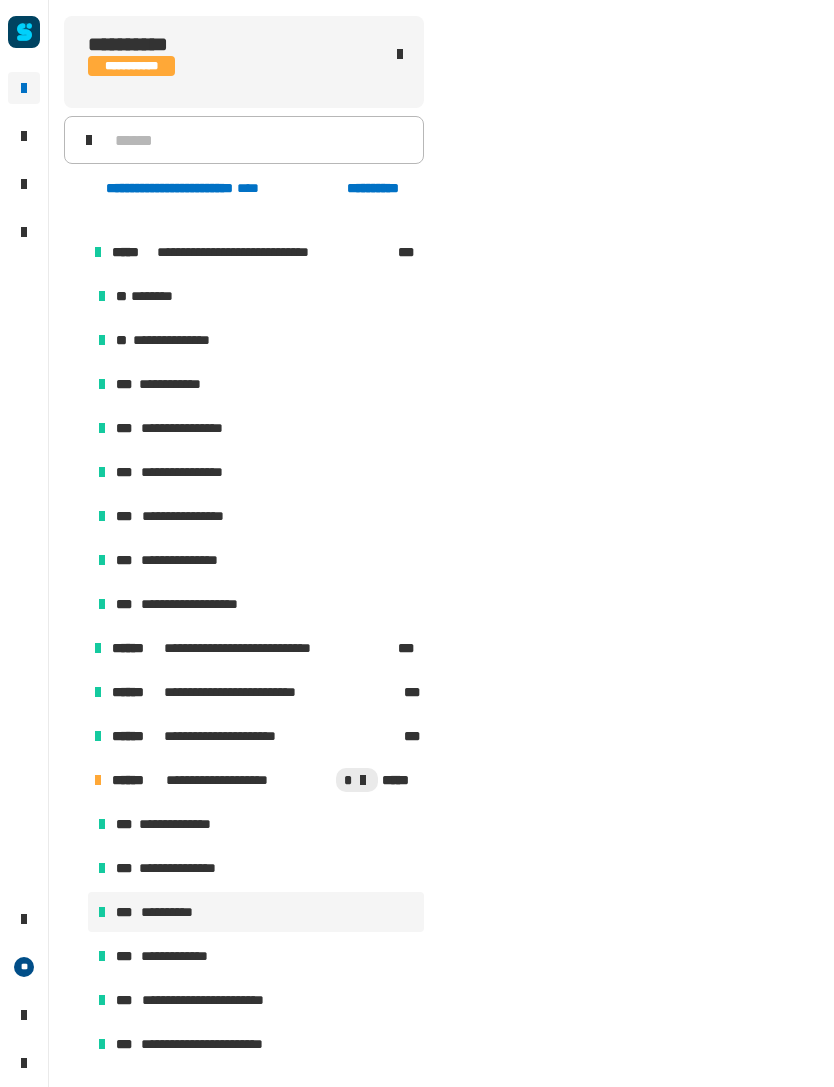 scroll, scrollTop: 542, scrollLeft: 0, axis: vertical 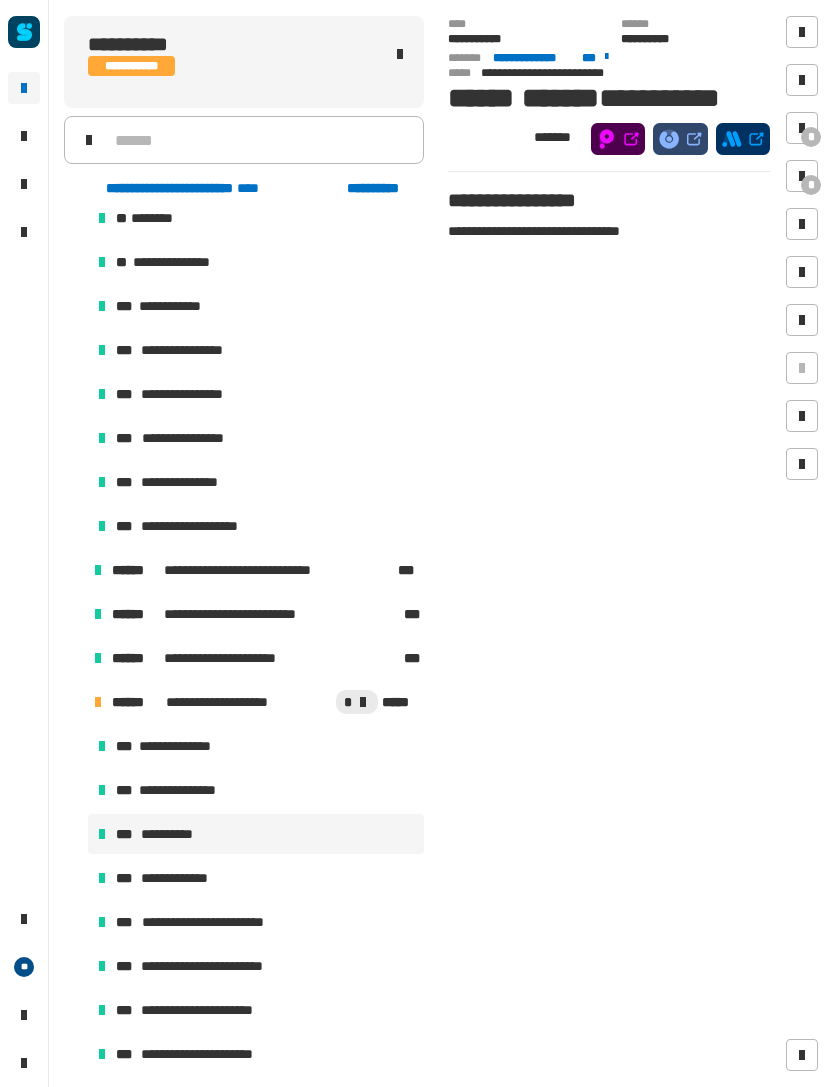 click on "**********" at bounding box center (213, 922) 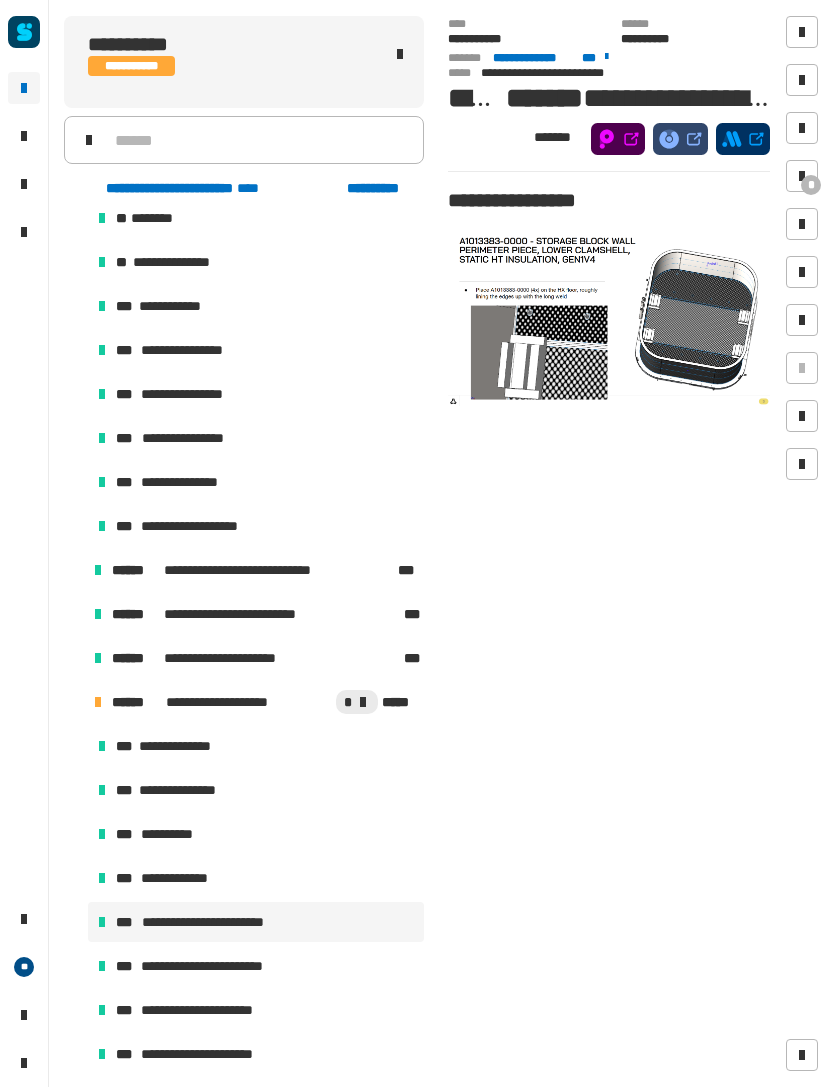 click at bounding box center [609, 315] 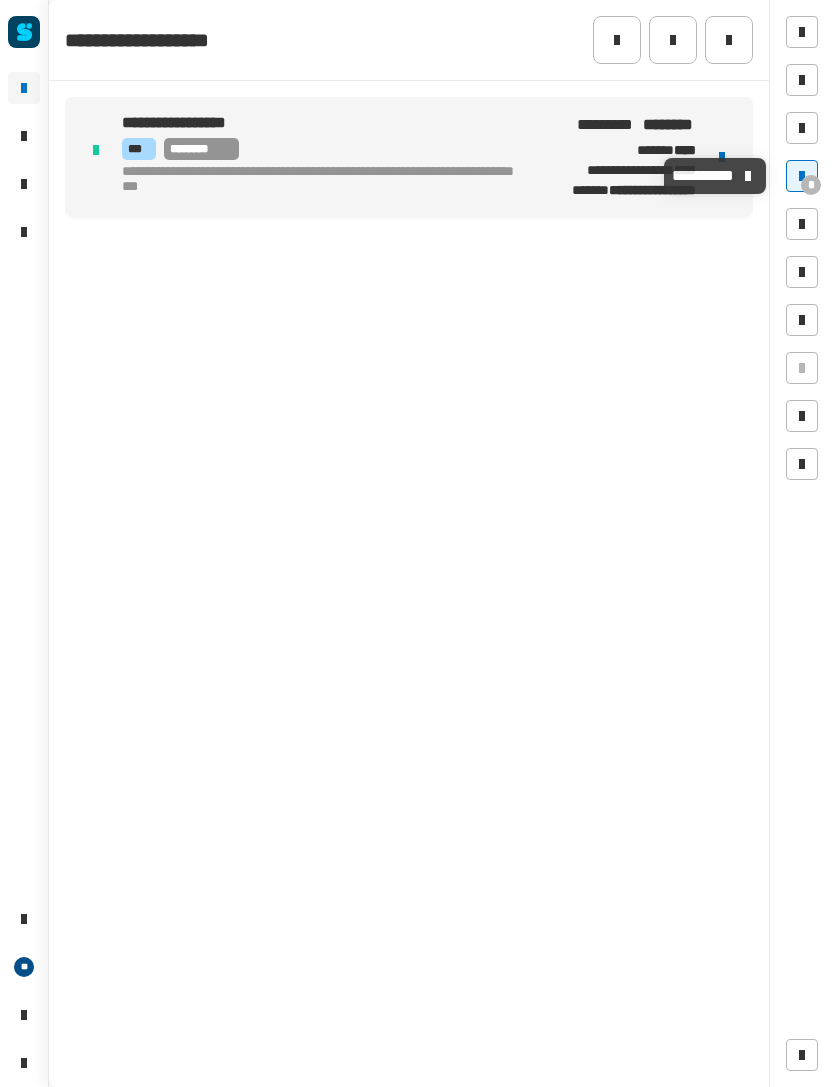 click at bounding box center (802, 176) 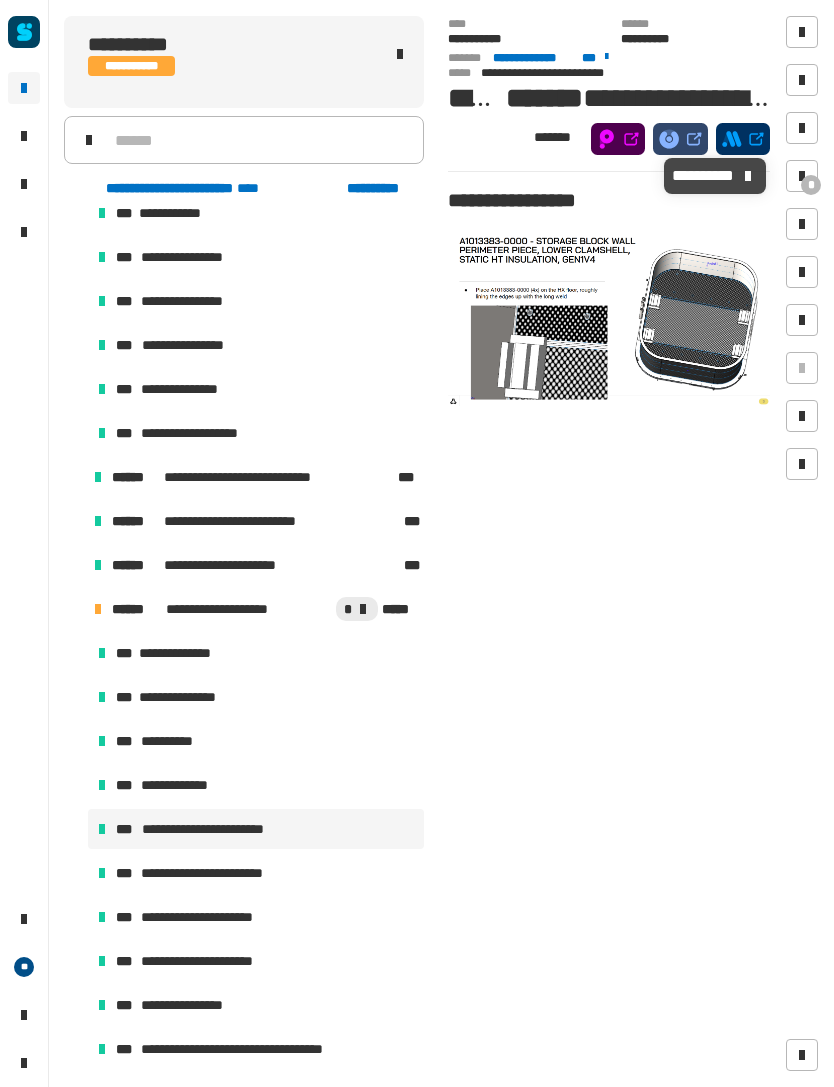 scroll, scrollTop: 636, scrollLeft: 0, axis: vertical 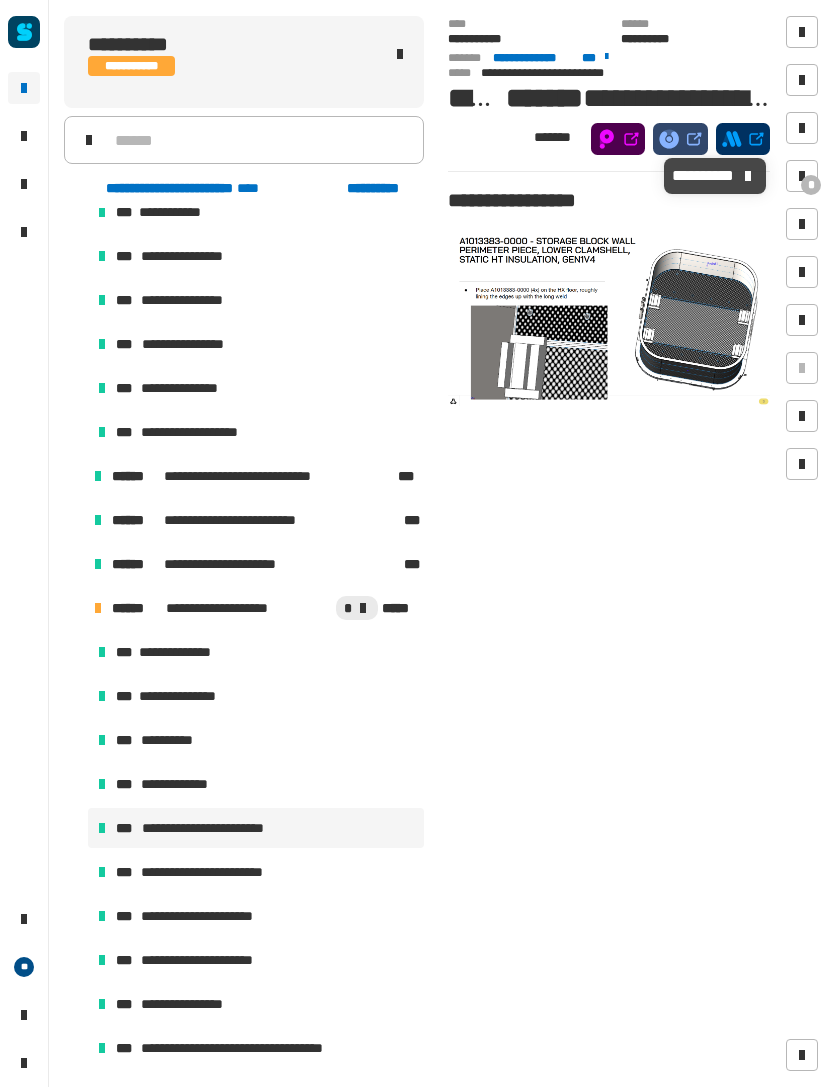 click on "**********" at bounding box center (256, 828) 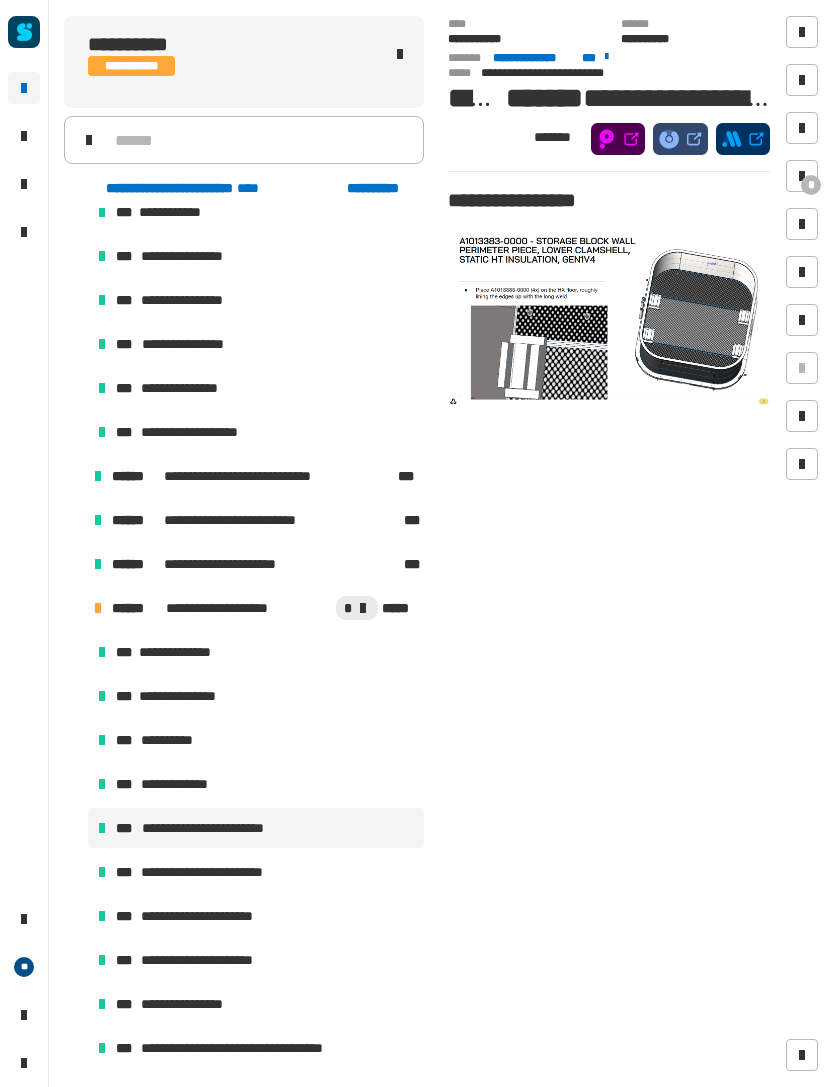 click on "**********" at bounding box center [256, 872] 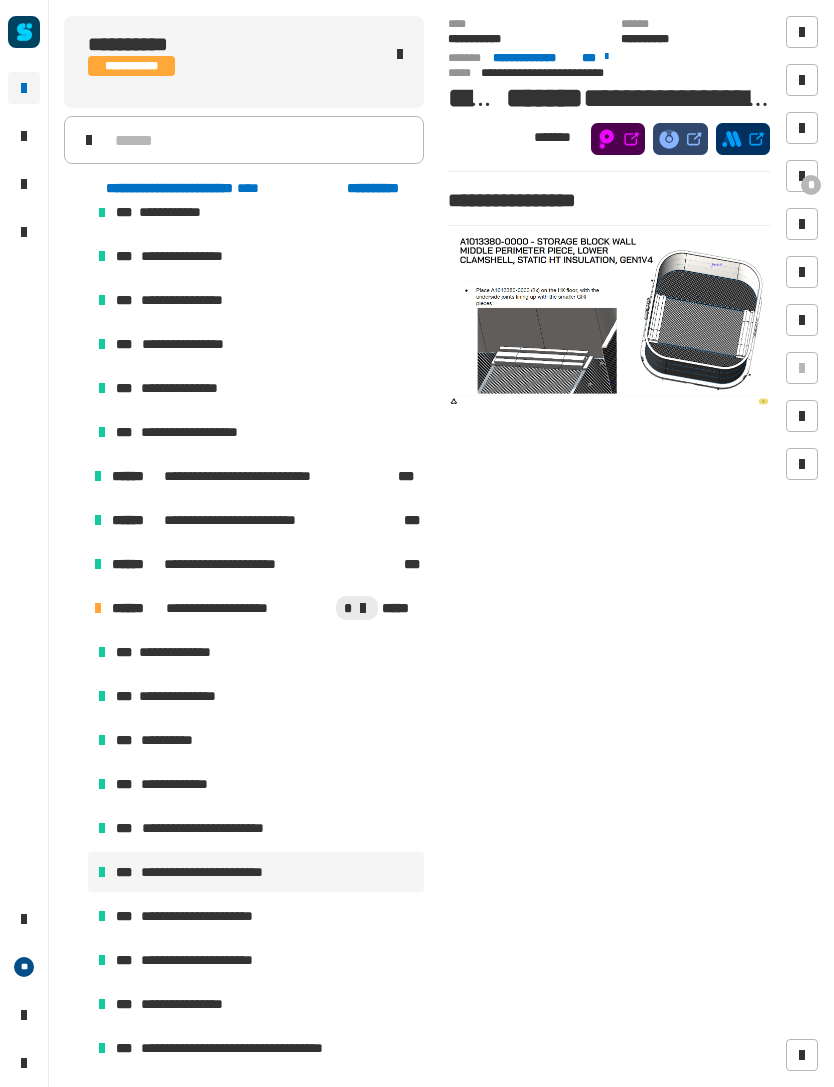 click on "**********" at bounding box center [204, 916] 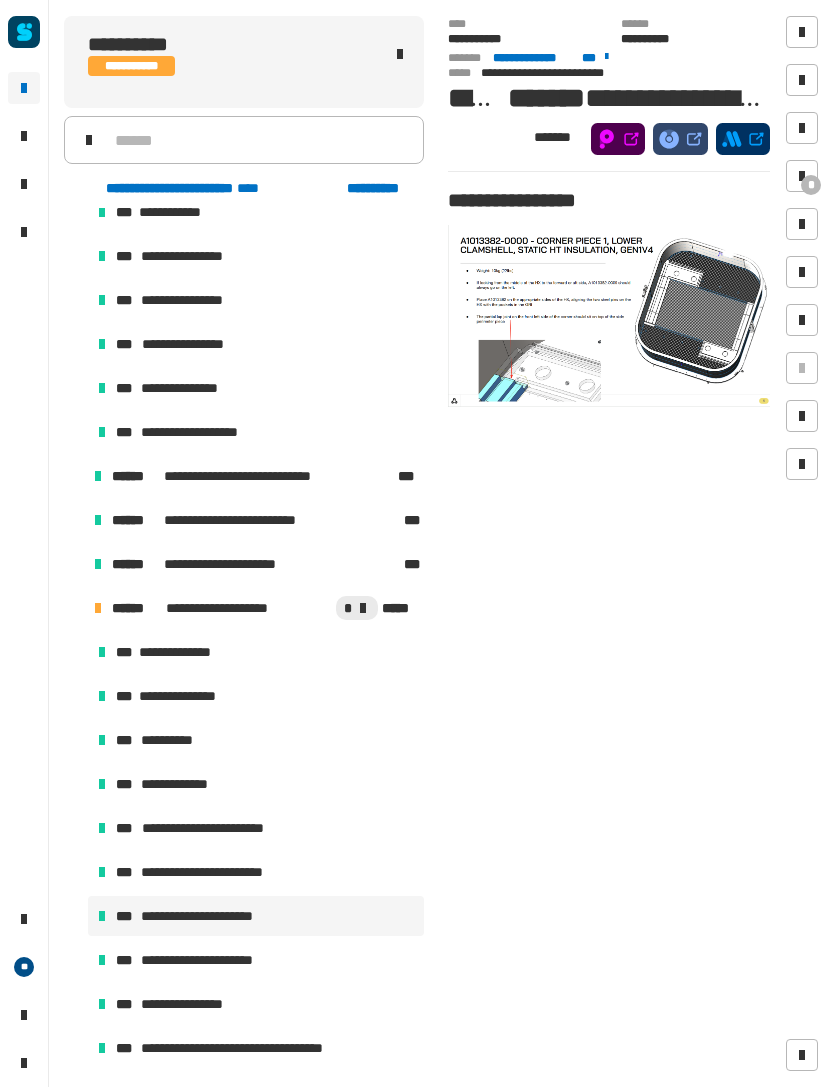 click on "**********" at bounding box center (256, 960) 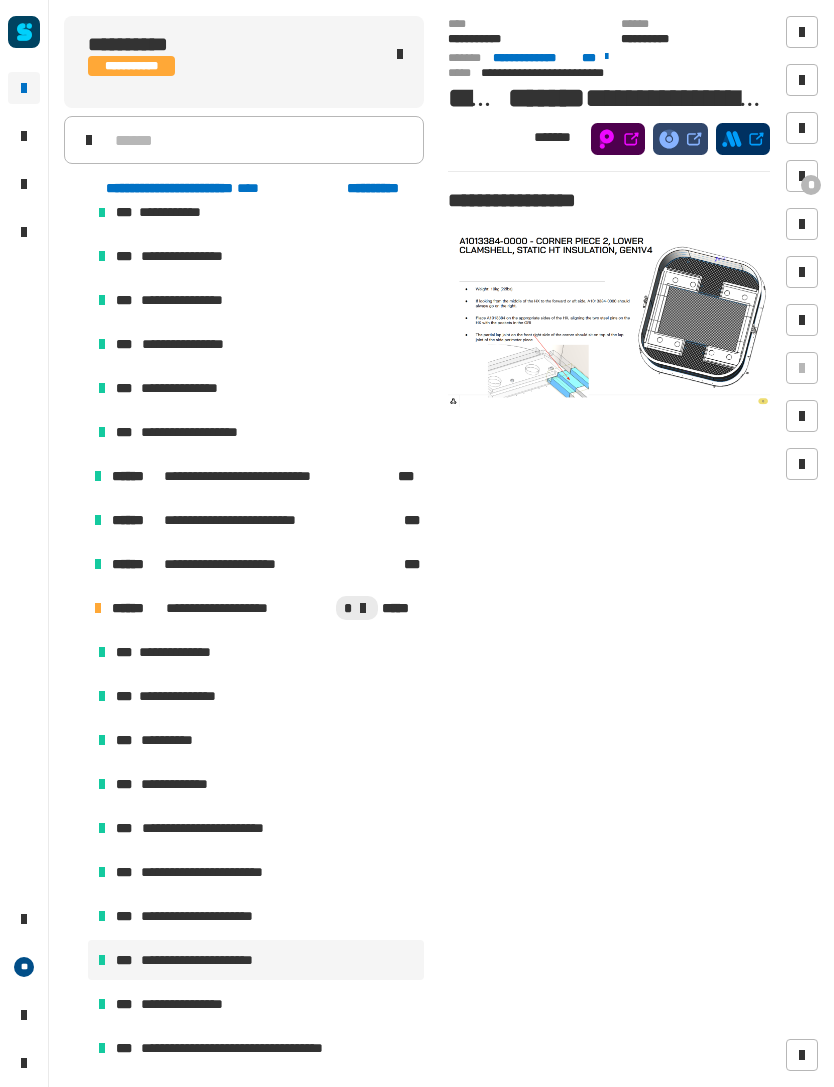 click on "**********" at bounding box center [186, 1004] 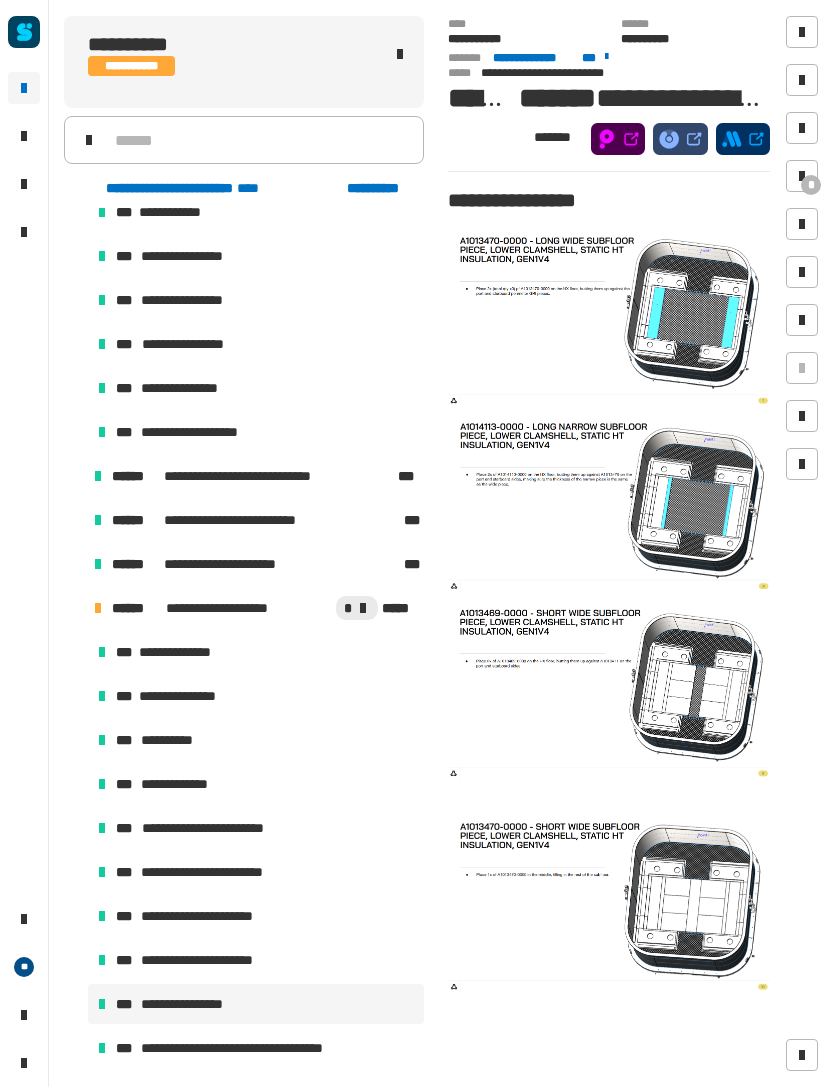 scroll, scrollTop: 654, scrollLeft: 0, axis: vertical 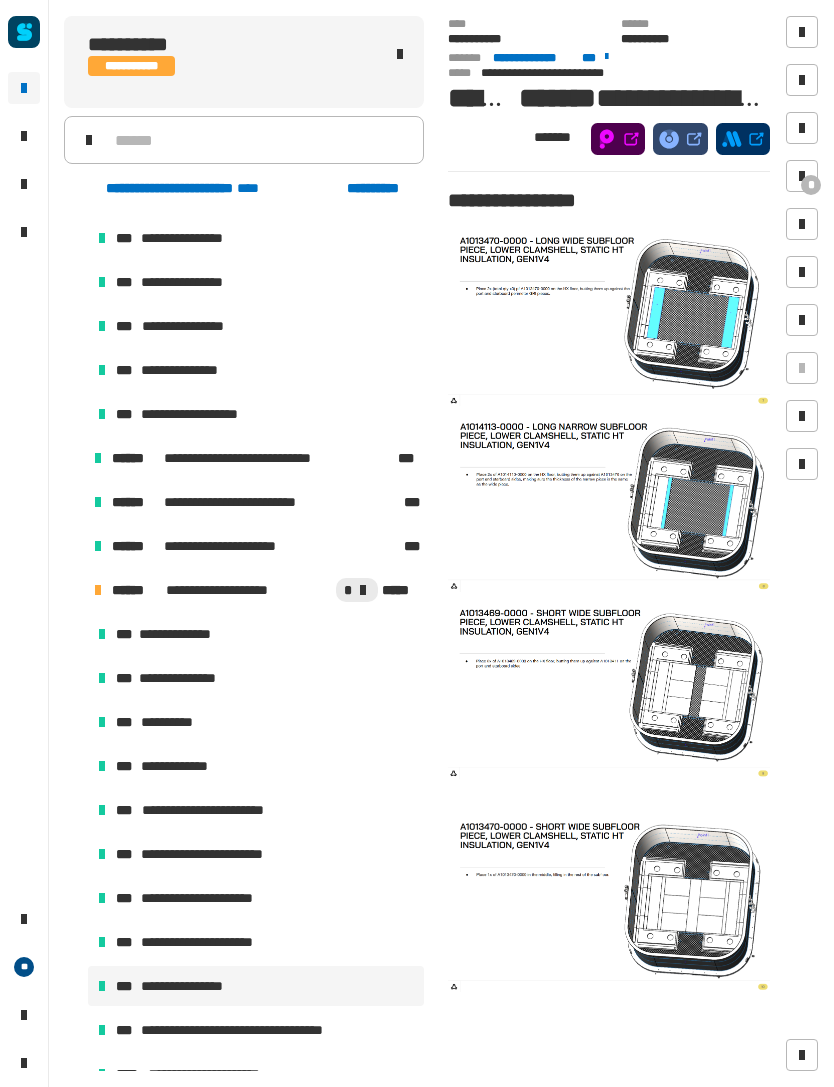 click on "**********" at bounding box center [244, 1030] 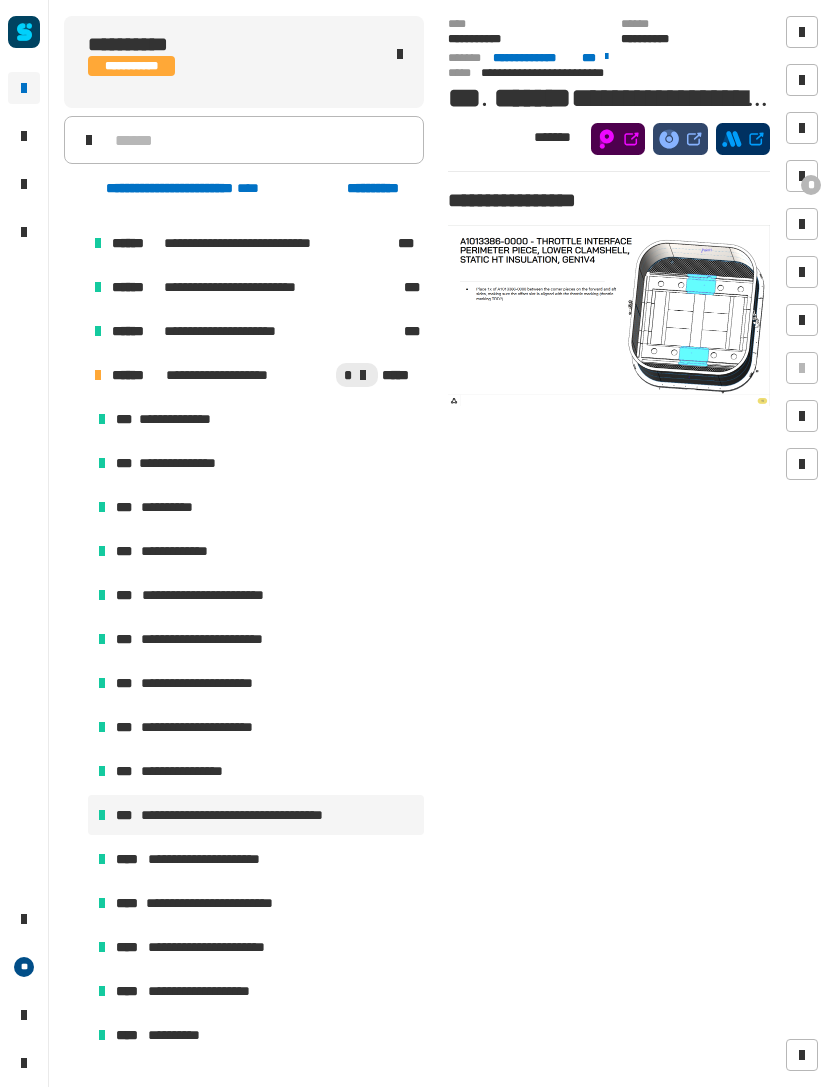scroll, scrollTop: 876, scrollLeft: 0, axis: vertical 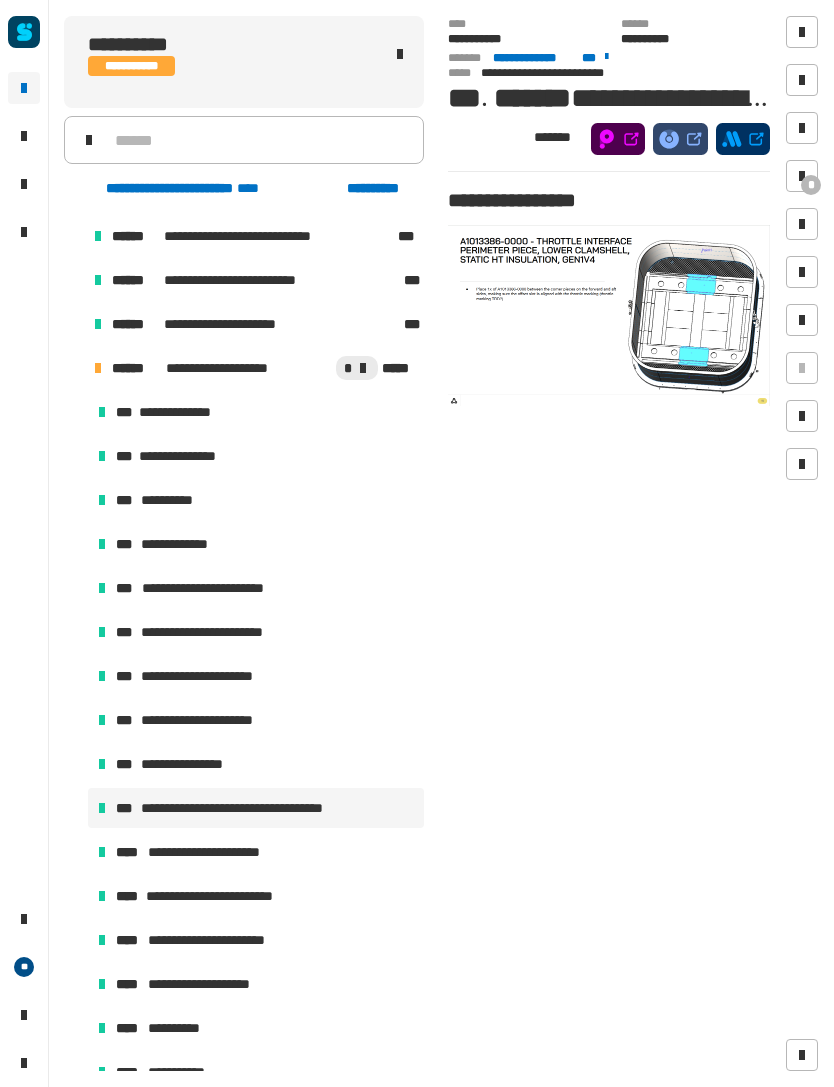 click on "**********" at bounding box center (213, 852) 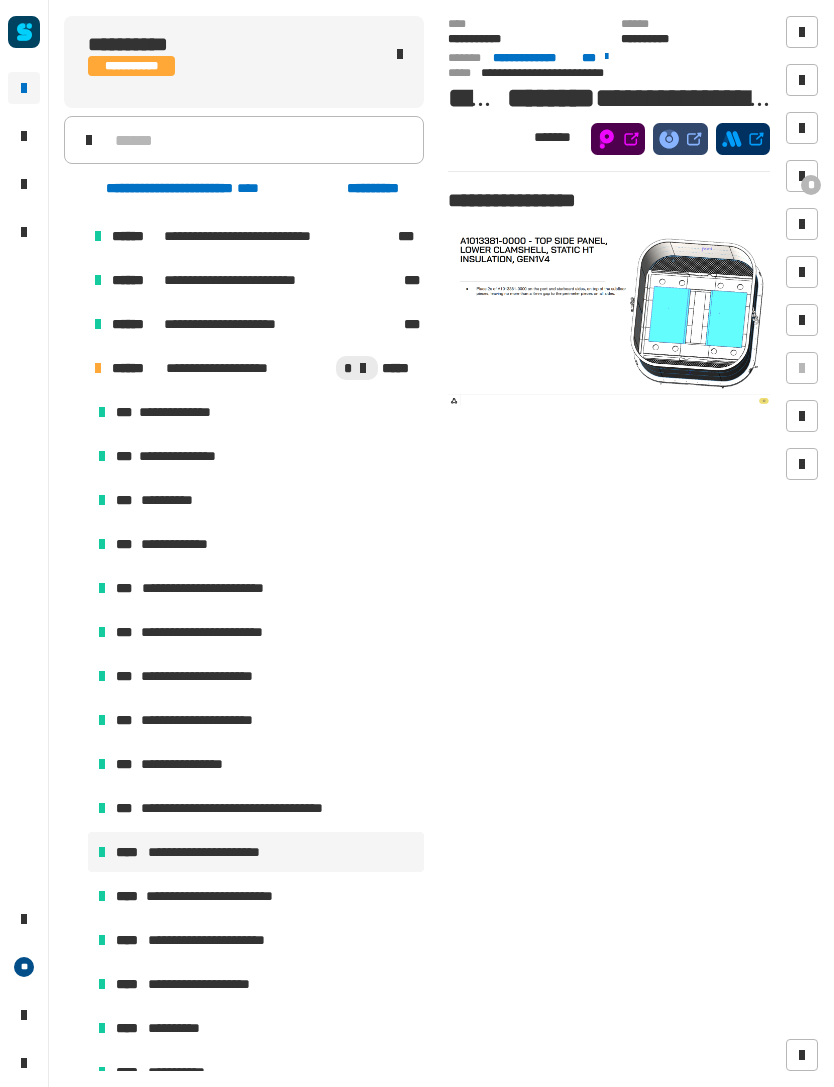 click on "**********" at bounding box center (221, 896) 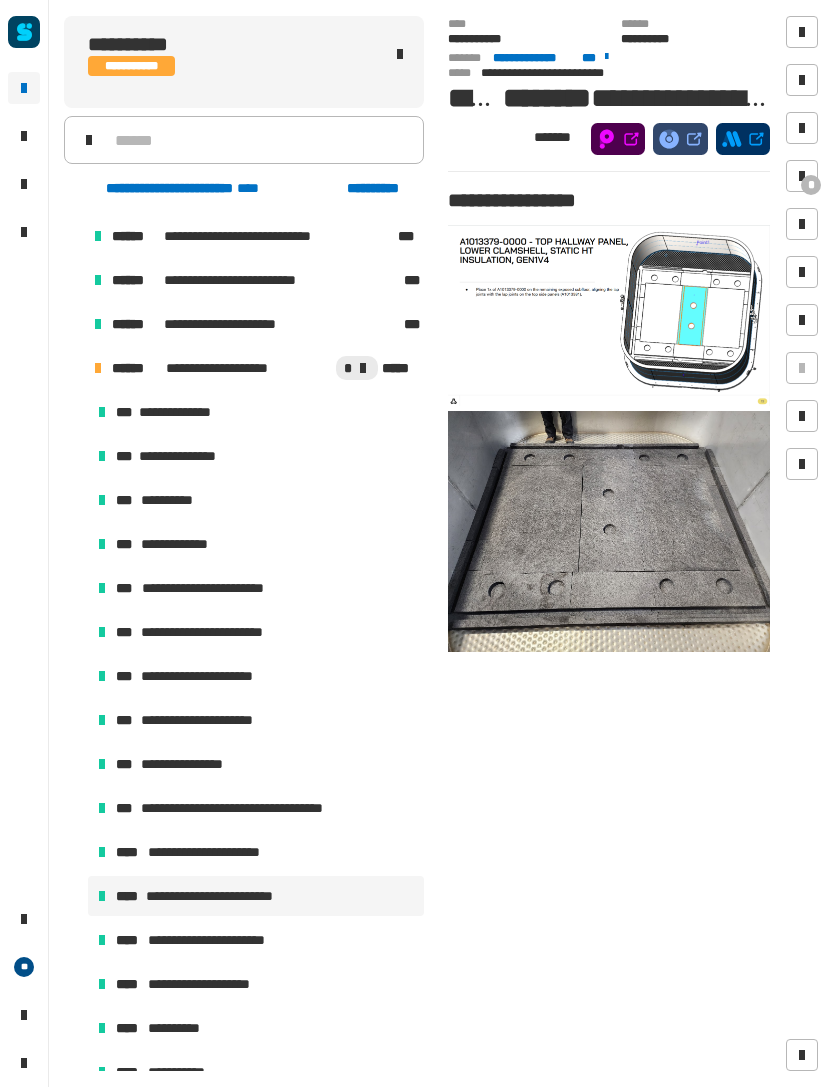 click on "**********" at bounding box center (224, 940) 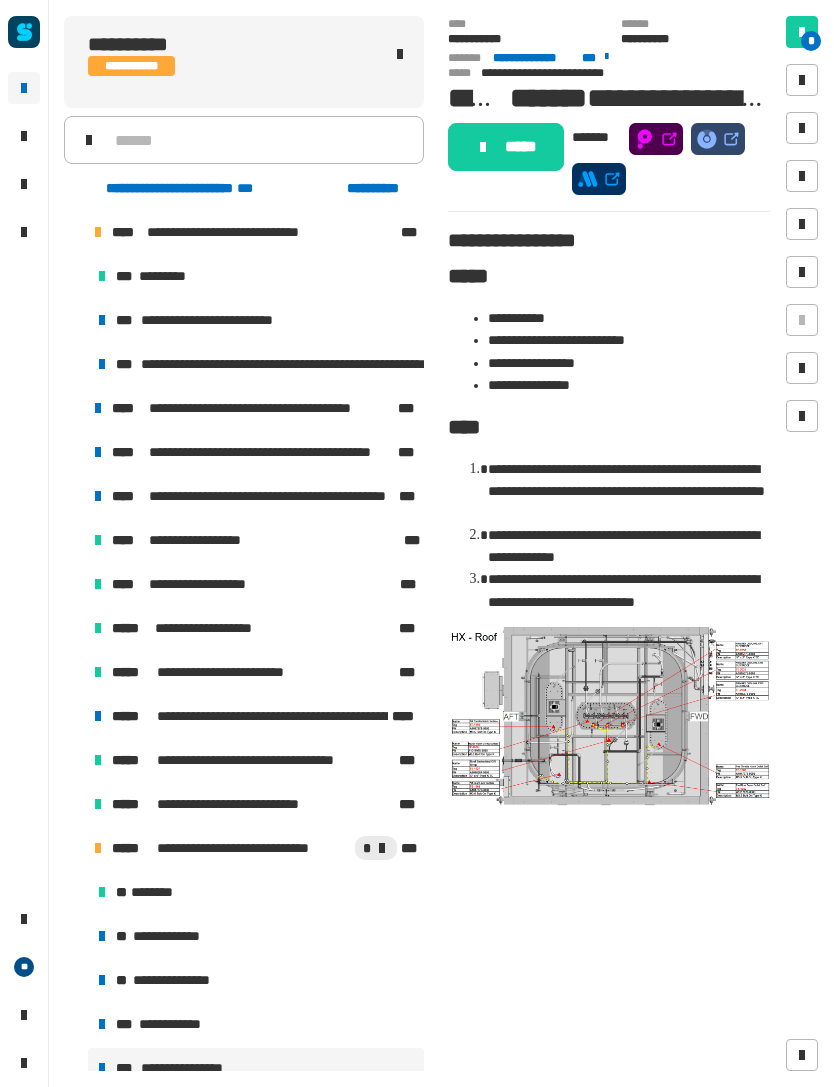 scroll, scrollTop: -76, scrollLeft: -120, axis: both 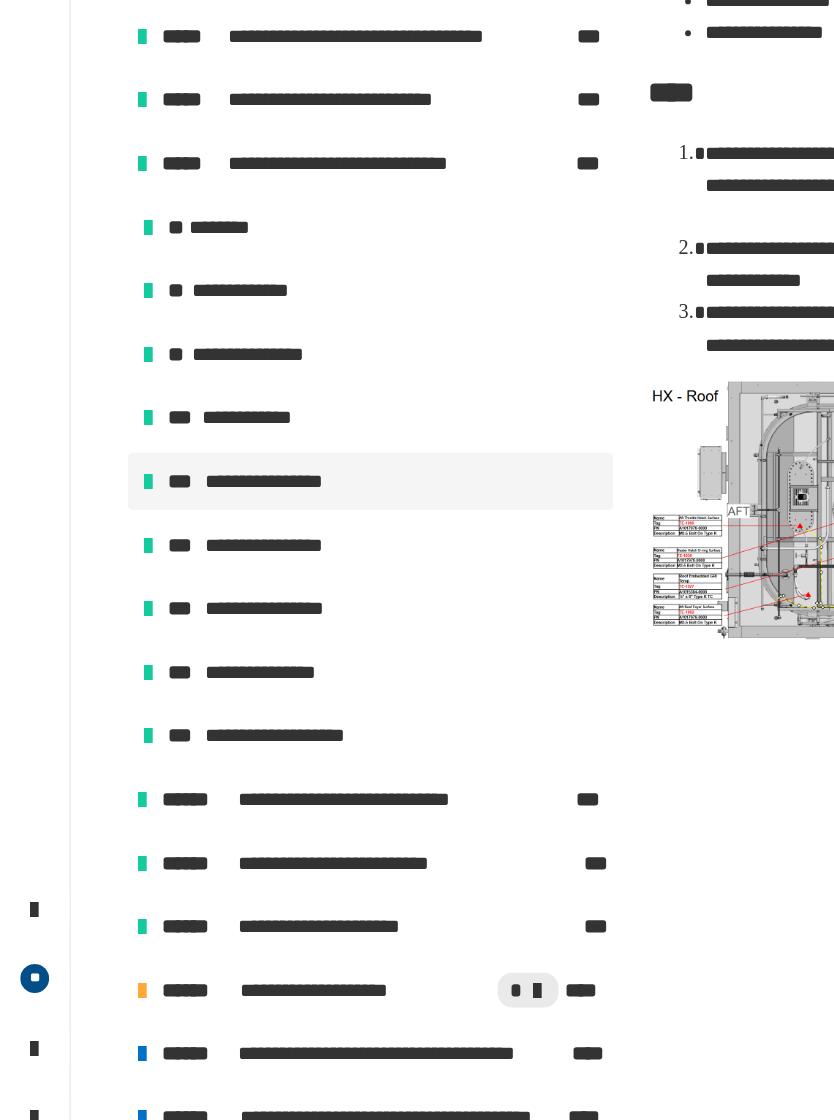 click on "**********" at bounding box center (254, 1008) 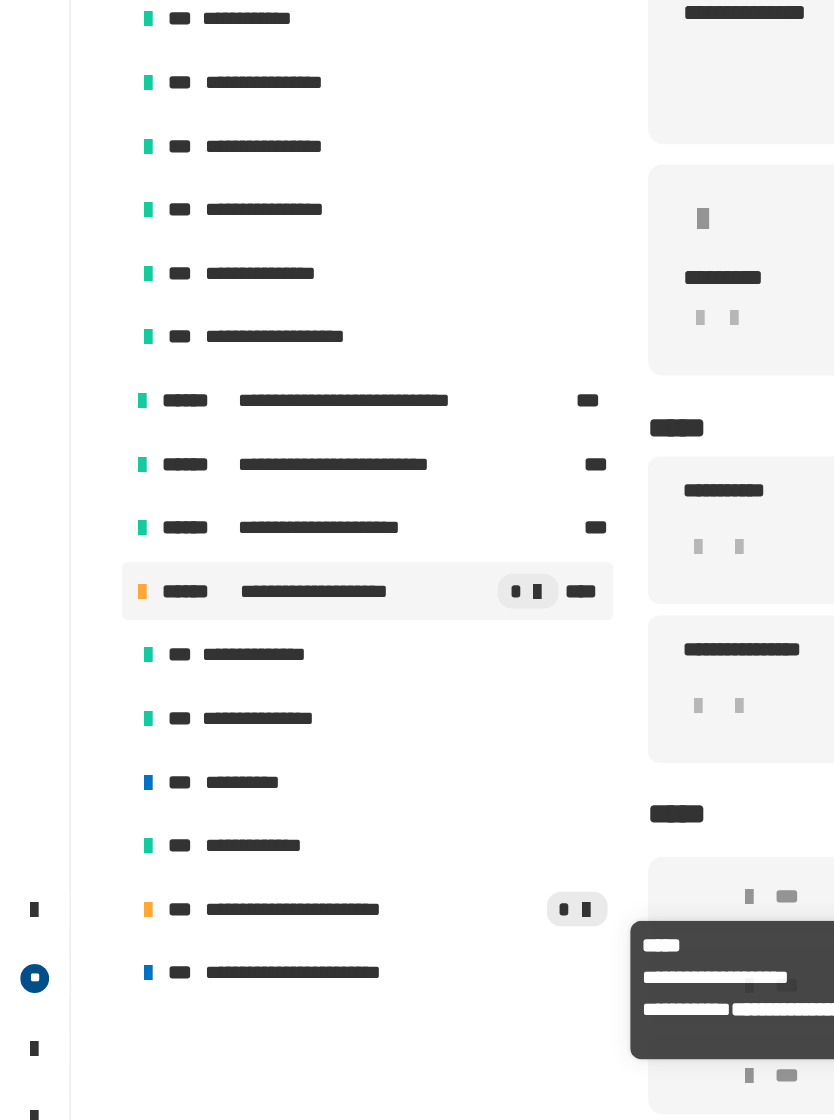 scroll, scrollTop: 559, scrollLeft: 0, axis: vertical 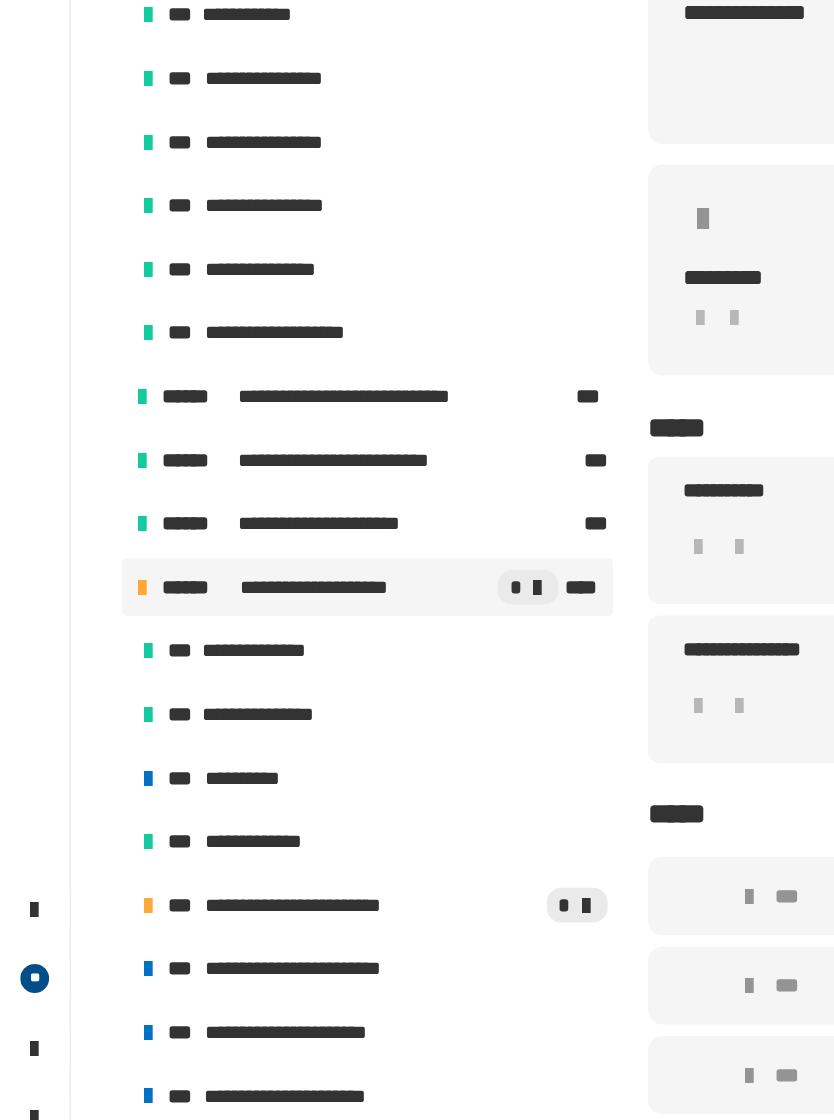 click on "**********" at bounding box center (256, 905) 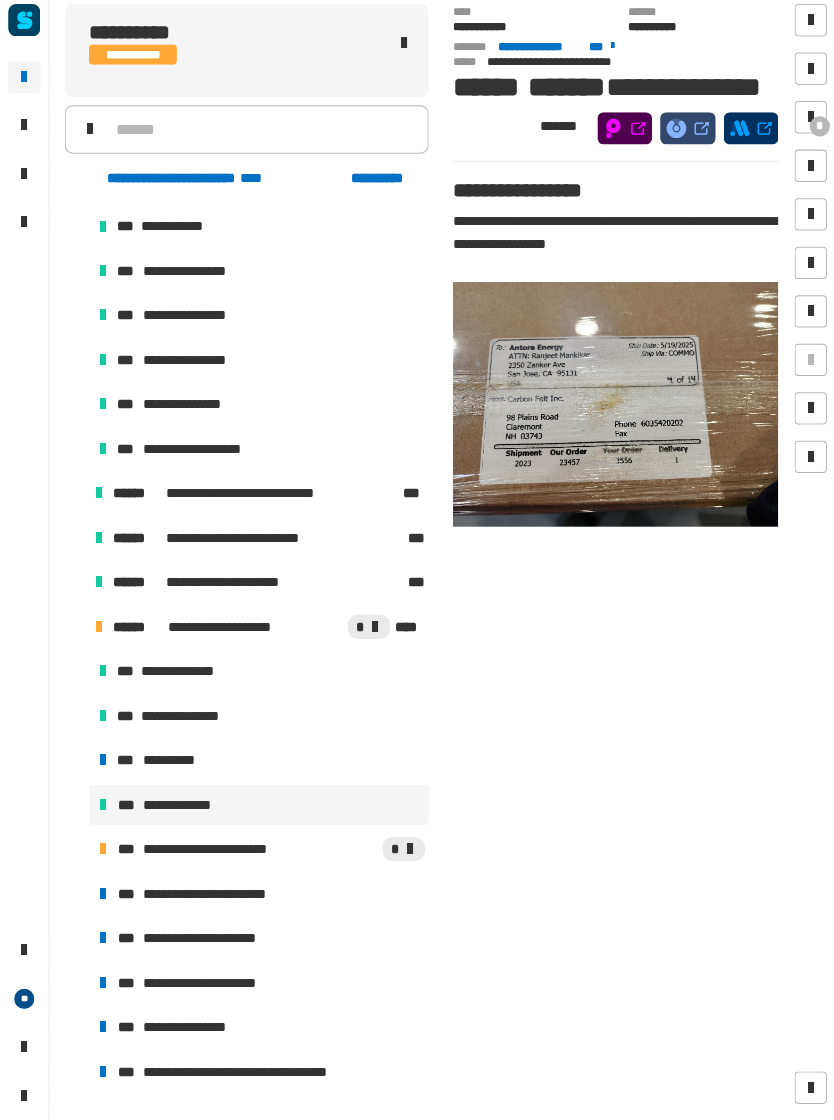 scroll, scrollTop: 700, scrollLeft: 0, axis: vertical 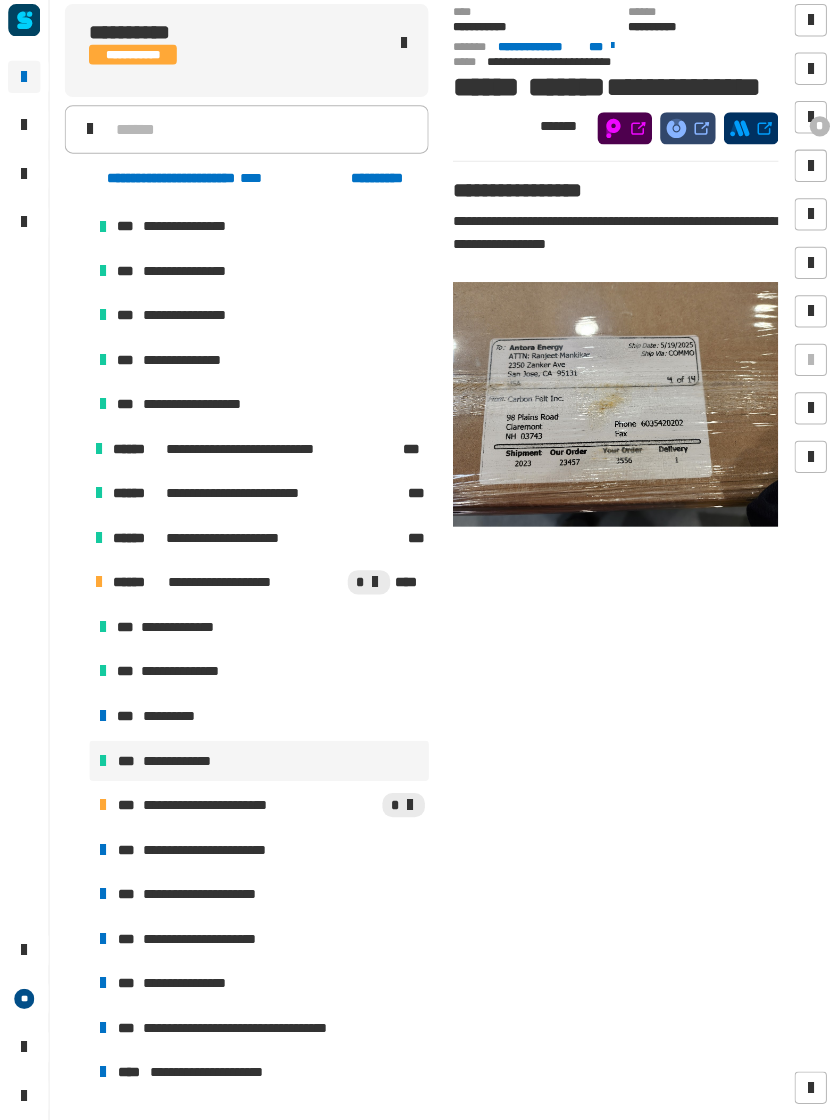 click on "**********" at bounding box center (256, 808) 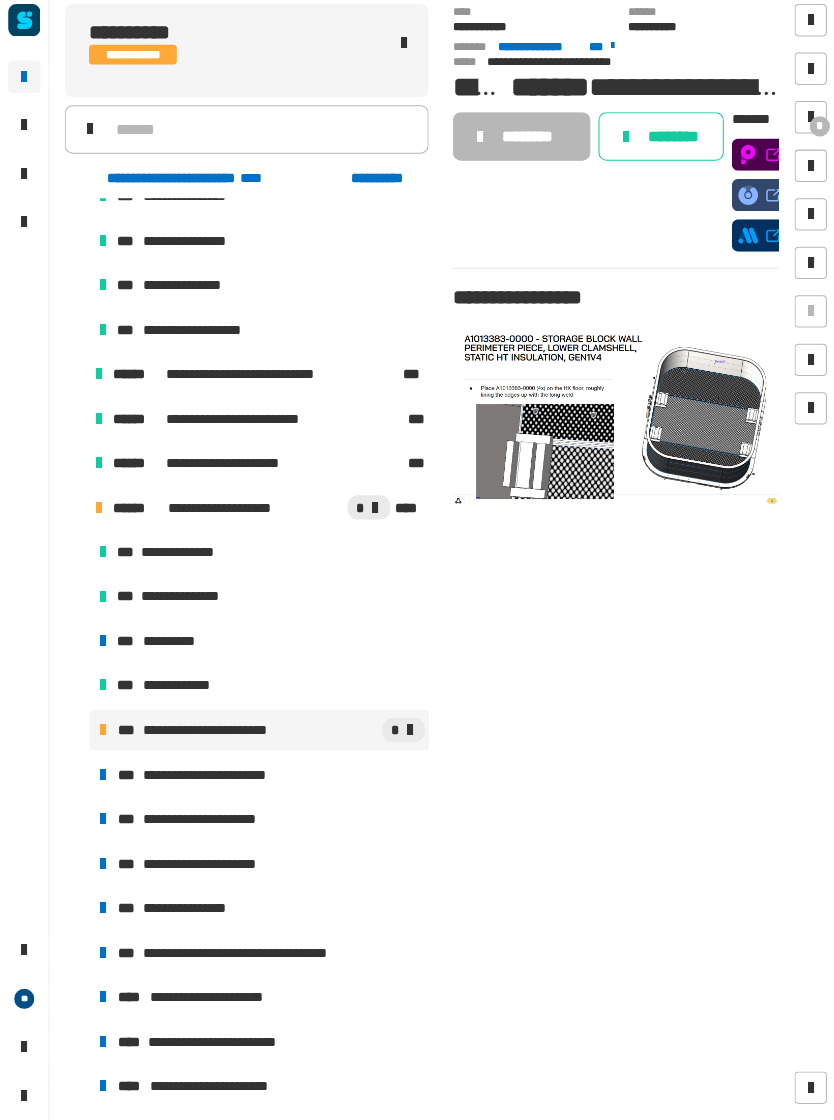 scroll, scrollTop: 772, scrollLeft: 0, axis: vertical 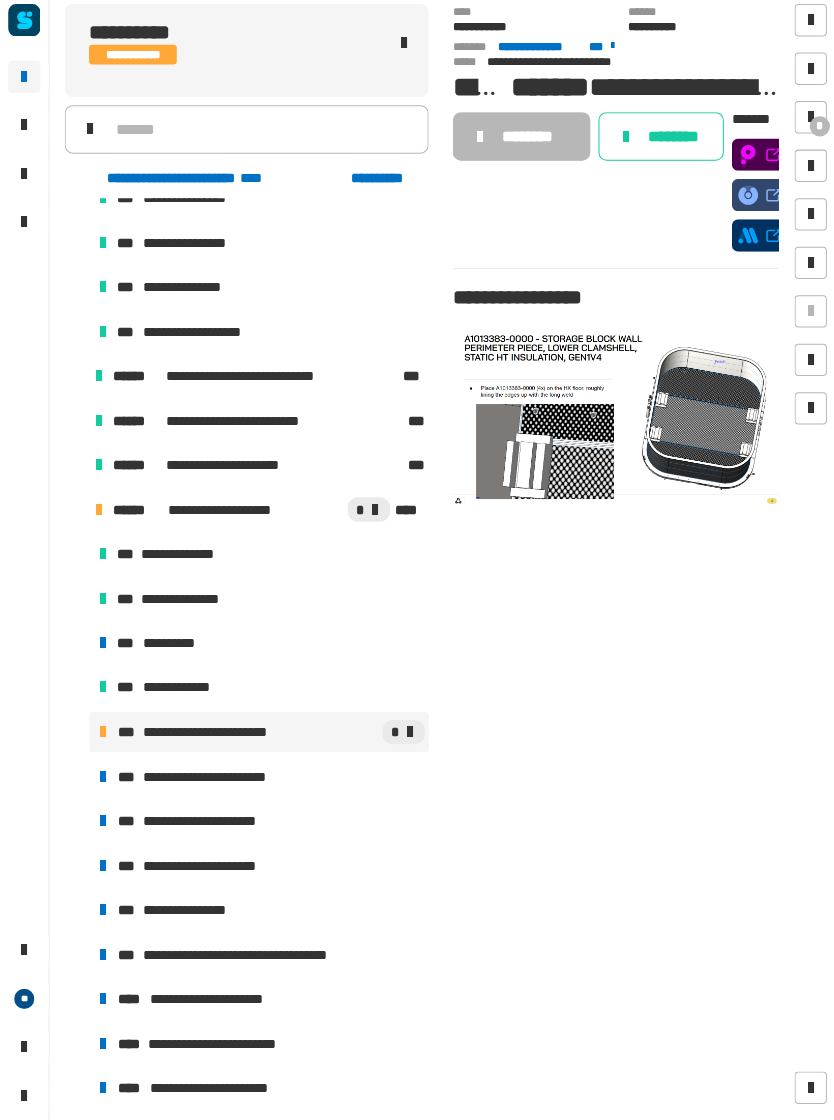 click on "********" 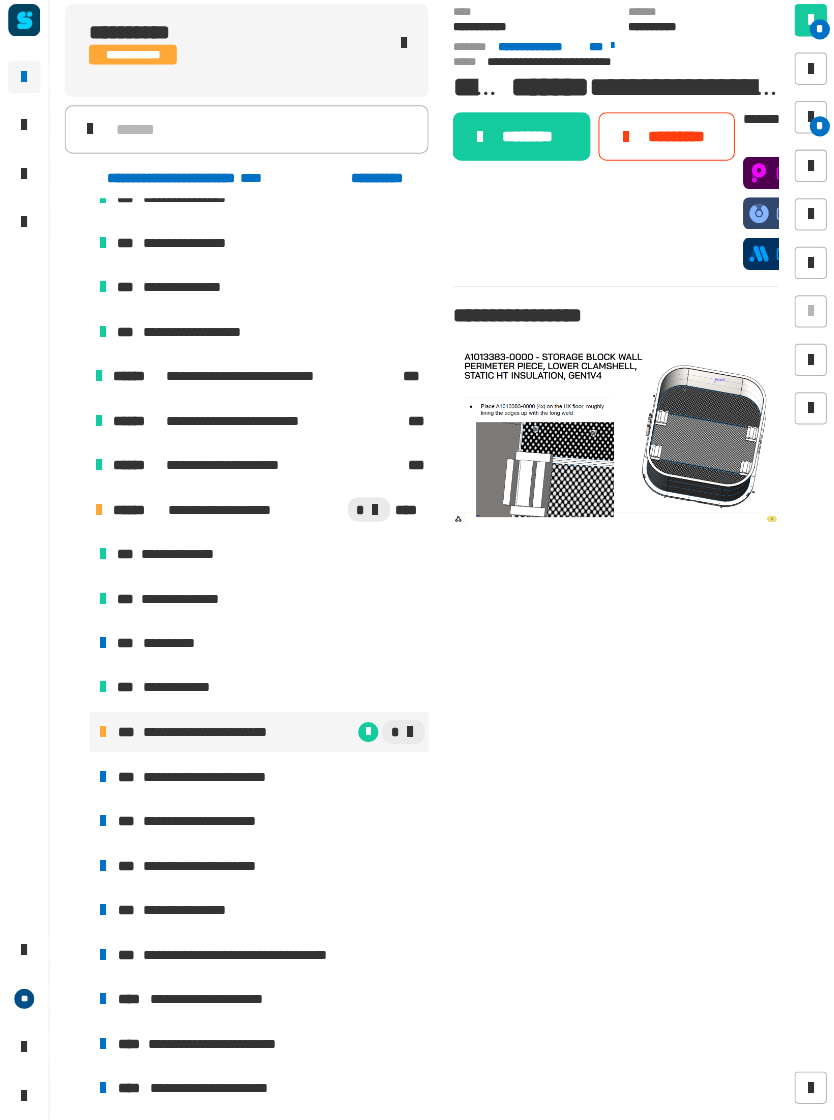 click on "*" at bounding box center [802, 128] 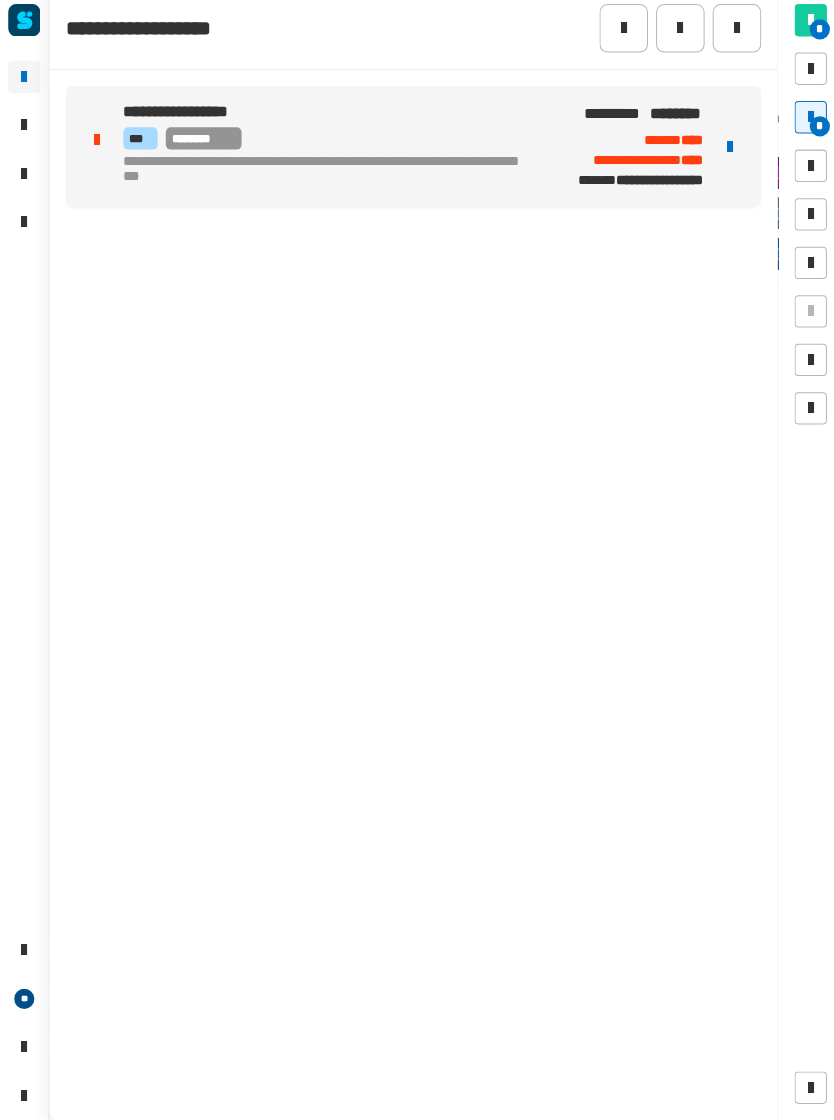 click on "**********" at bounding box center [409, 157] 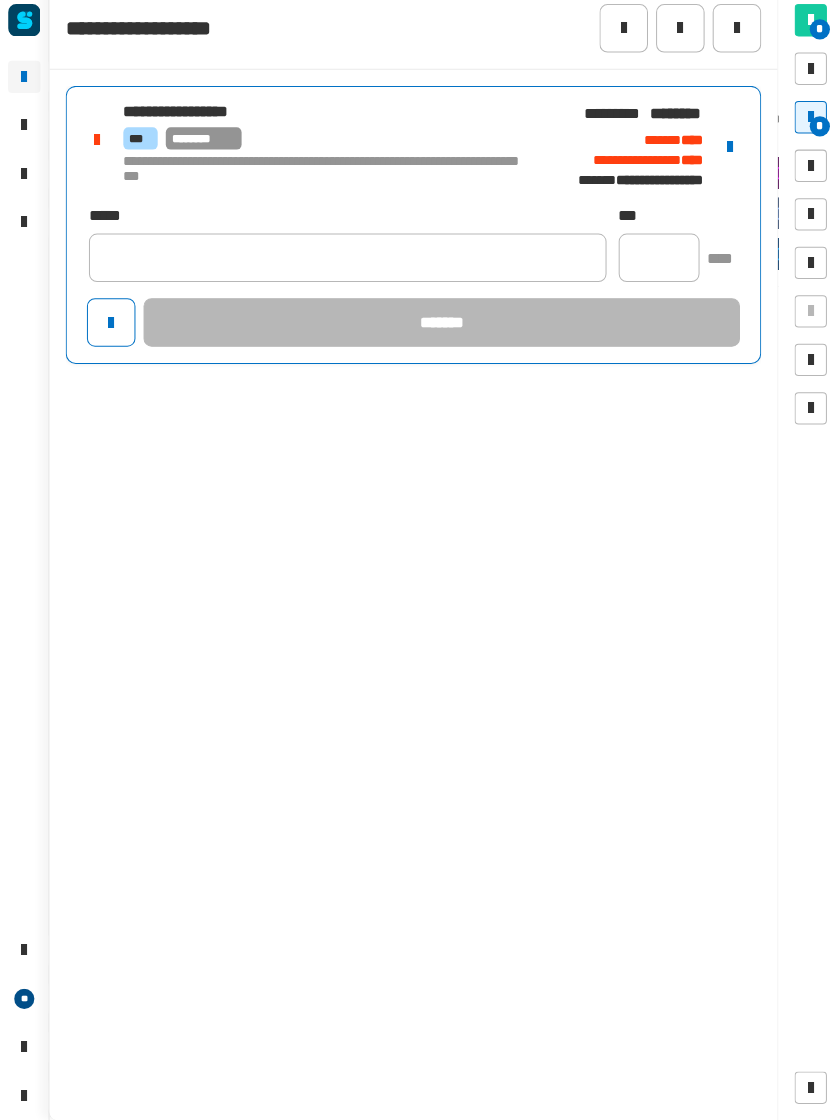 click on "**********" at bounding box center [409, 157] 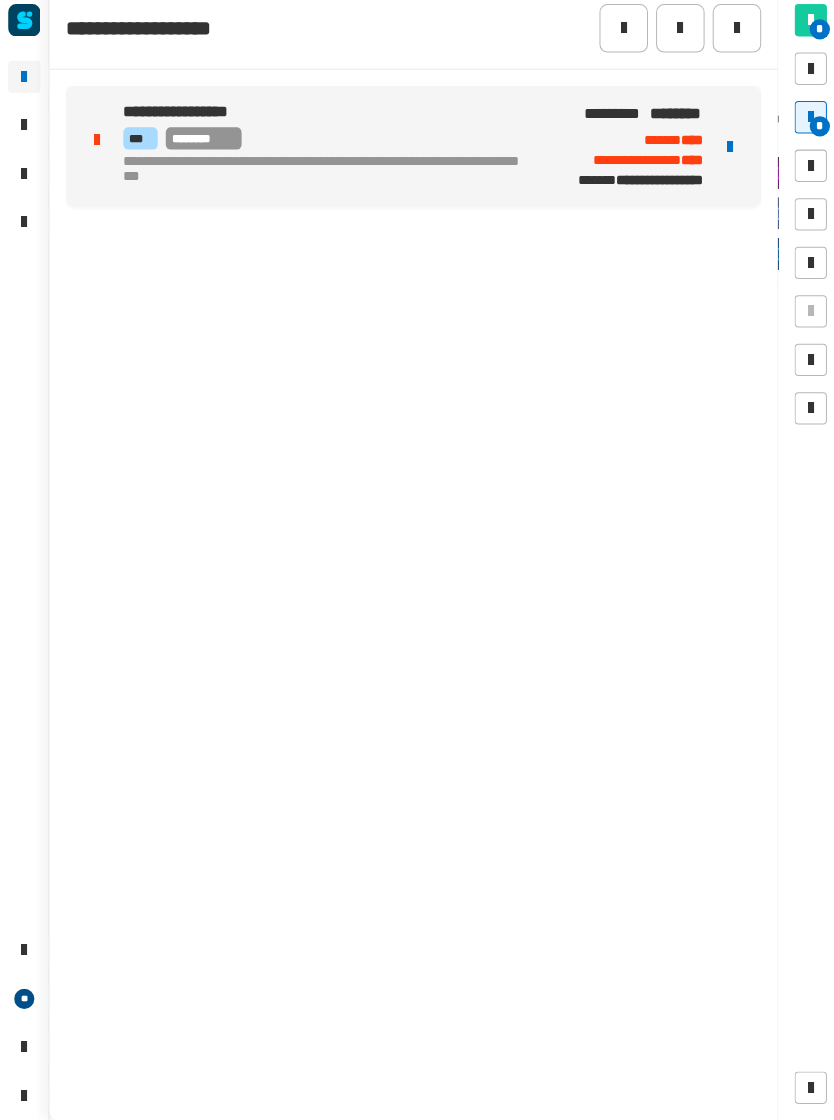 click 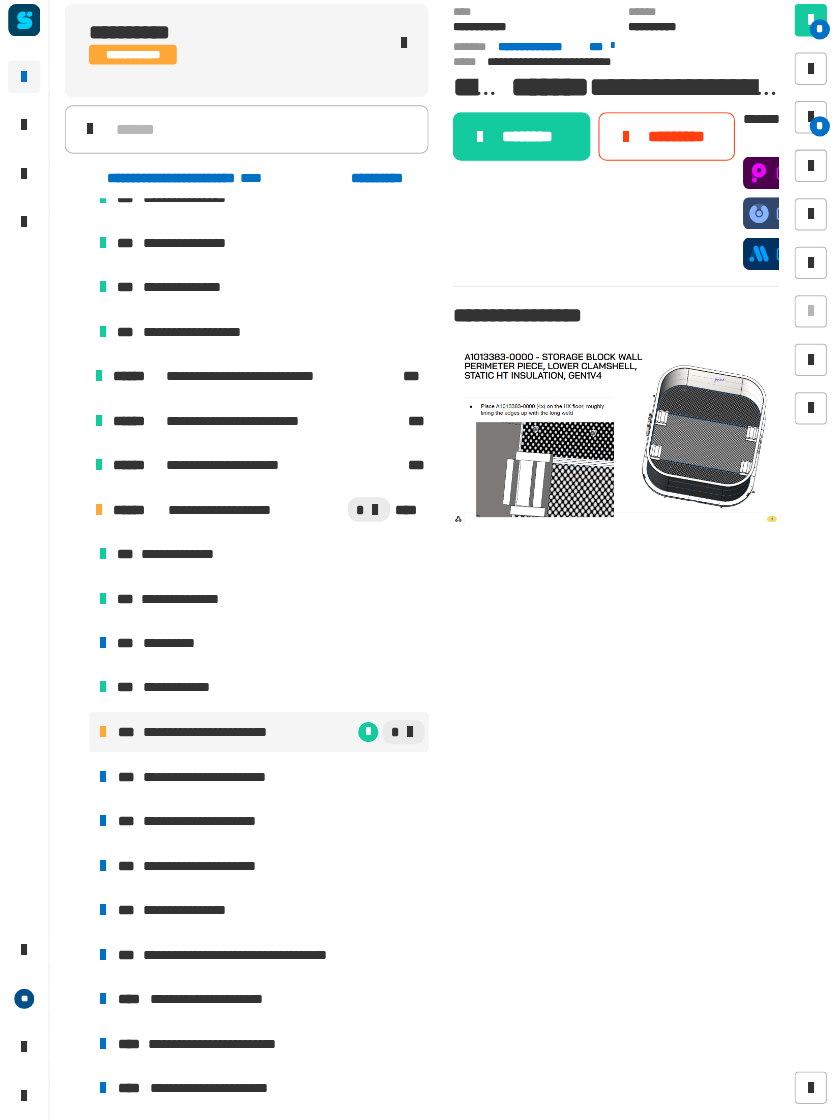 click on "**********" at bounding box center [213, 780] 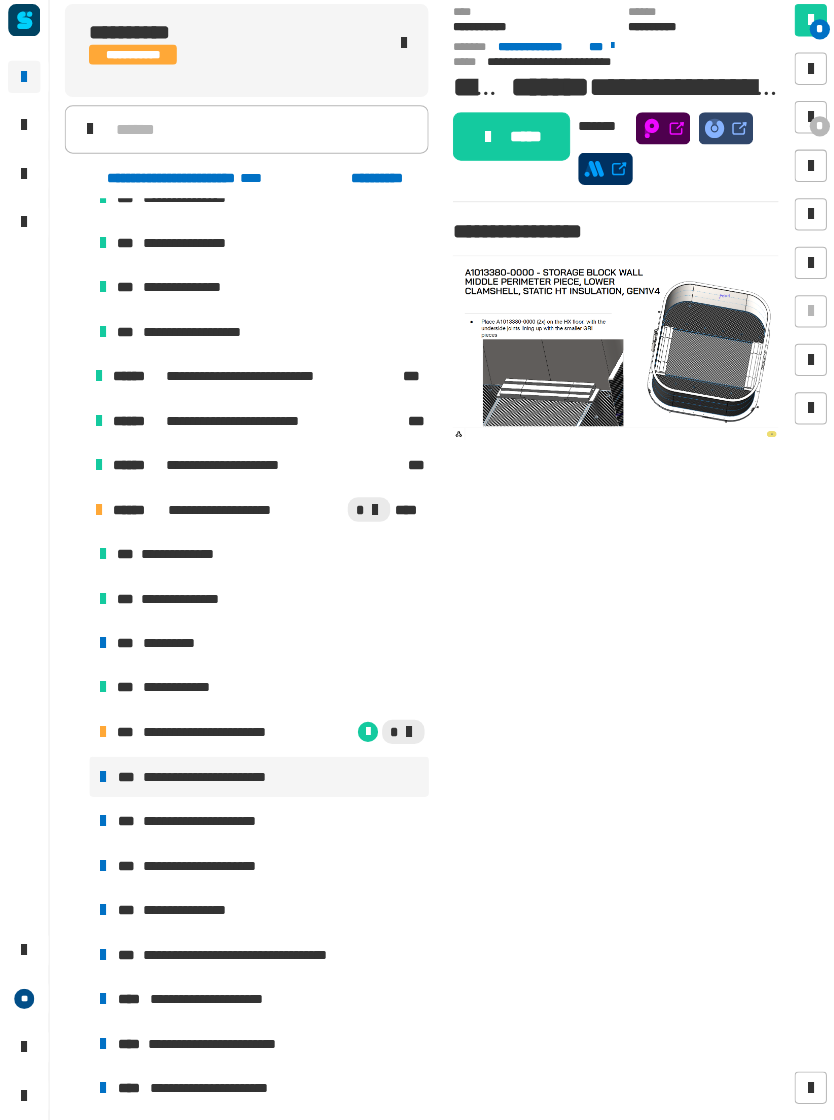click on "**********" 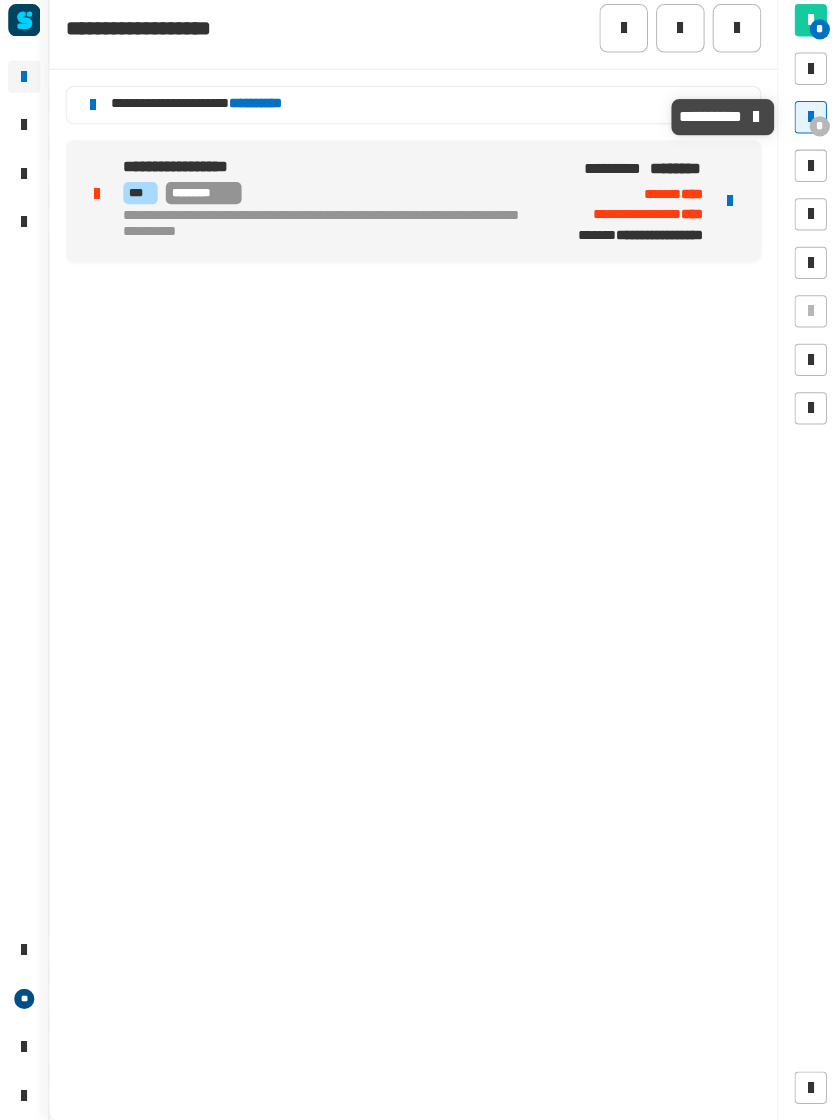 click 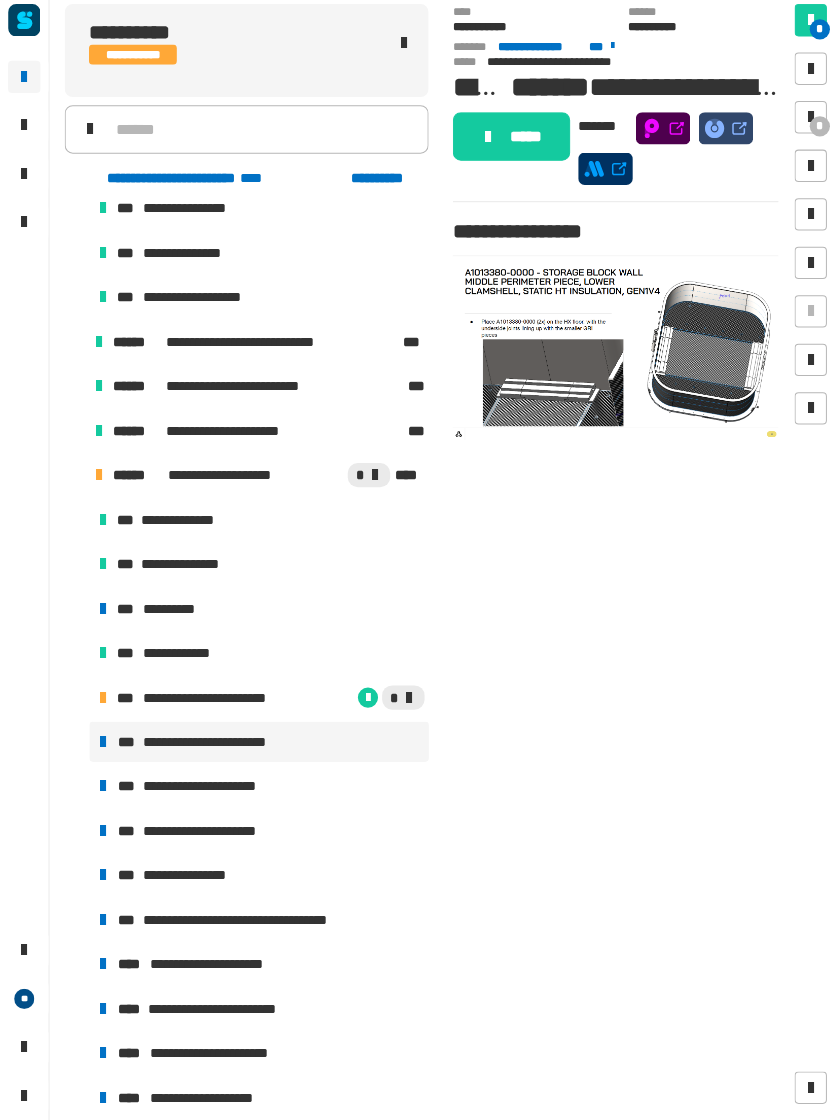 scroll, scrollTop: 827, scrollLeft: 0, axis: vertical 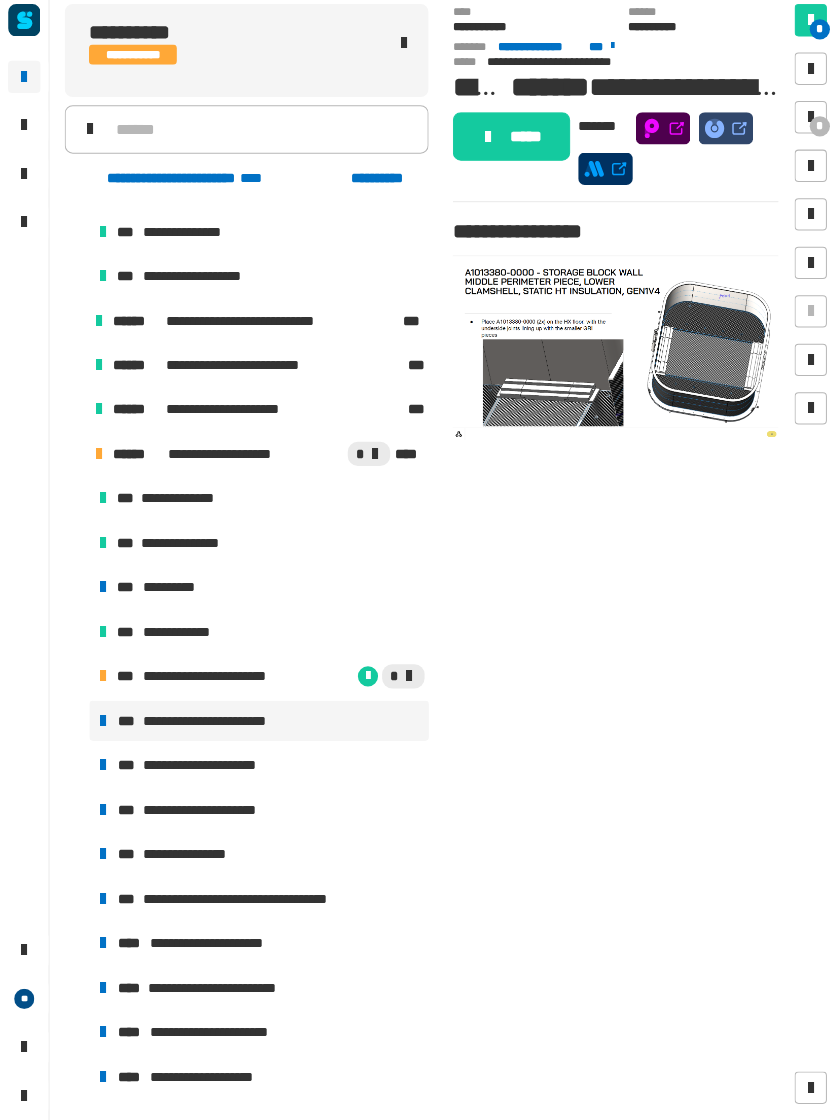 click on "**********" at bounding box center [213, 681] 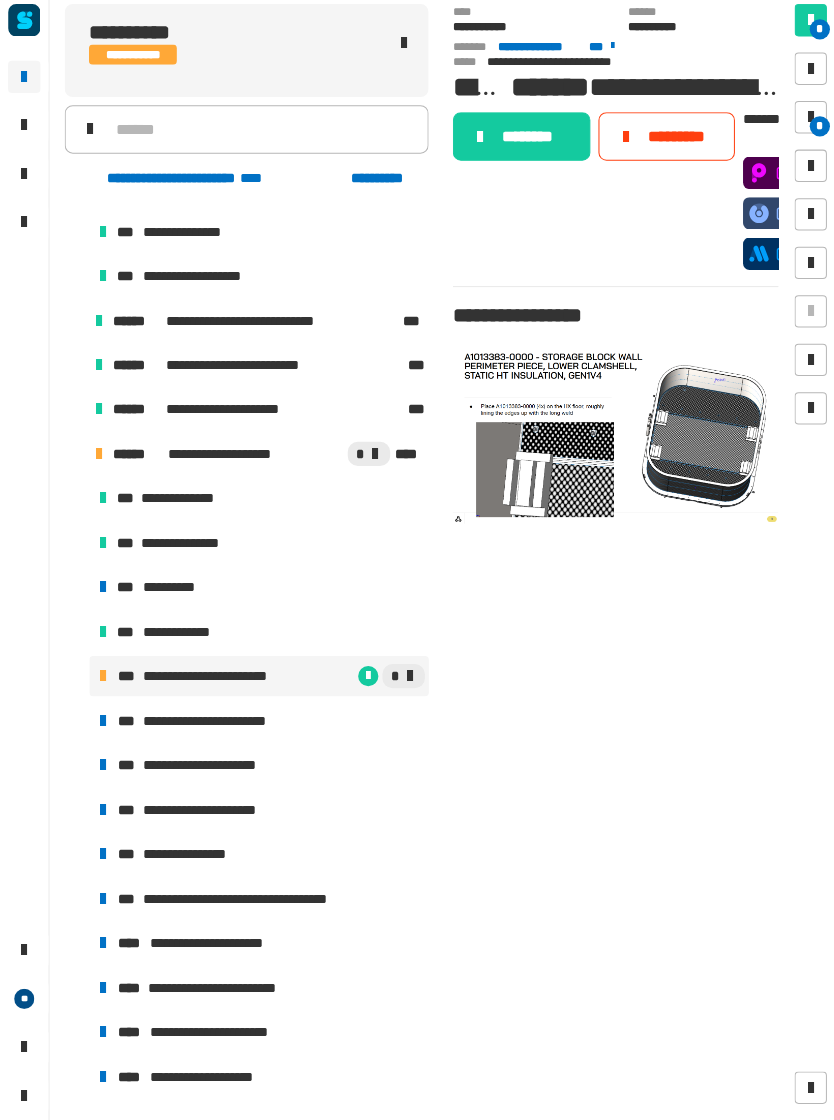 click on "*" at bounding box center [802, 128] 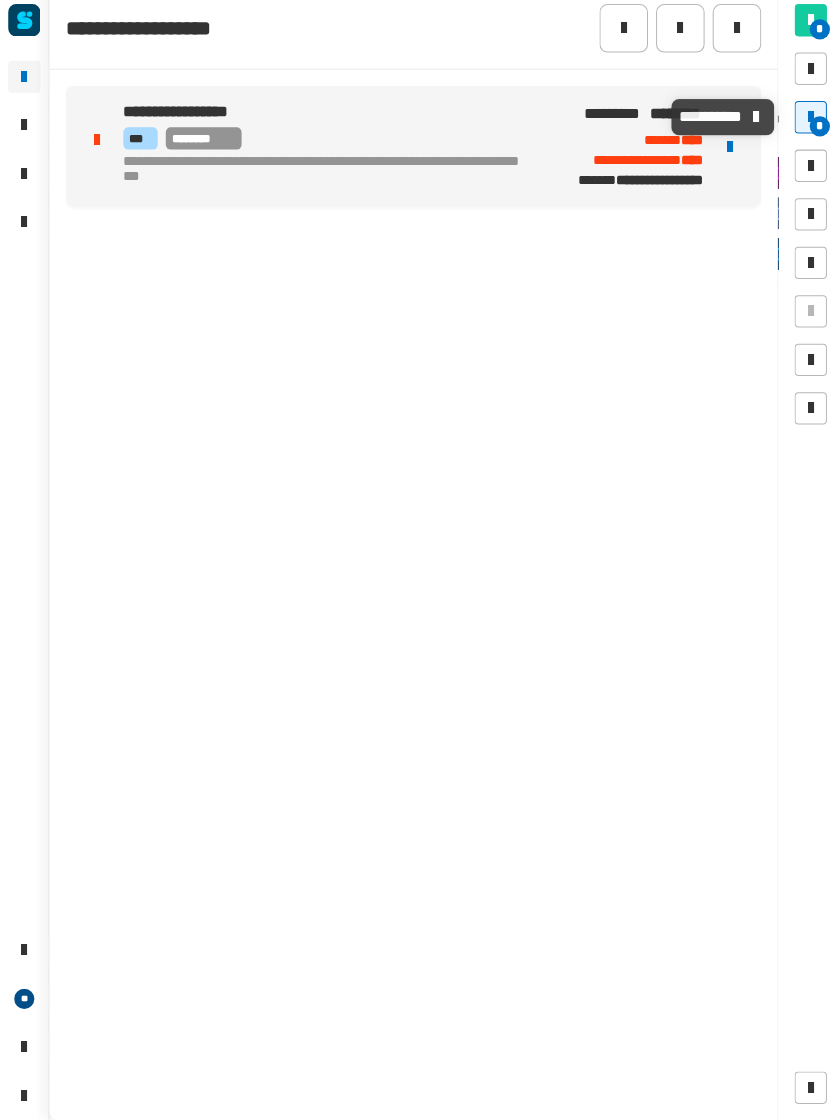 click 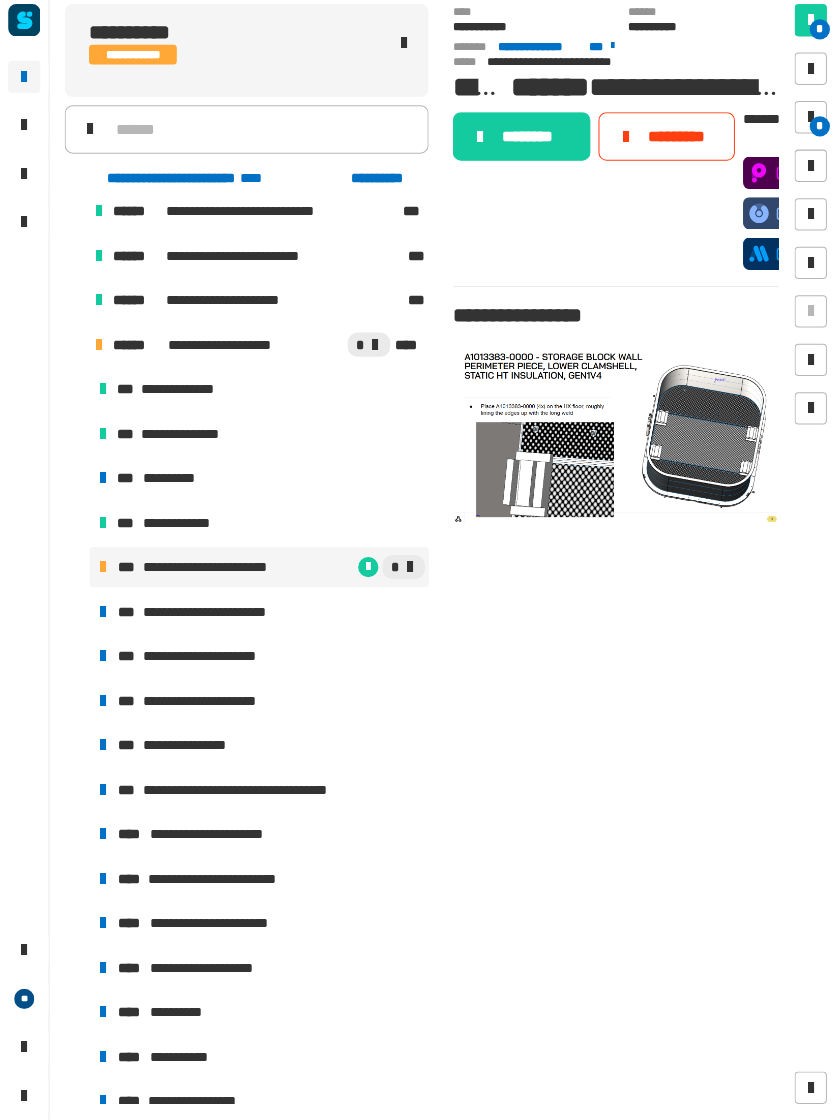 scroll, scrollTop: 932, scrollLeft: 0, axis: vertical 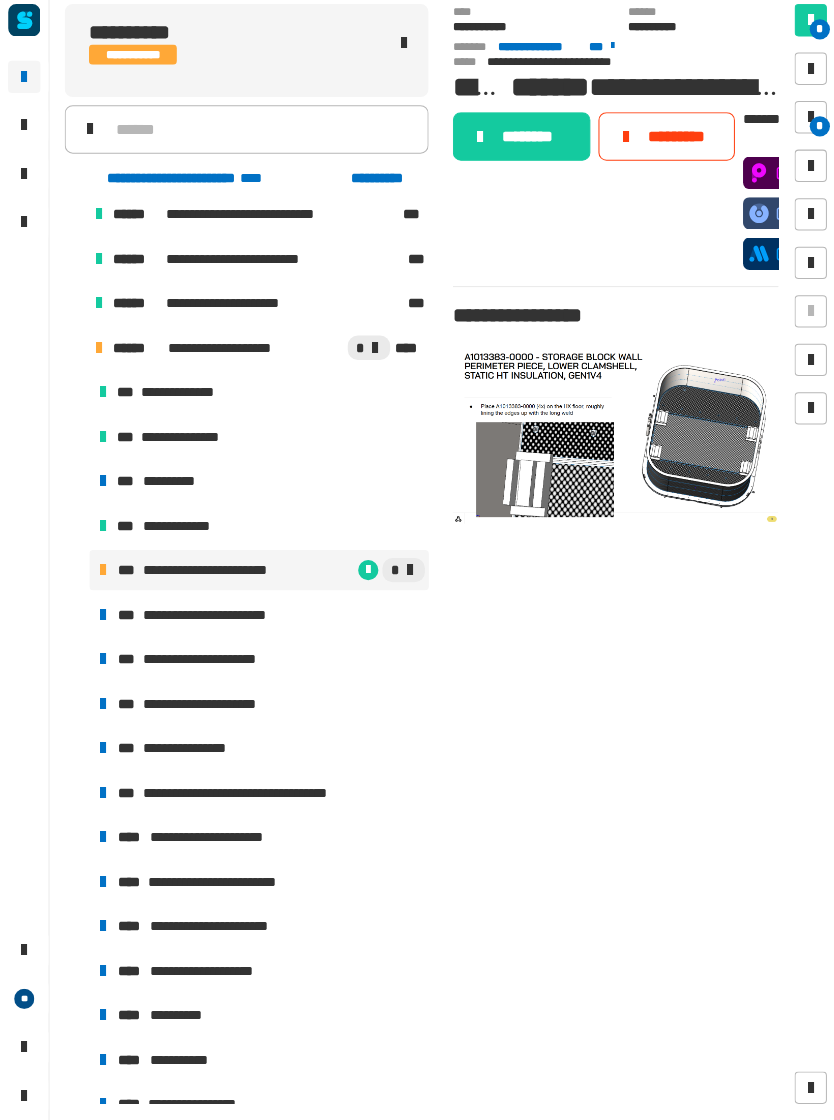 click on "*********" 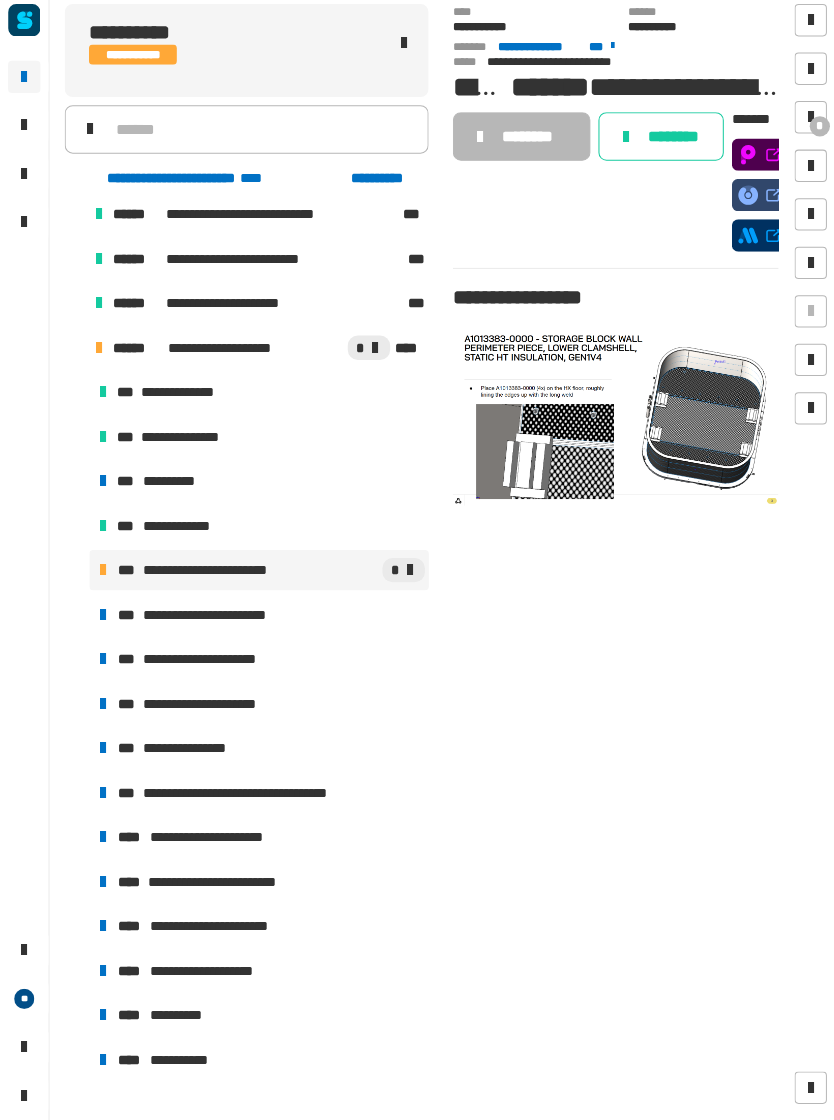 scroll, scrollTop: 873, scrollLeft: 0, axis: vertical 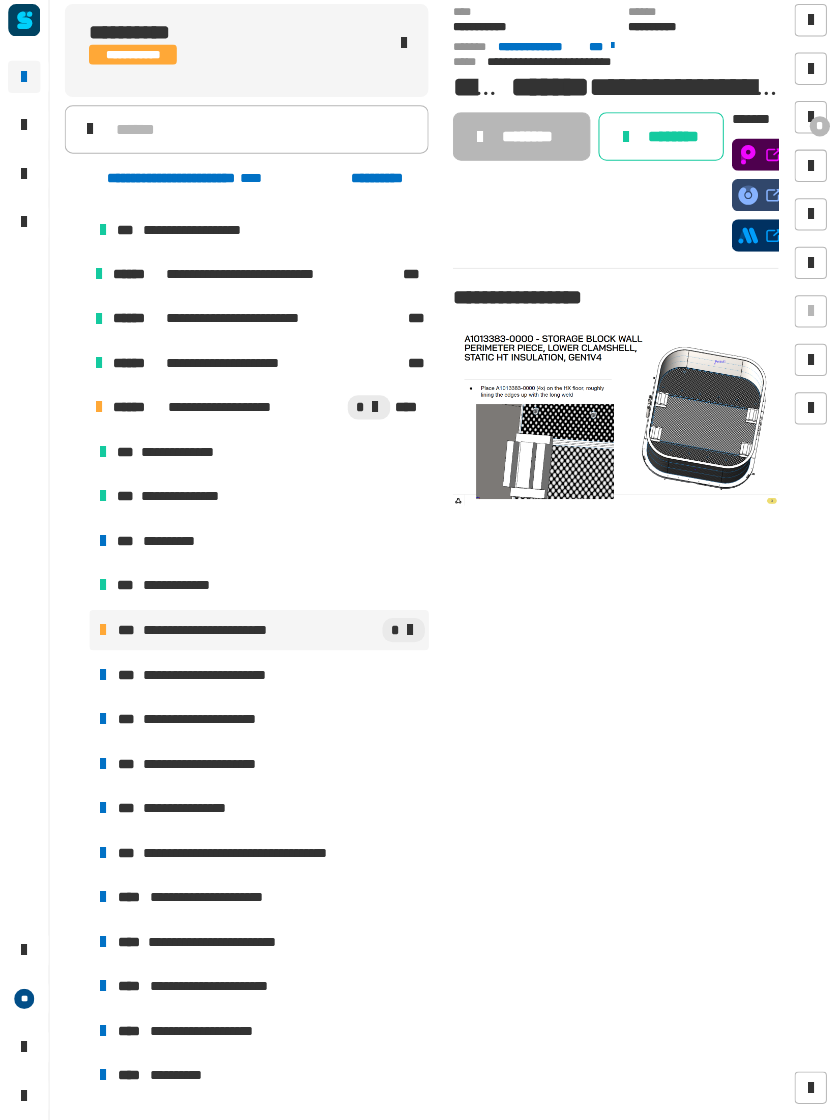 click on "**********" at bounding box center (213, 635) 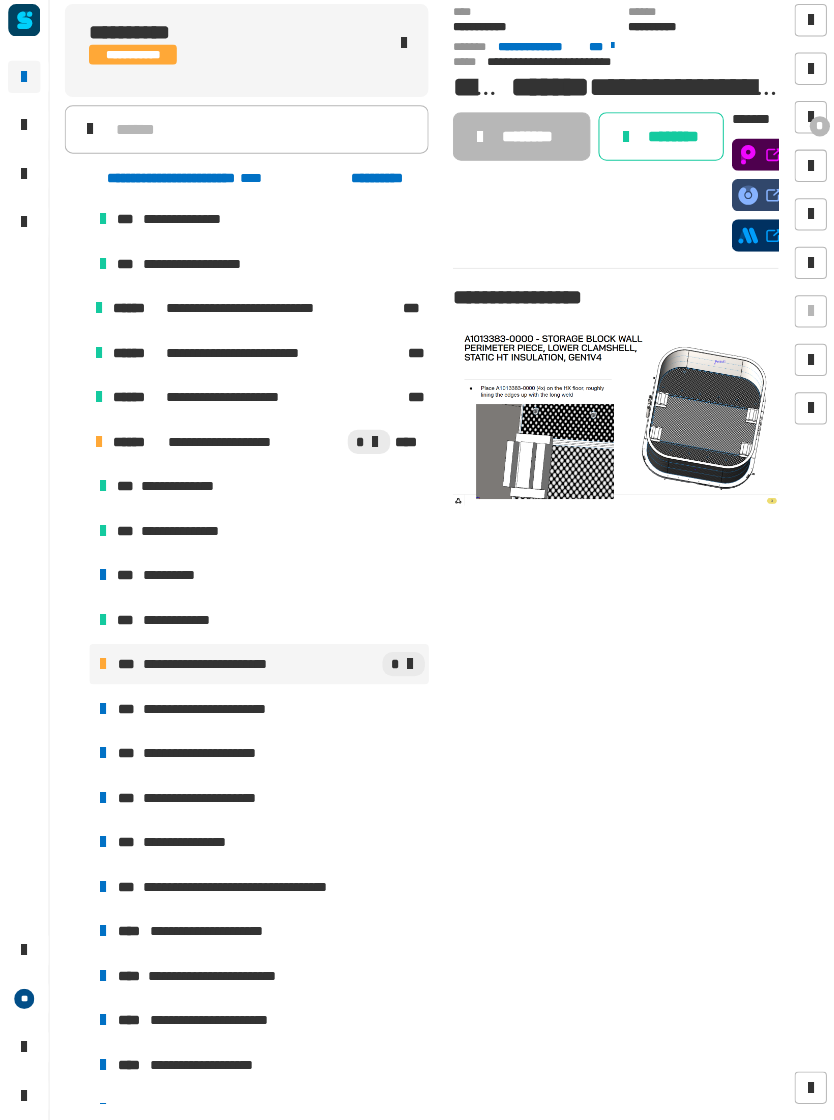 click on "**********" at bounding box center (256, 493) 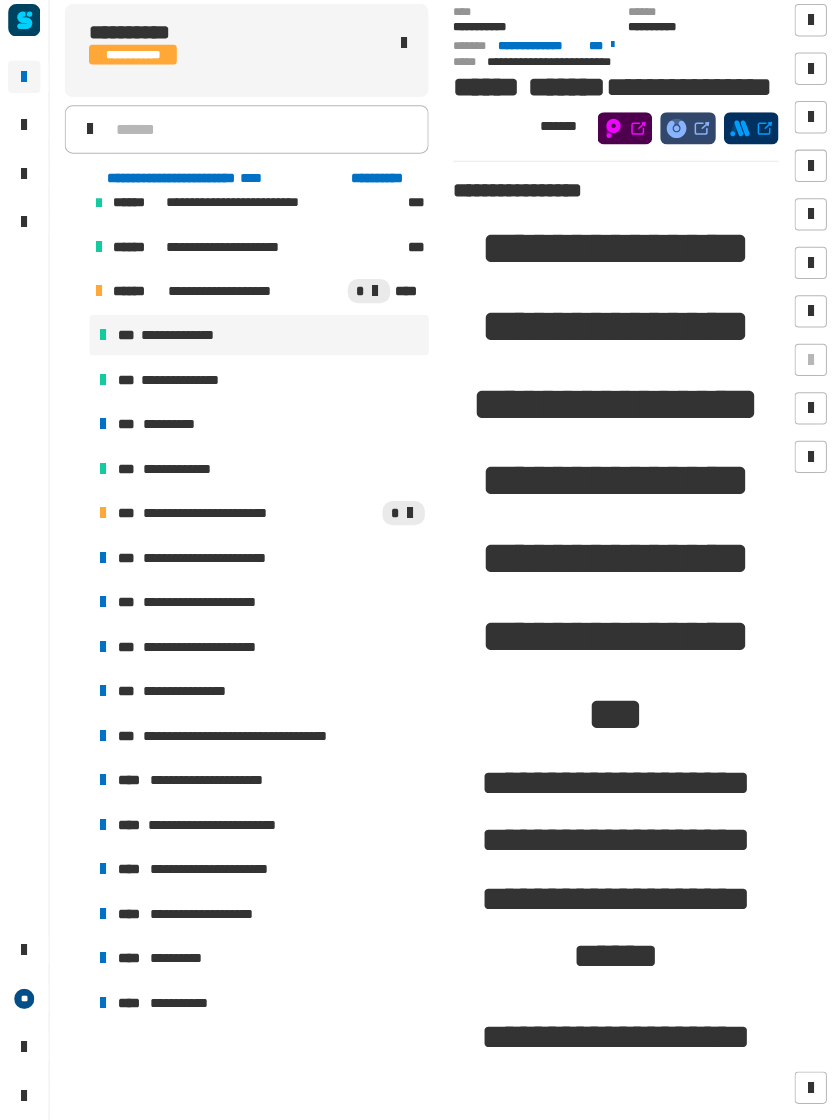 scroll, scrollTop: 1002, scrollLeft: 0, axis: vertical 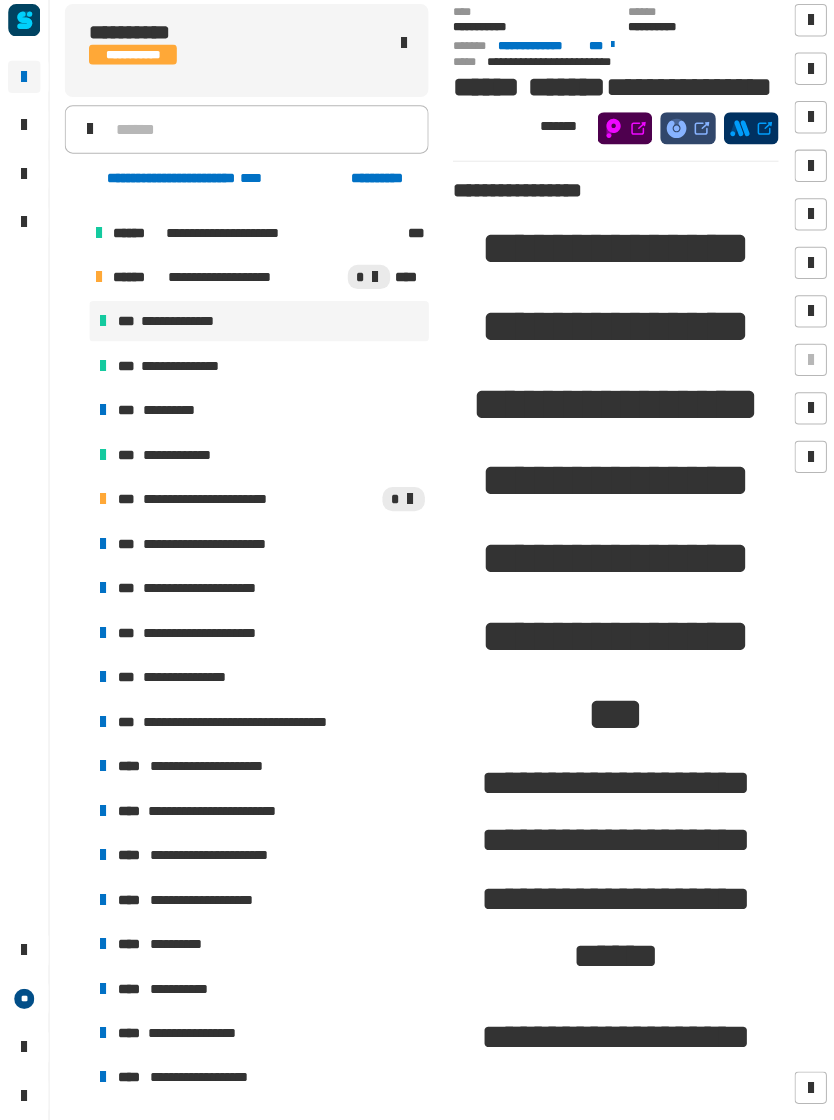 click on "**********" at bounding box center (213, 770) 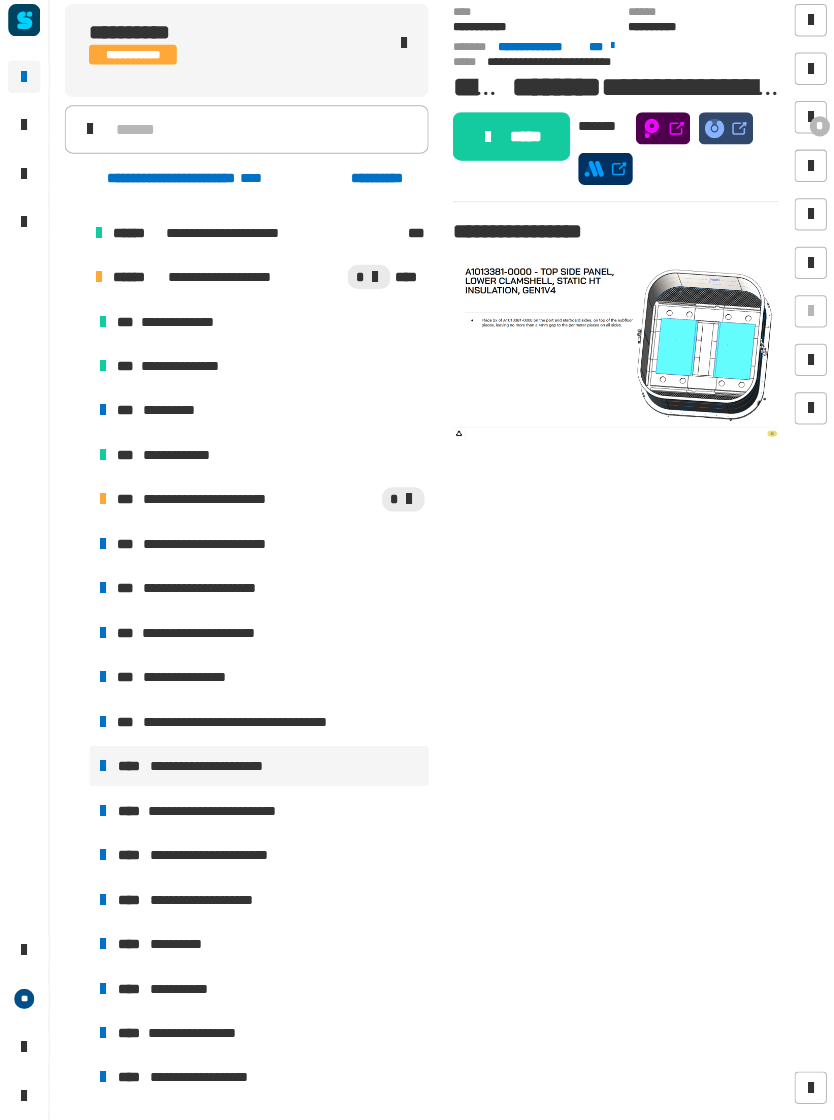 click on "**********" at bounding box center [221, 814] 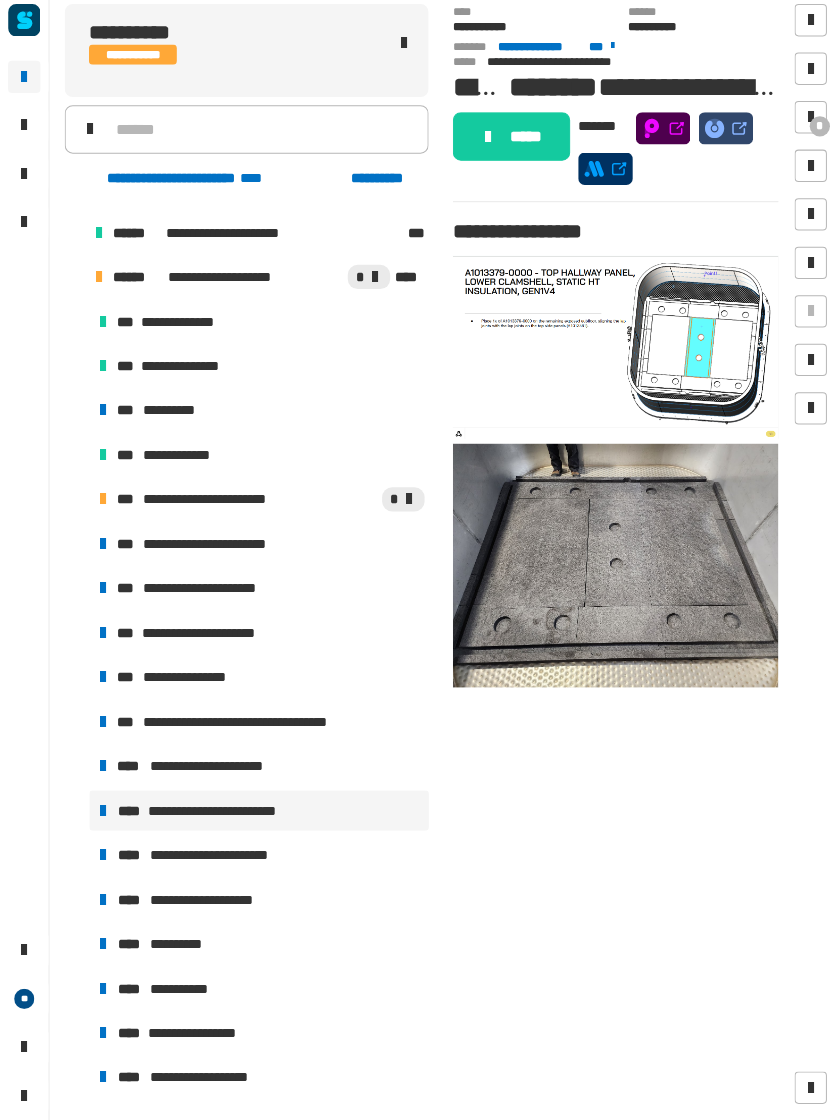 click on "**********" at bounding box center [224, 858] 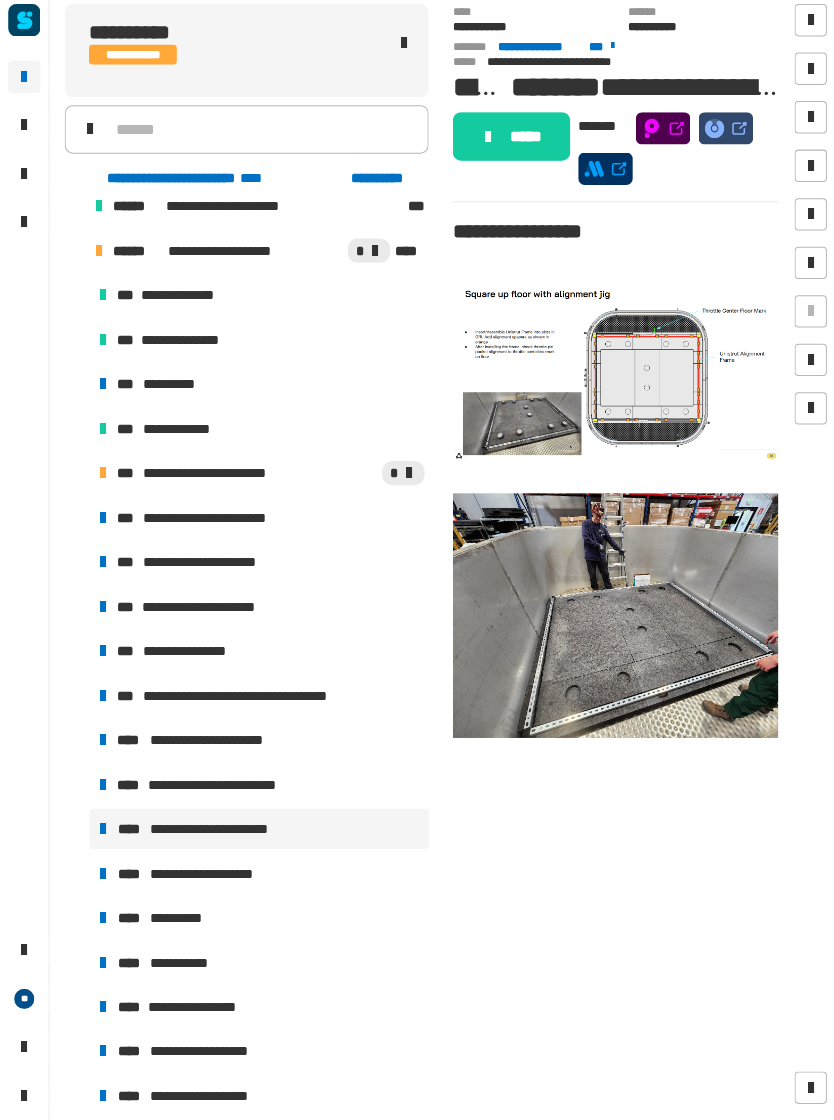 scroll, scrollTop: 1029, scrollLeft: 0, axis: vertical 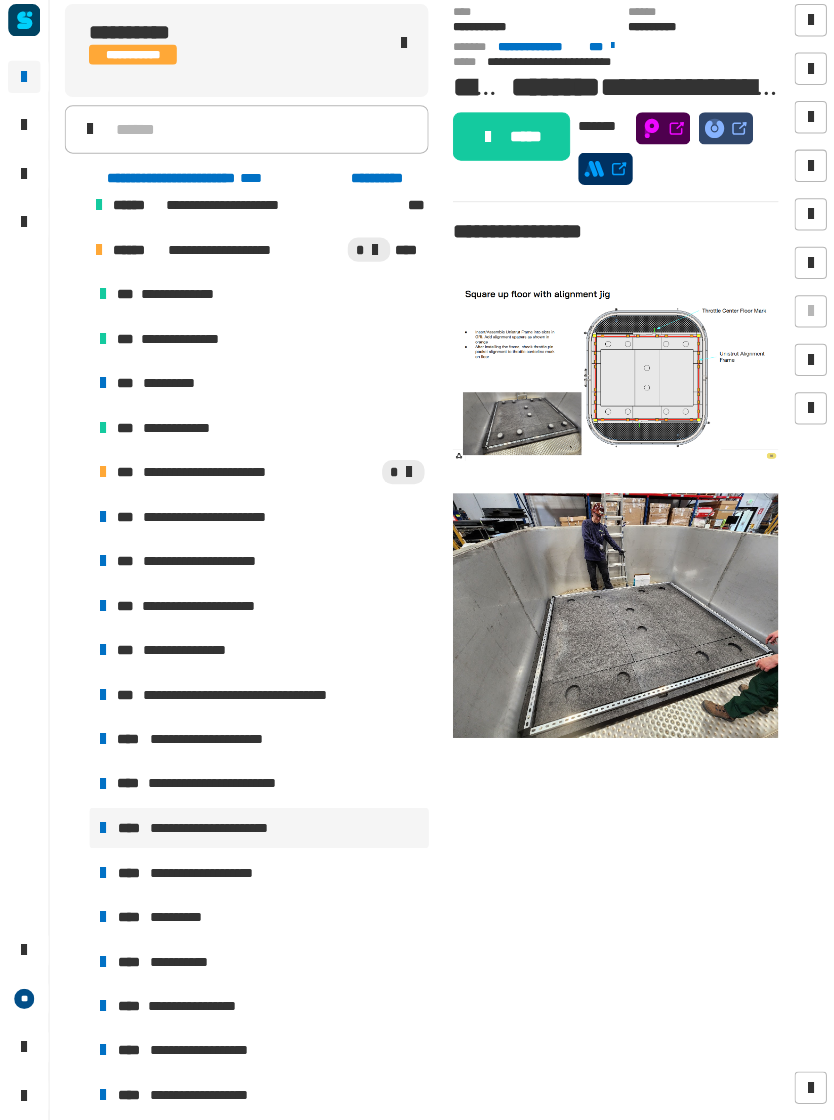 click on "**********" at bounding box center (256, 743) 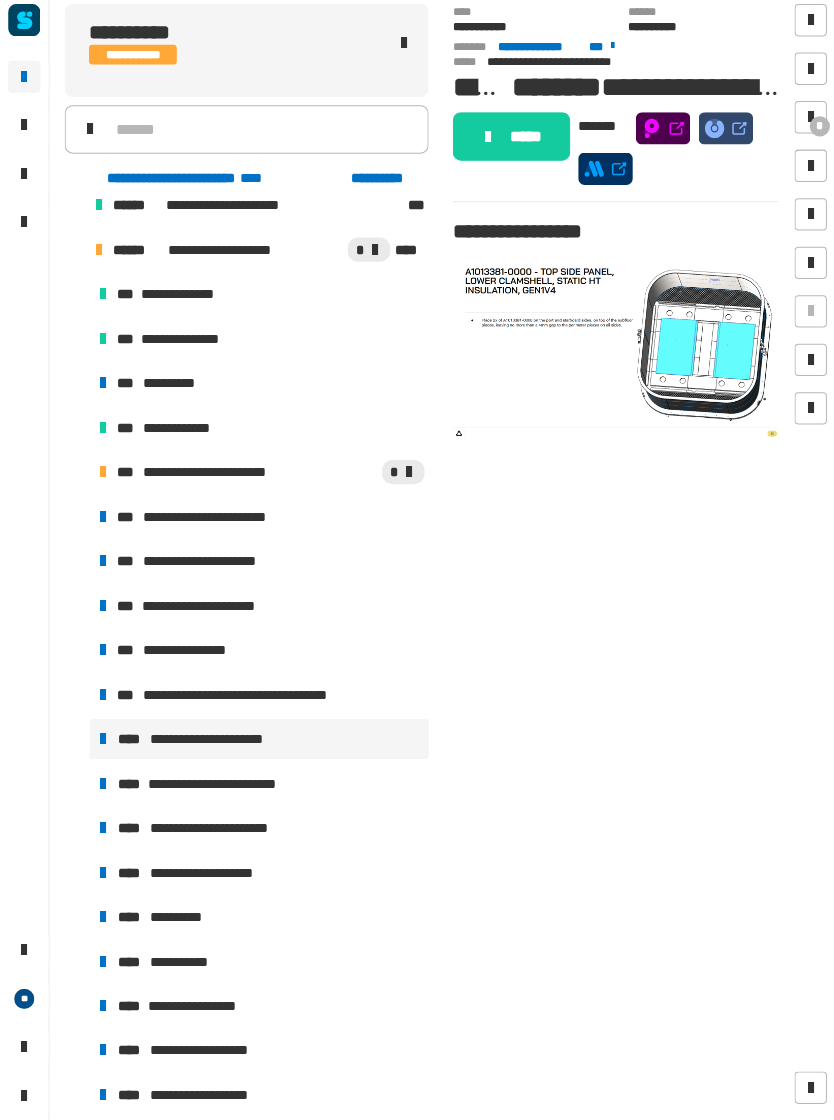 click on "**********" at bounding box center [256, 787] 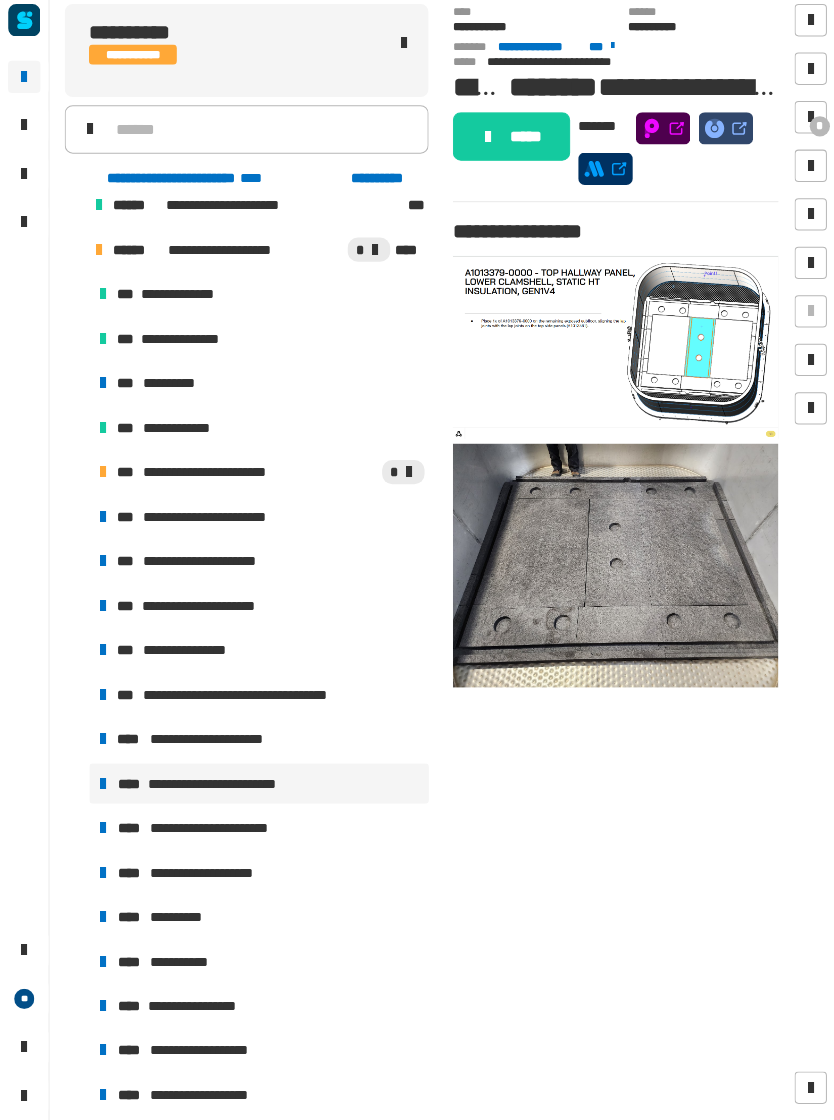 click on "**********" at bounding box center [256, 787] 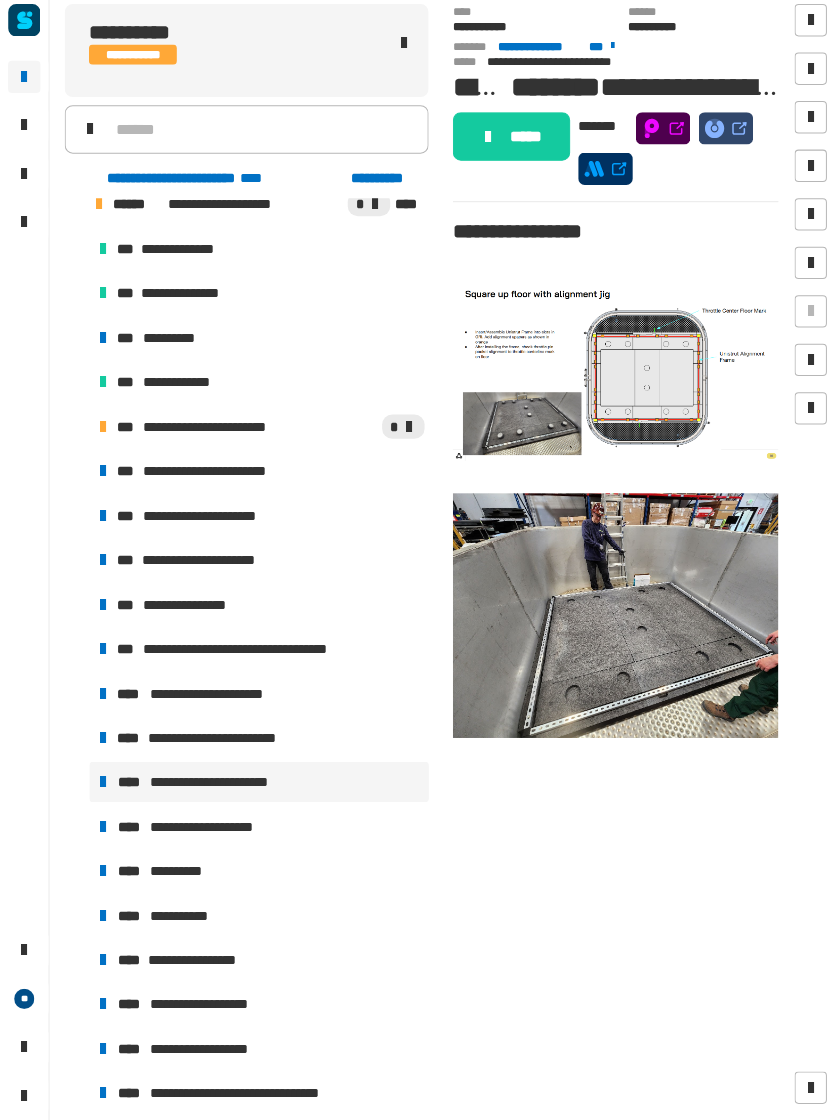 scroll, scrollTop: 1079, scrollLeft: 0, axis: vertical 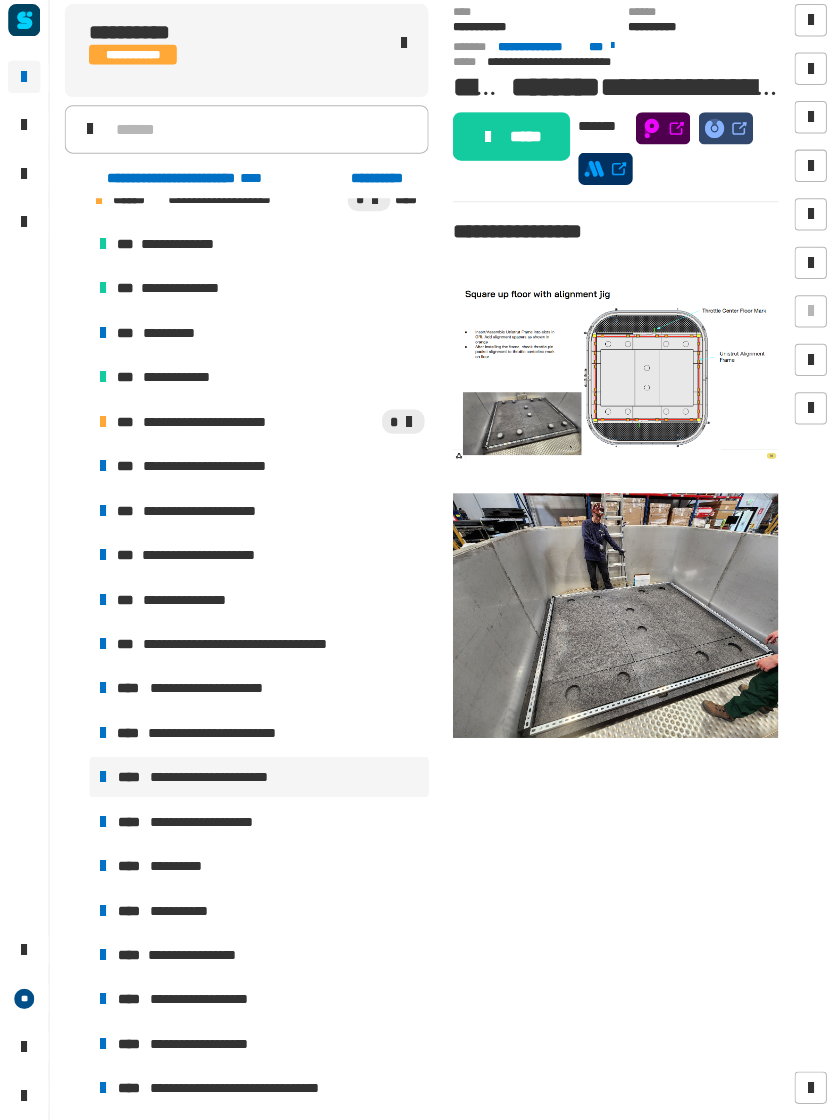 click on "**********" at bounding box center [256, 825] 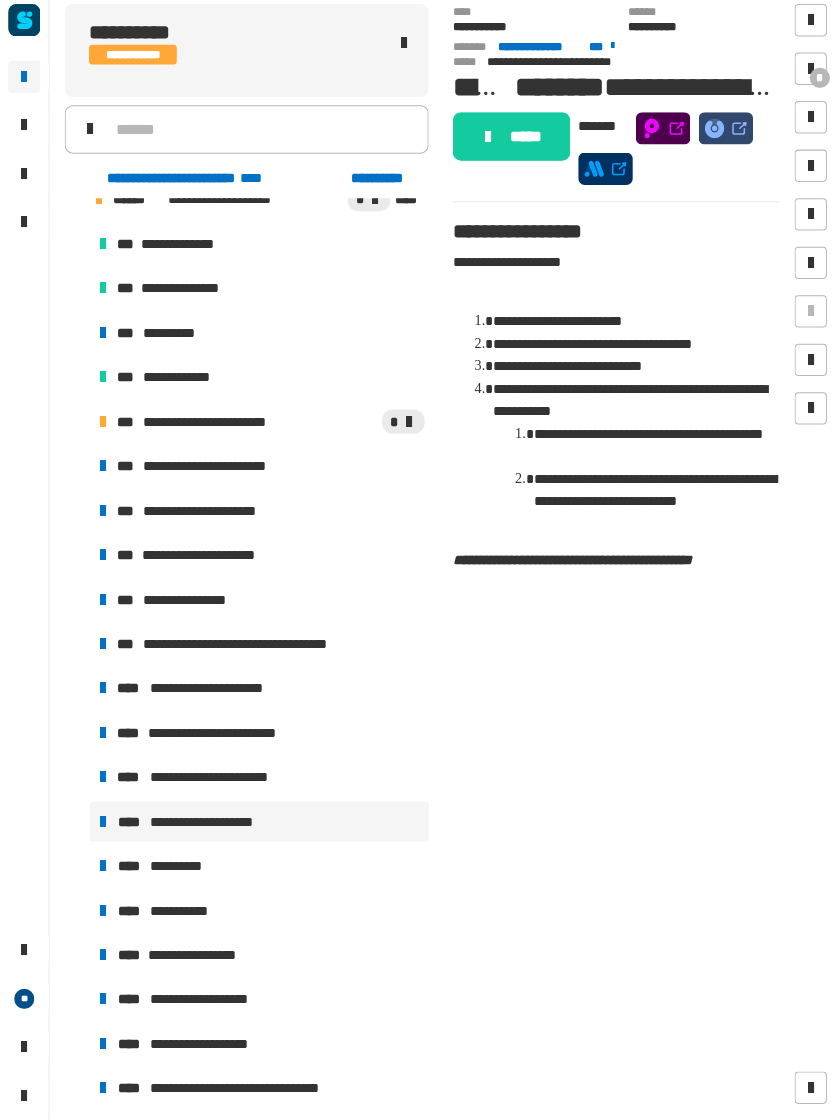 click on "**********" at bounding box center (256, 869) 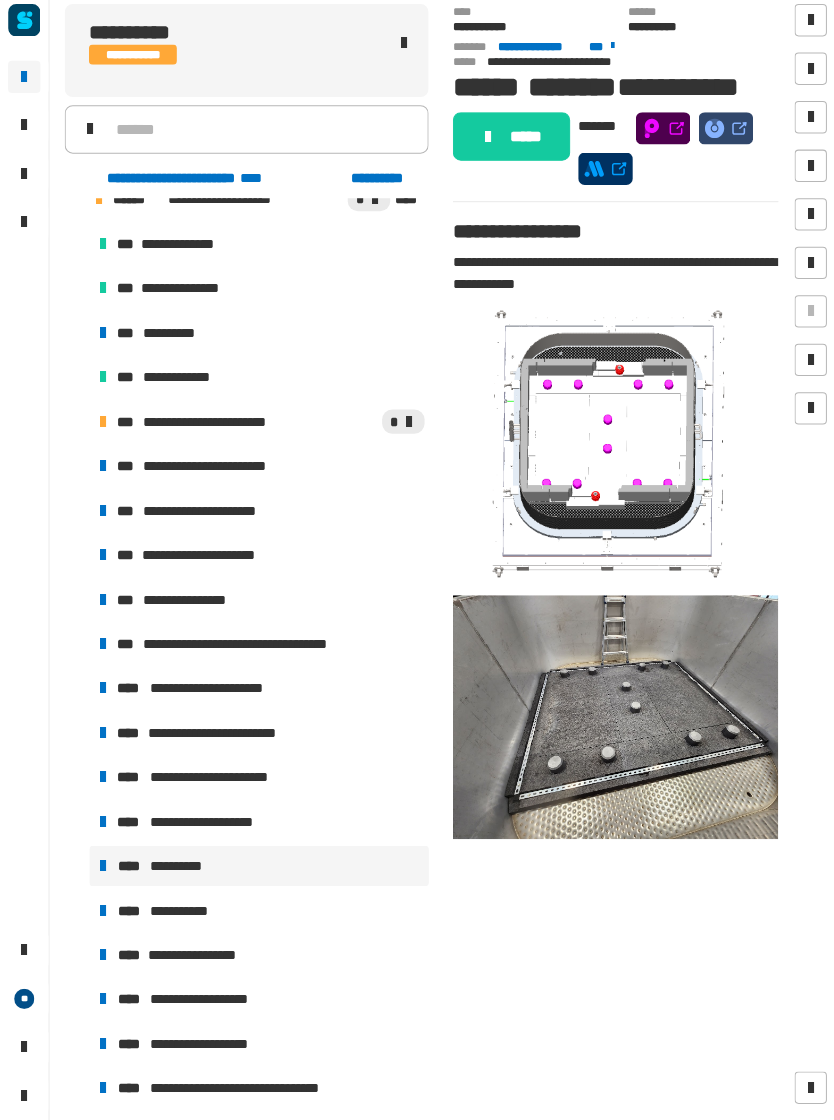 click on "**********" at bounding box center [224, 781] 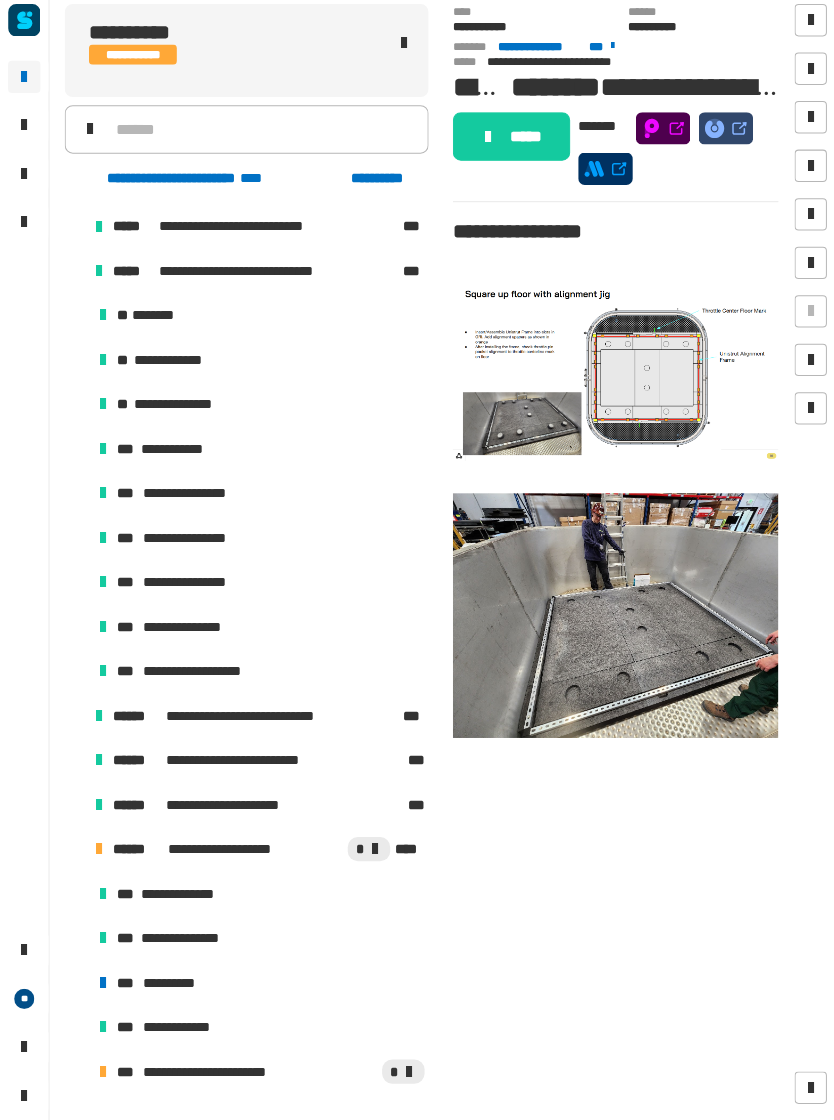 scroll, scrollTop: 437, scrollLeft: 0, axis: vertical 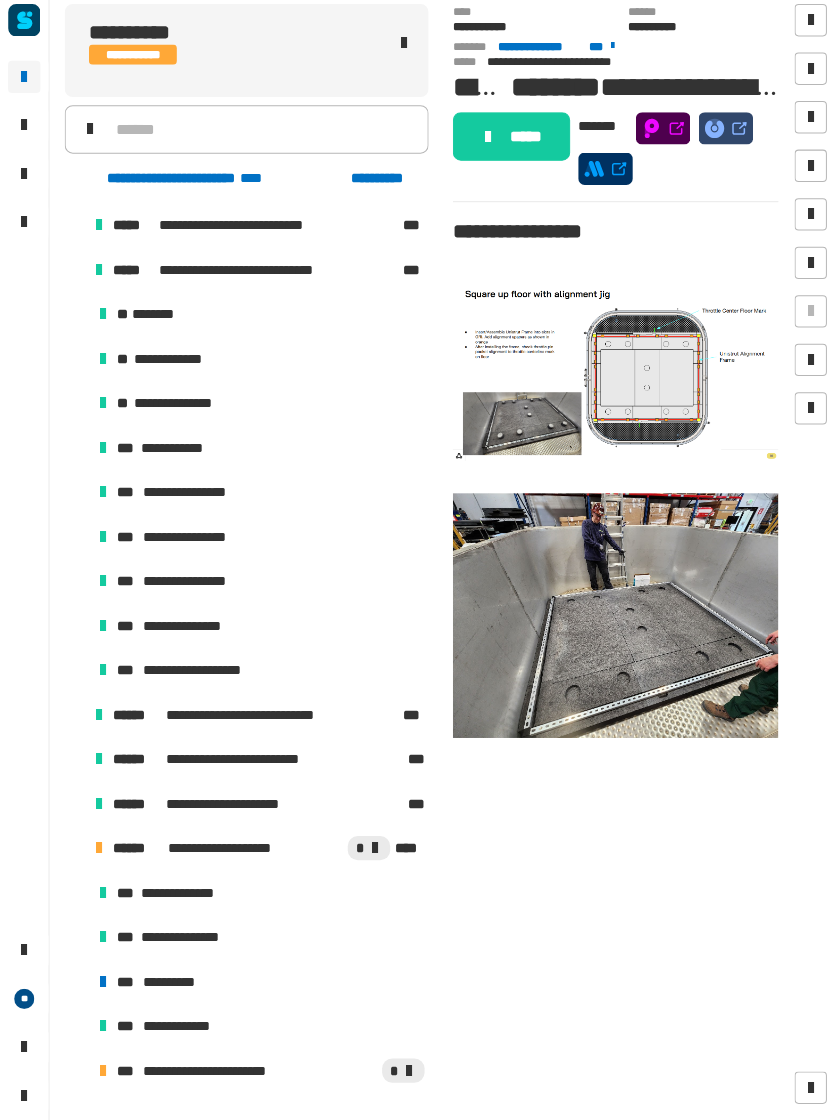 click on "**********" at bounding box center [256, 499] 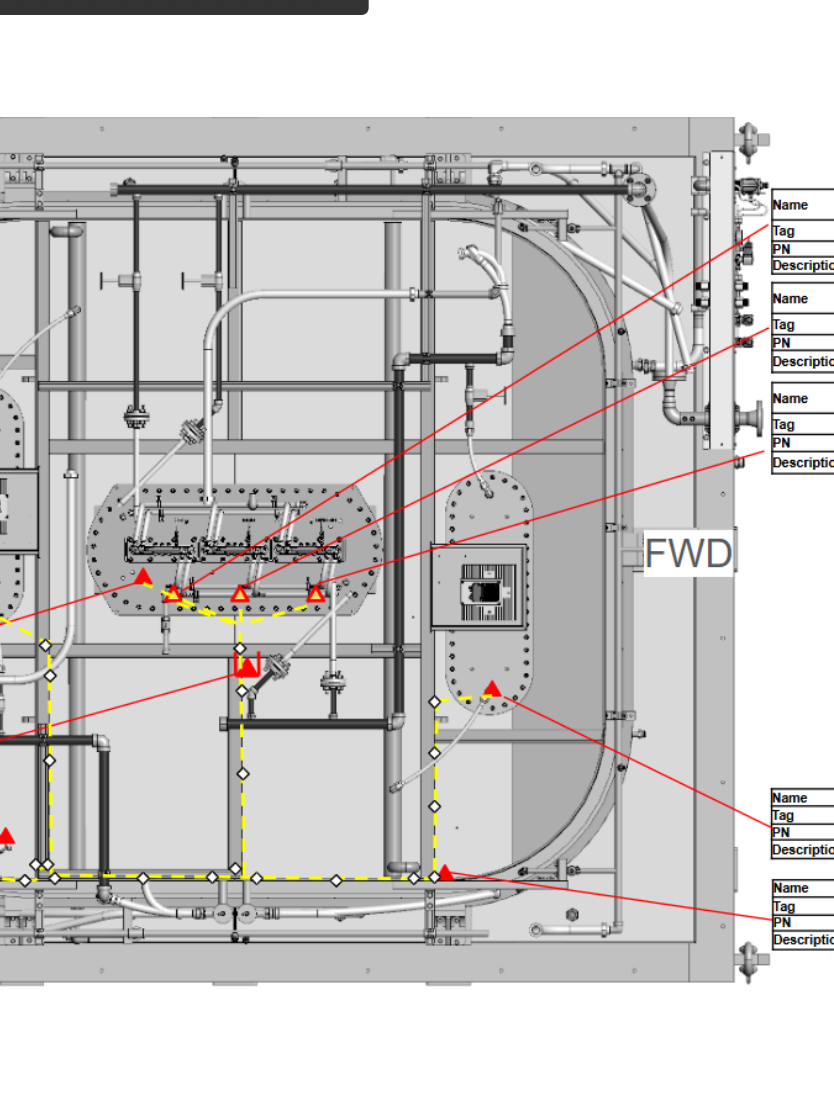 click at bounding box center [609, 677] 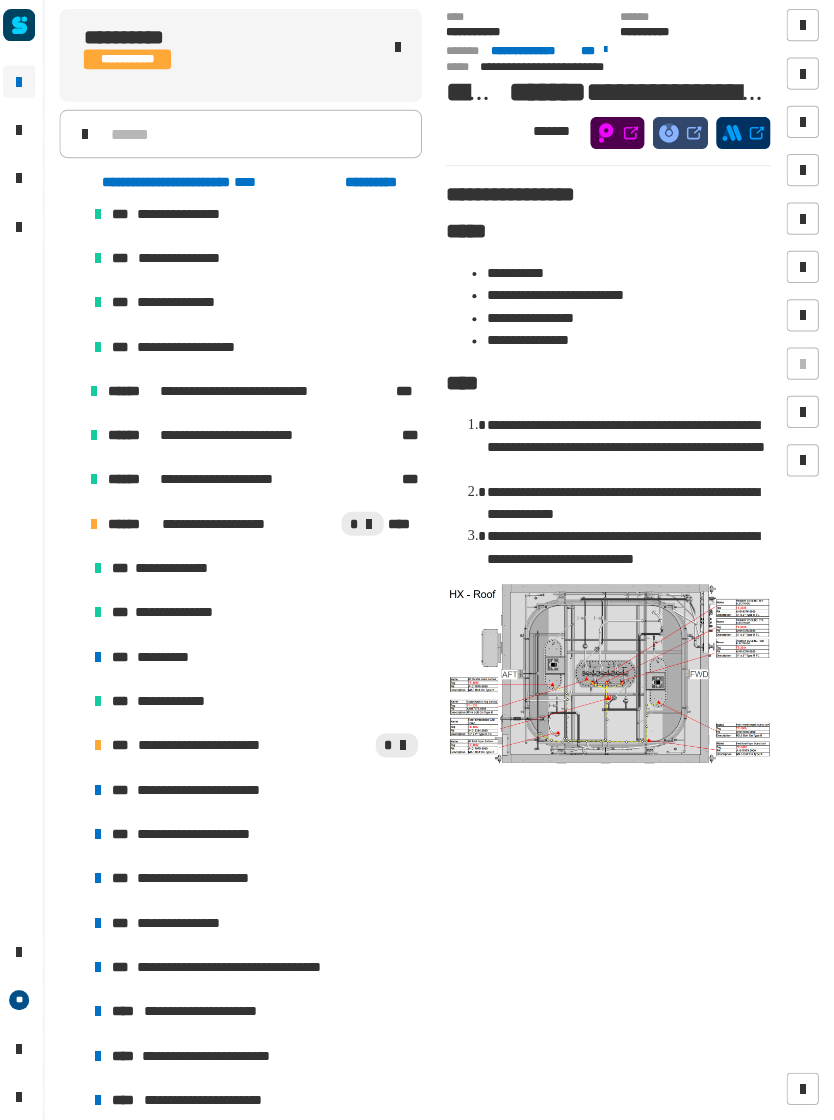 scroll, scrollTop: 762, scrollLeft: 0, axis: vertical 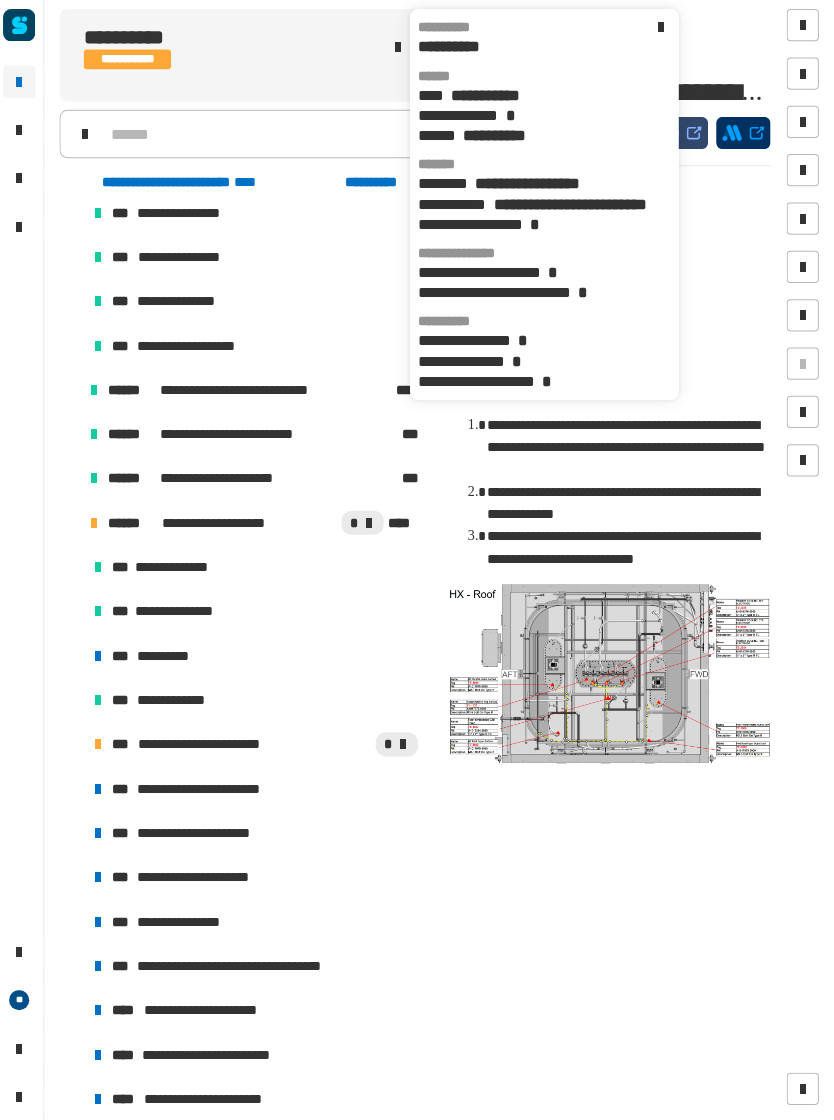 click on "**********" 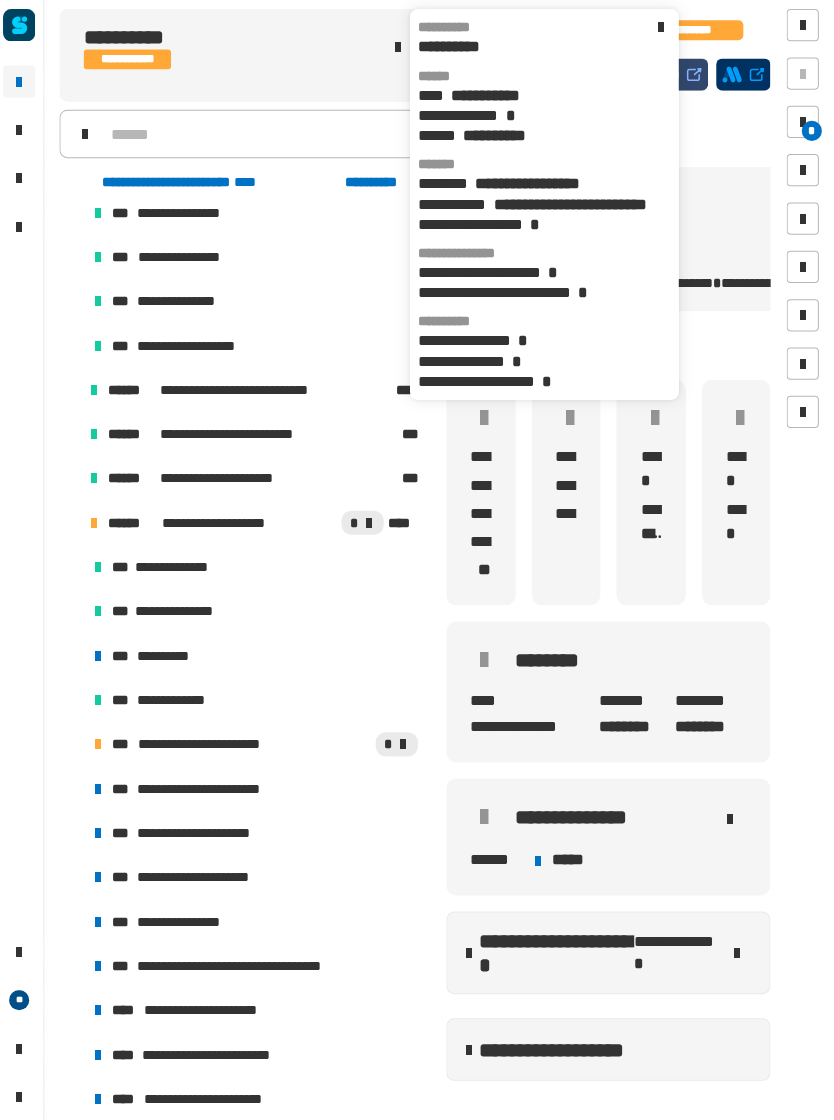 click on "**********" 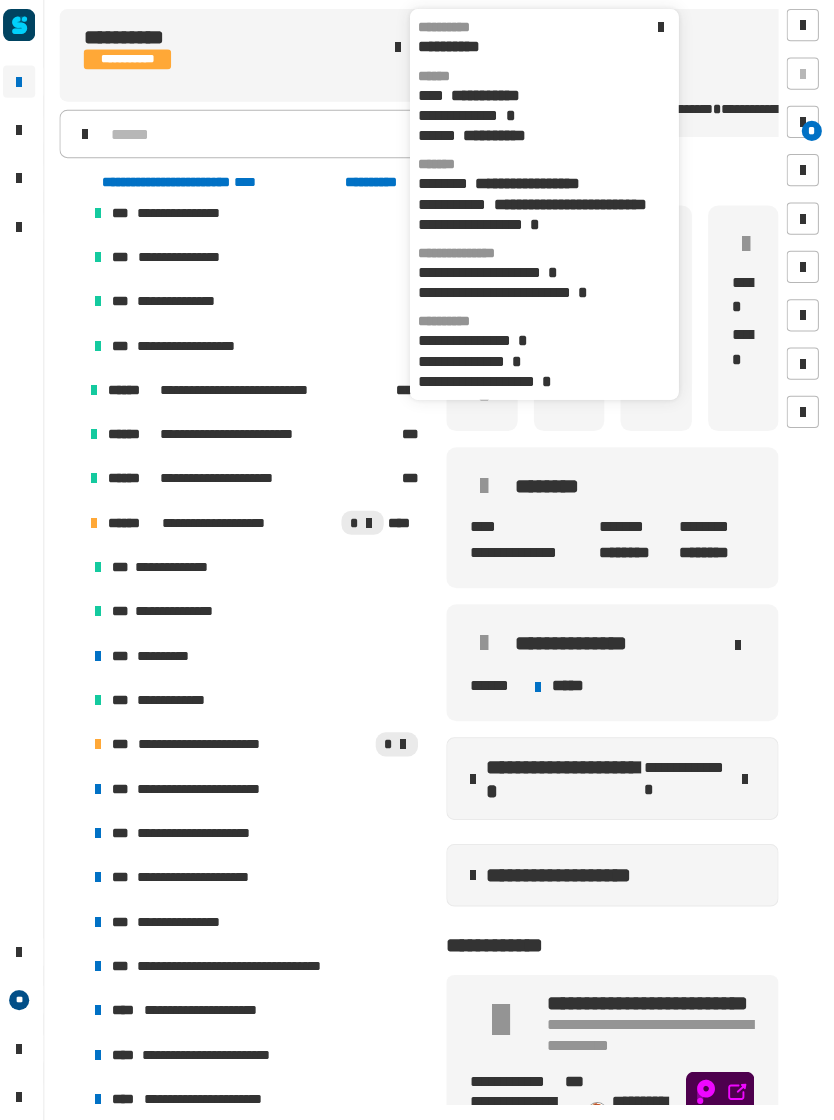 scroll, scrollTop: 172, scrollLeft: 0, axis: vertical 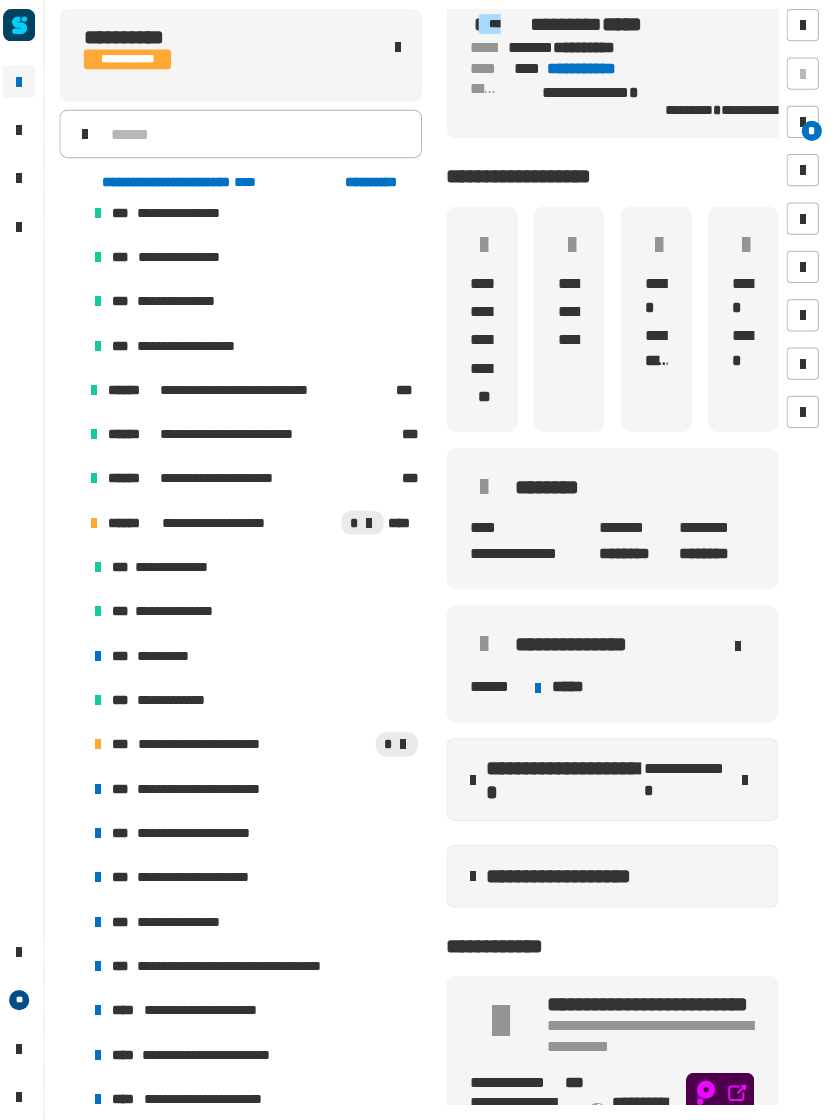 click on "**********" 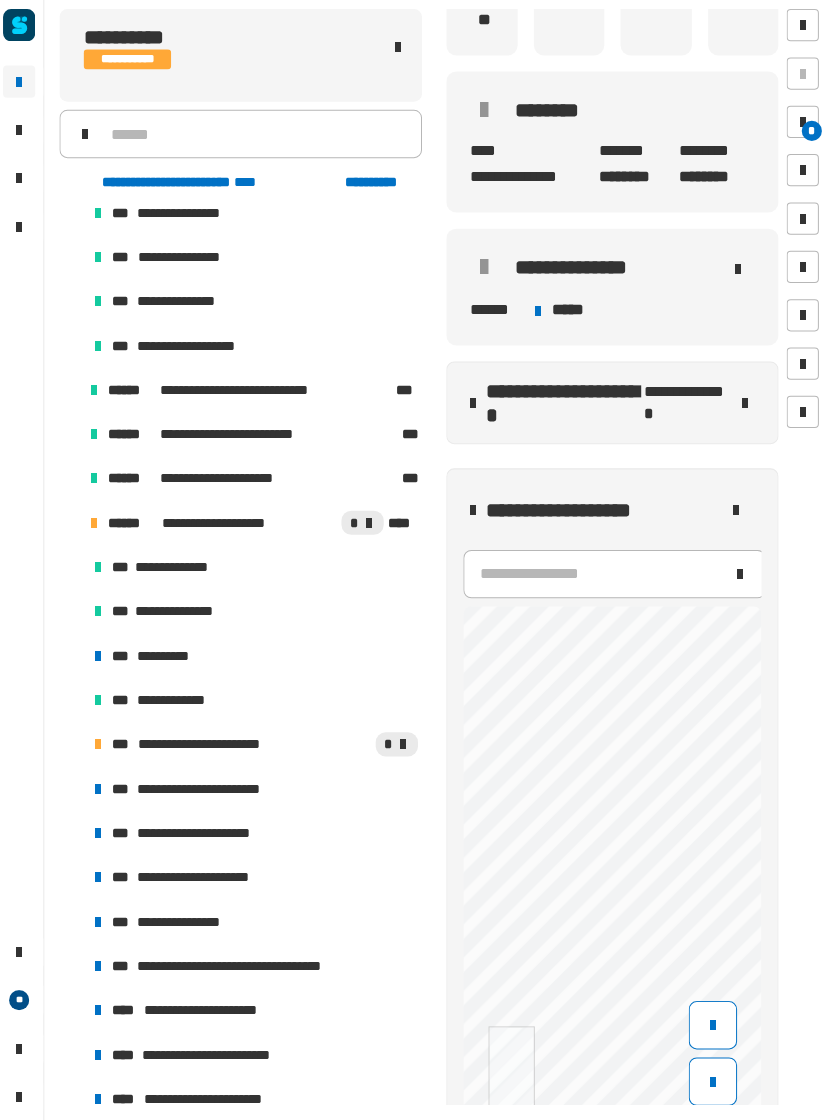 scroll, scrollTop: 605, scrollLeft: 0, axis: vertical 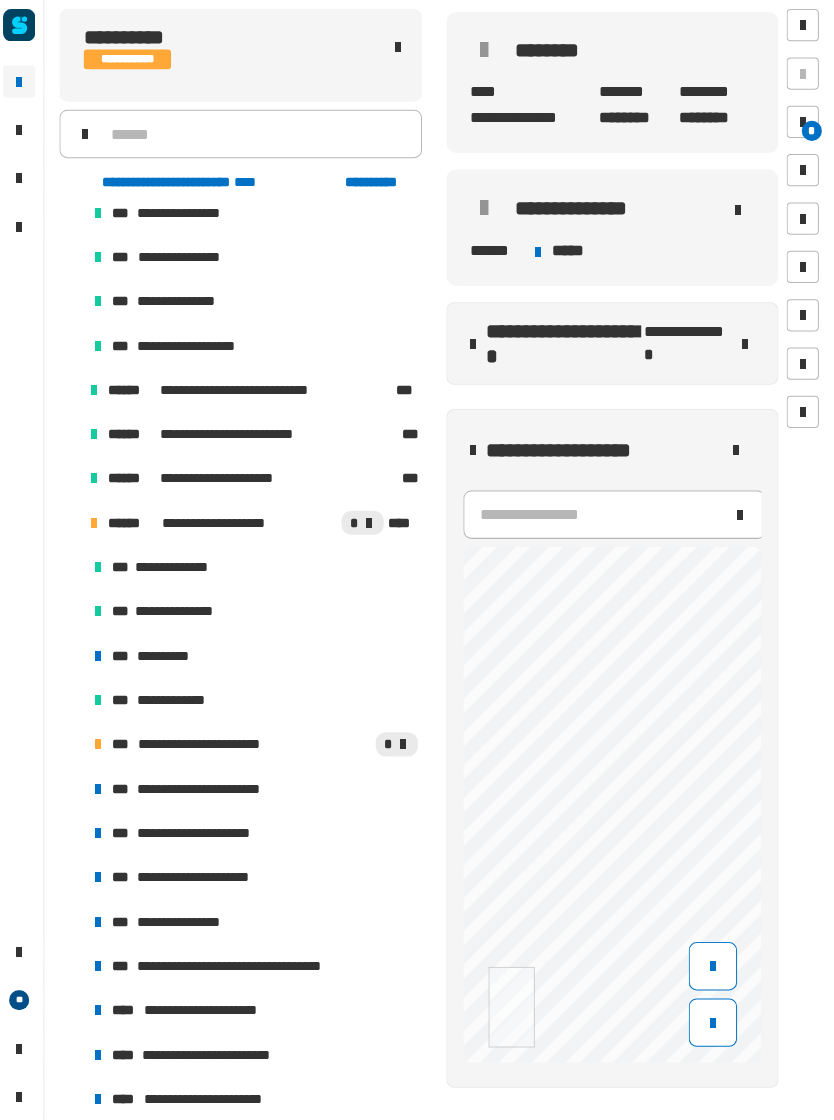 click 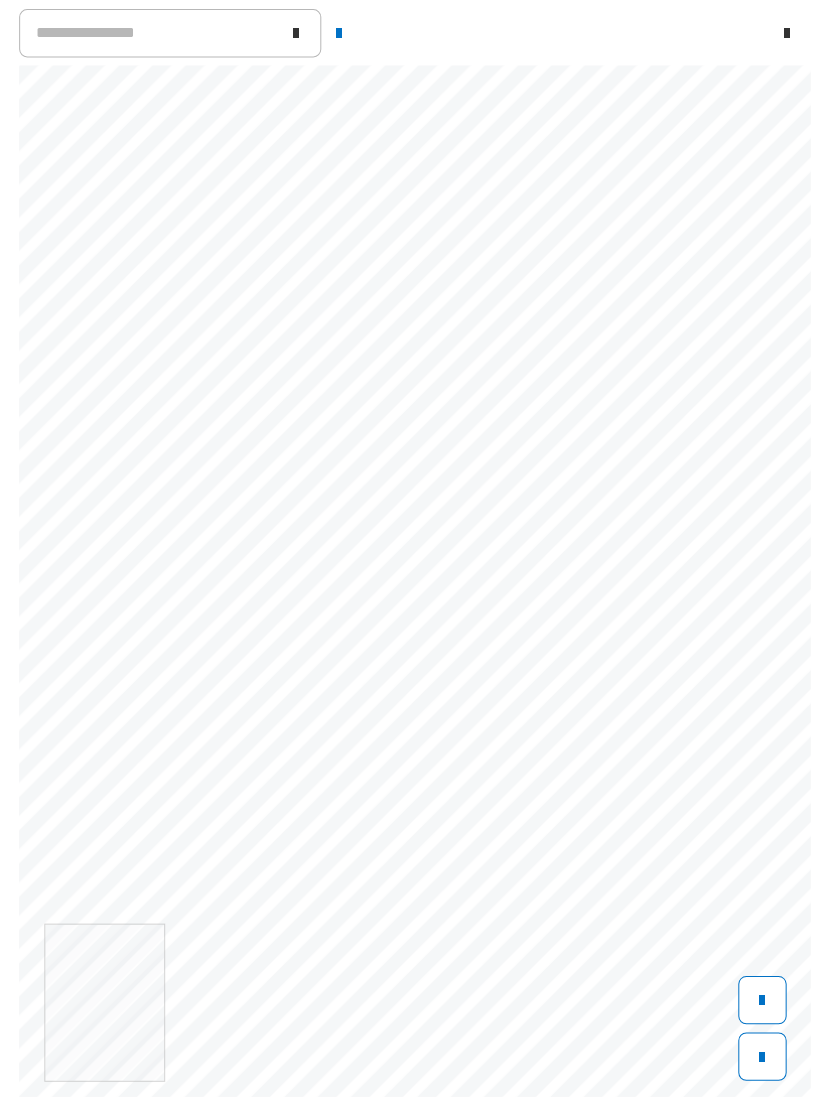 scroll, scrollTop: 335, scrollLeft: 319, axis: both 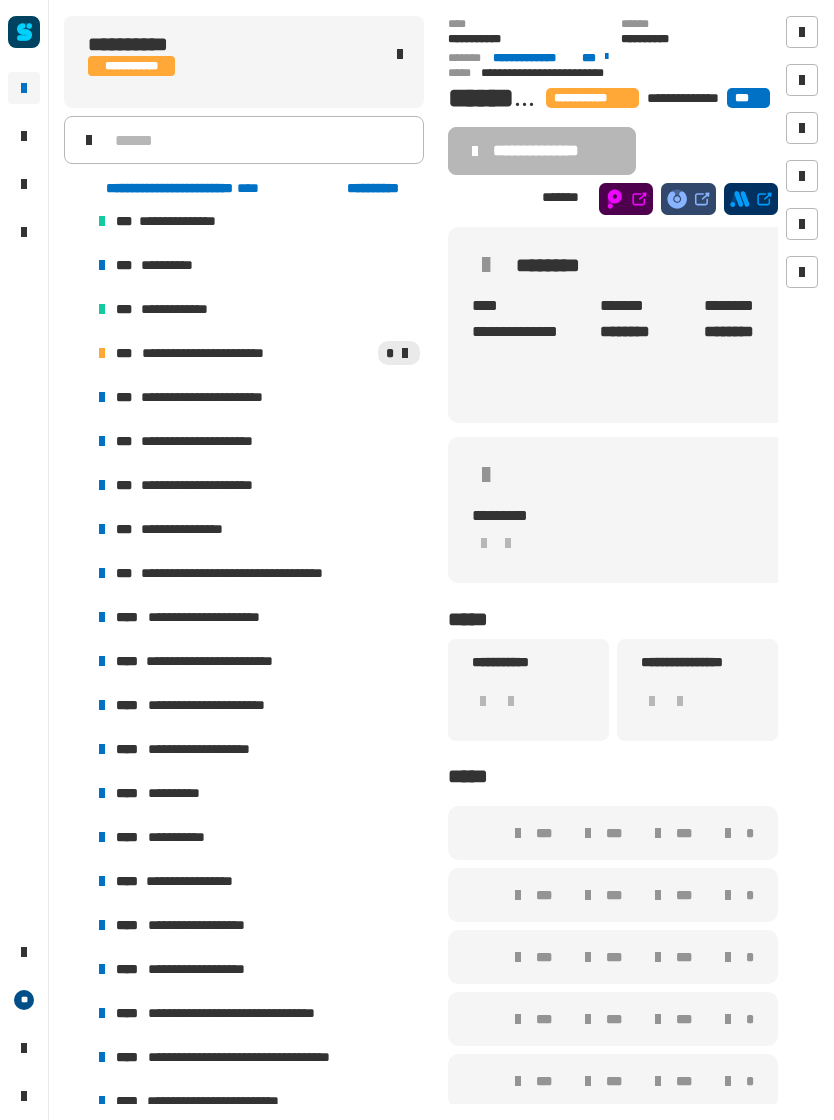 click on "**********" at bounding box center [212, 749] 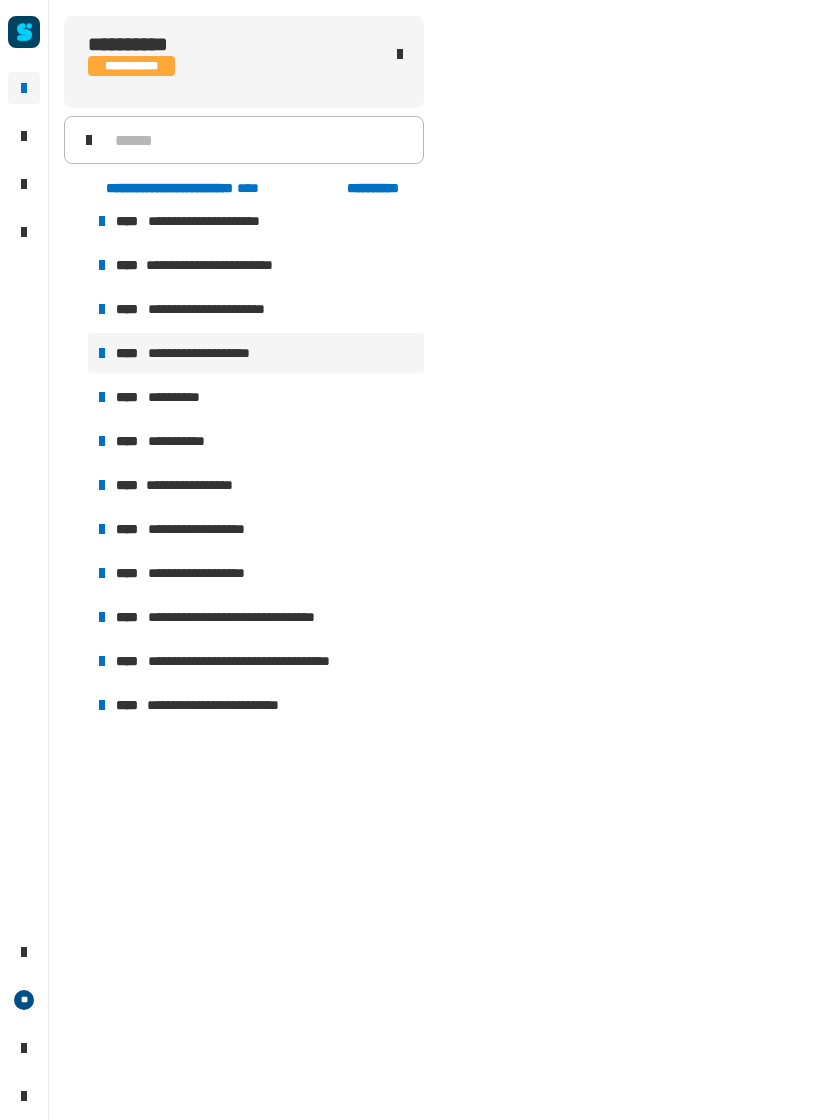 scroll, scrollTop: 1622, scrollLeft: 0, axis: vertical 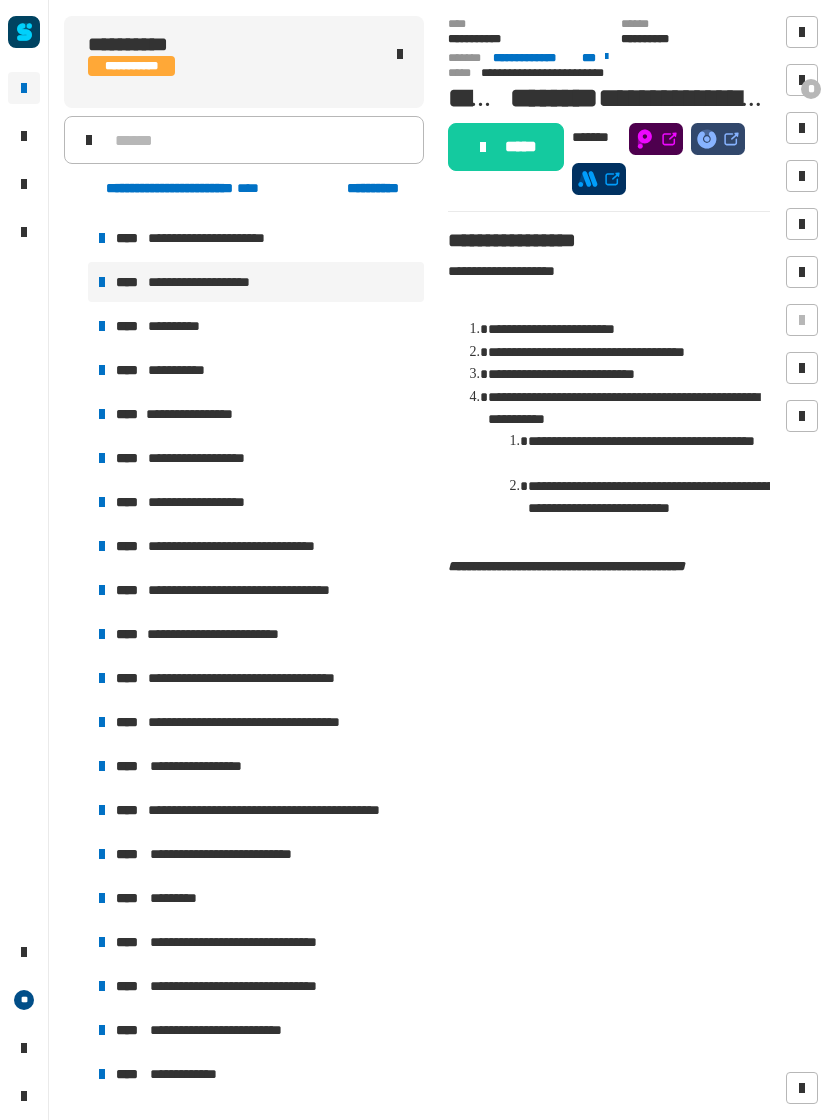 click on "*****" 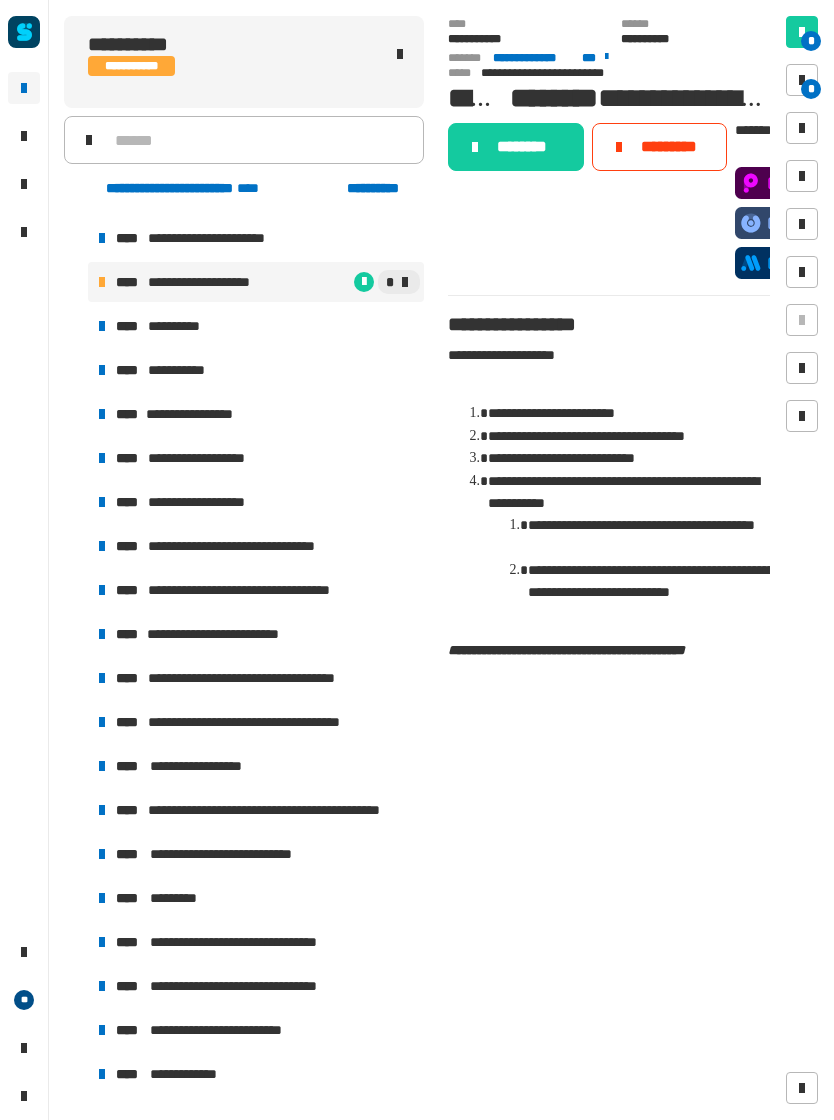 click on "*" at bounding box center [811, 89] 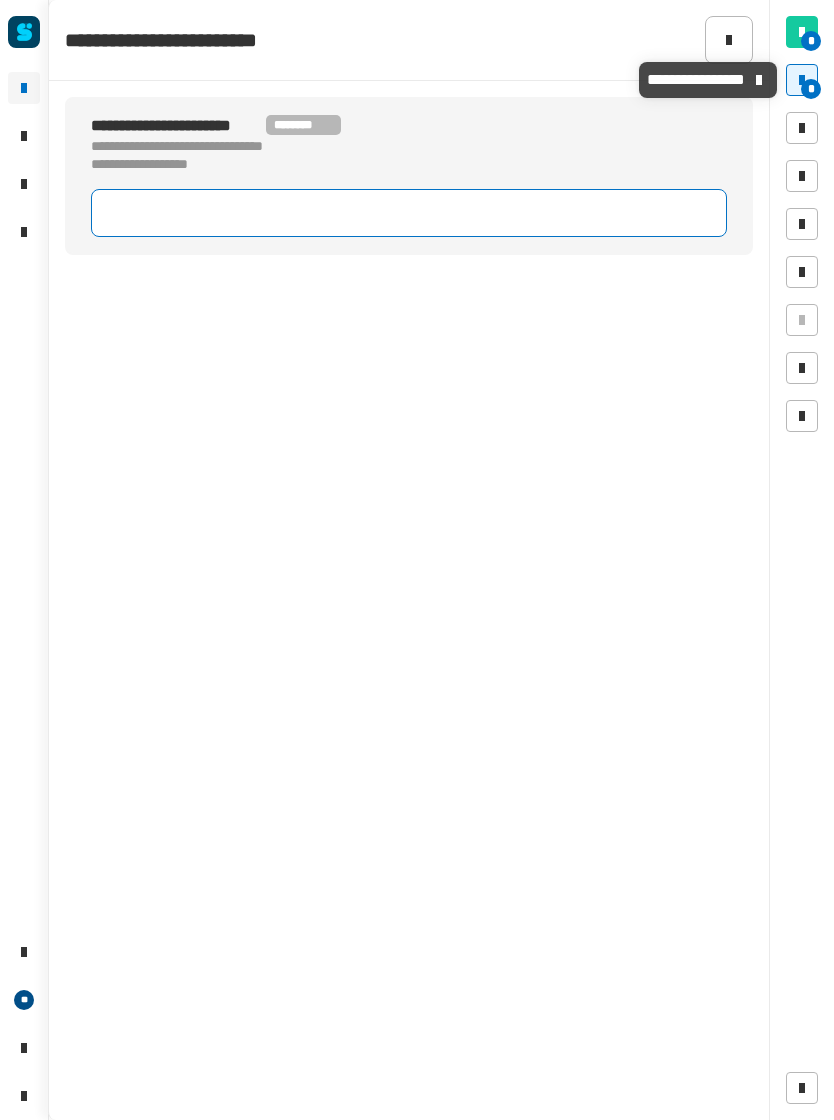 click 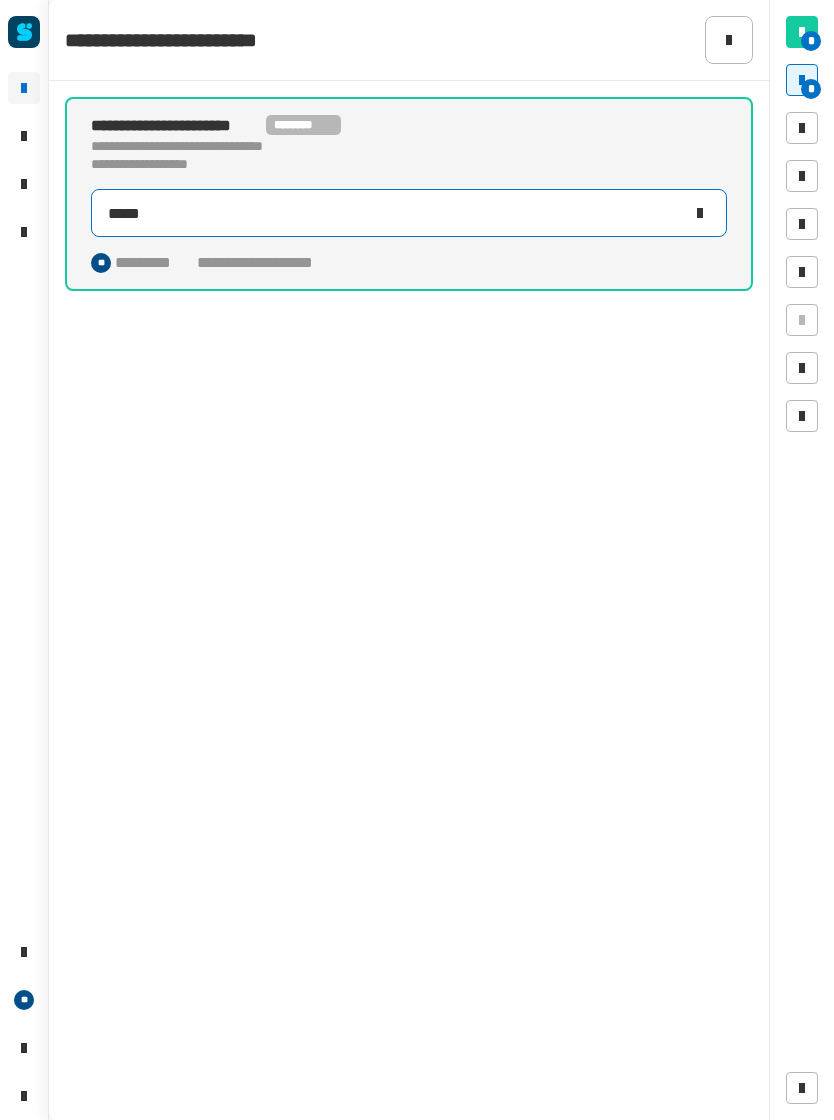 type on "*****" 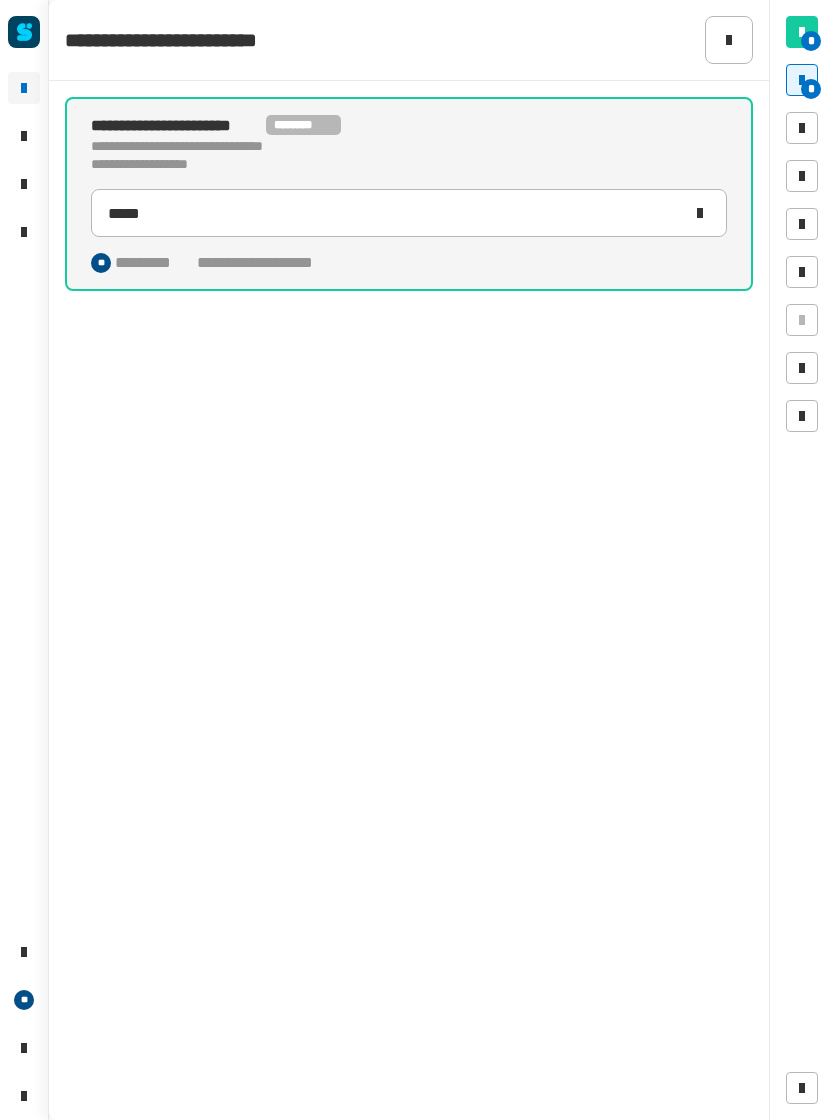 click on "**********" 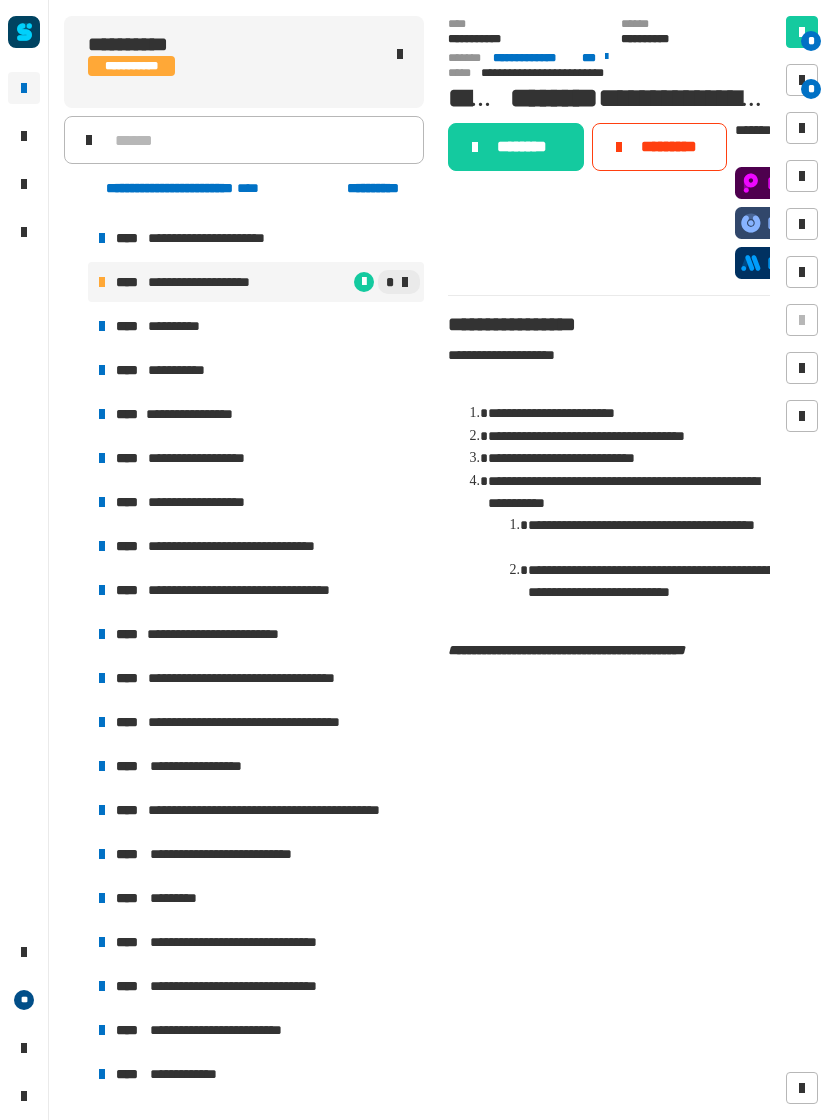 click on "********" 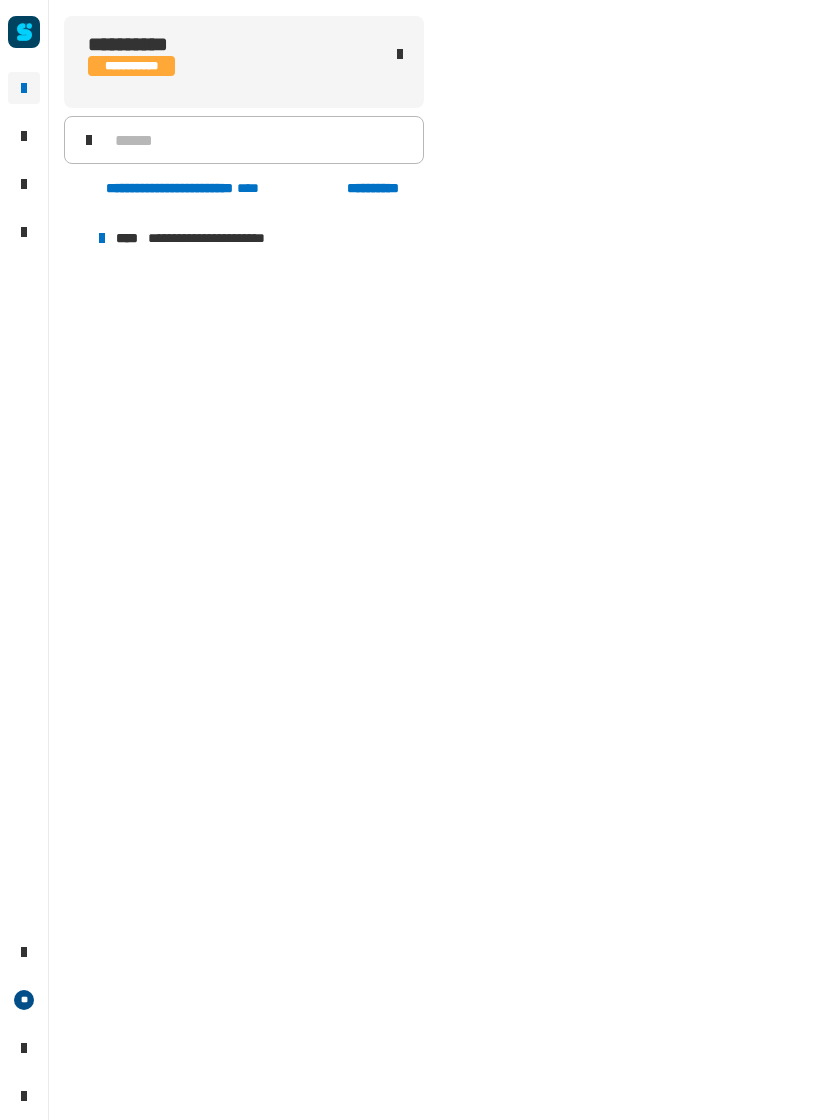 scroll, scrollTop: 764, scrollLeft: 0, axis: vertical 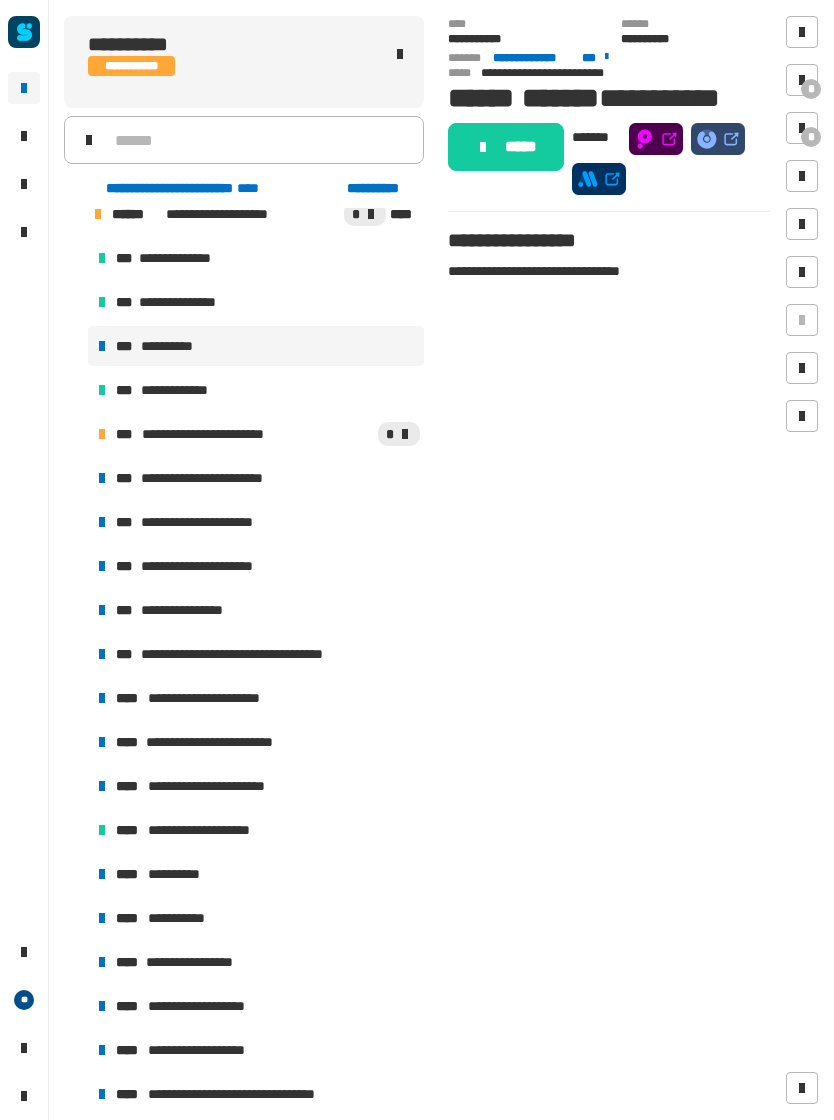 click on "**********" at bounding box center (256, 874) 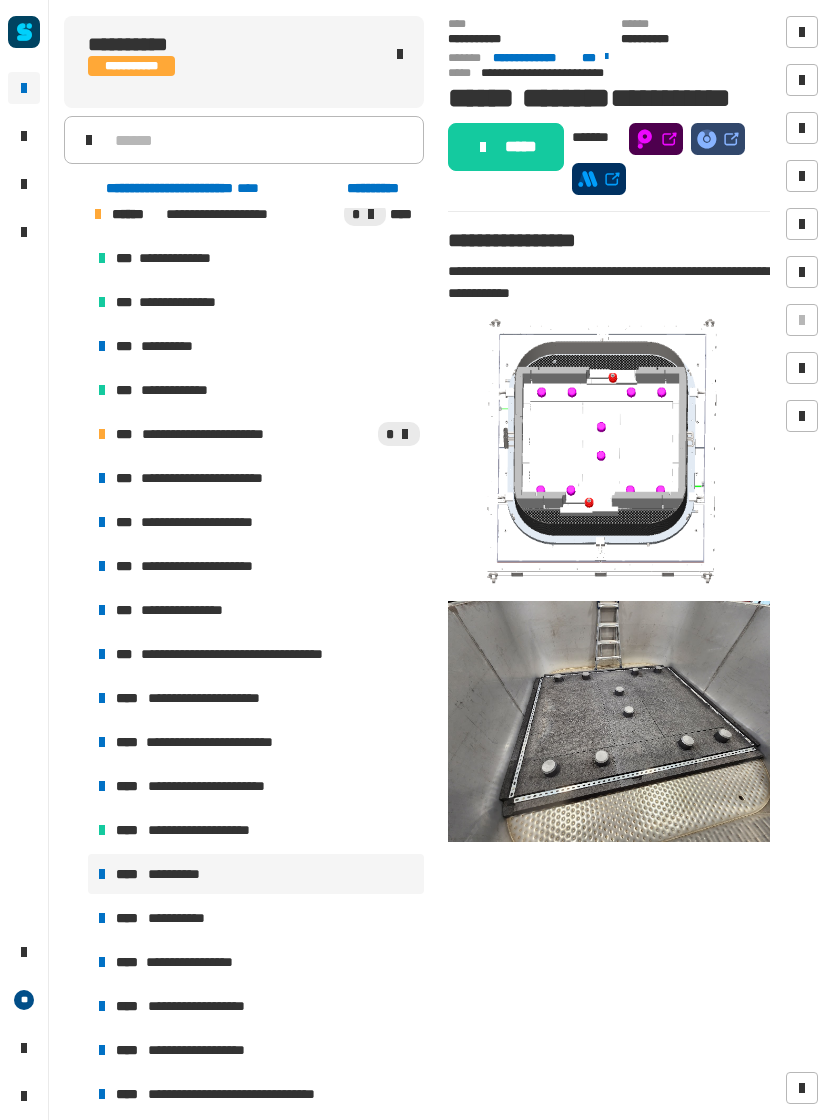 click on "******" 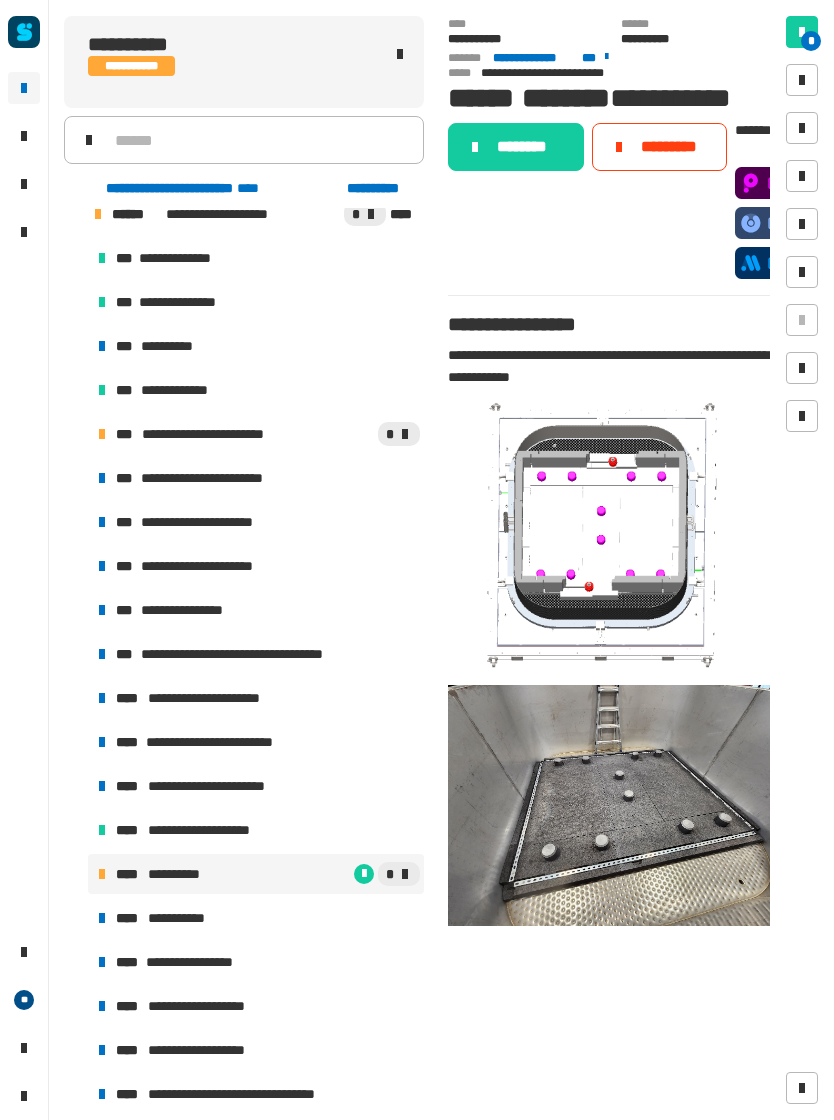 click on "********" 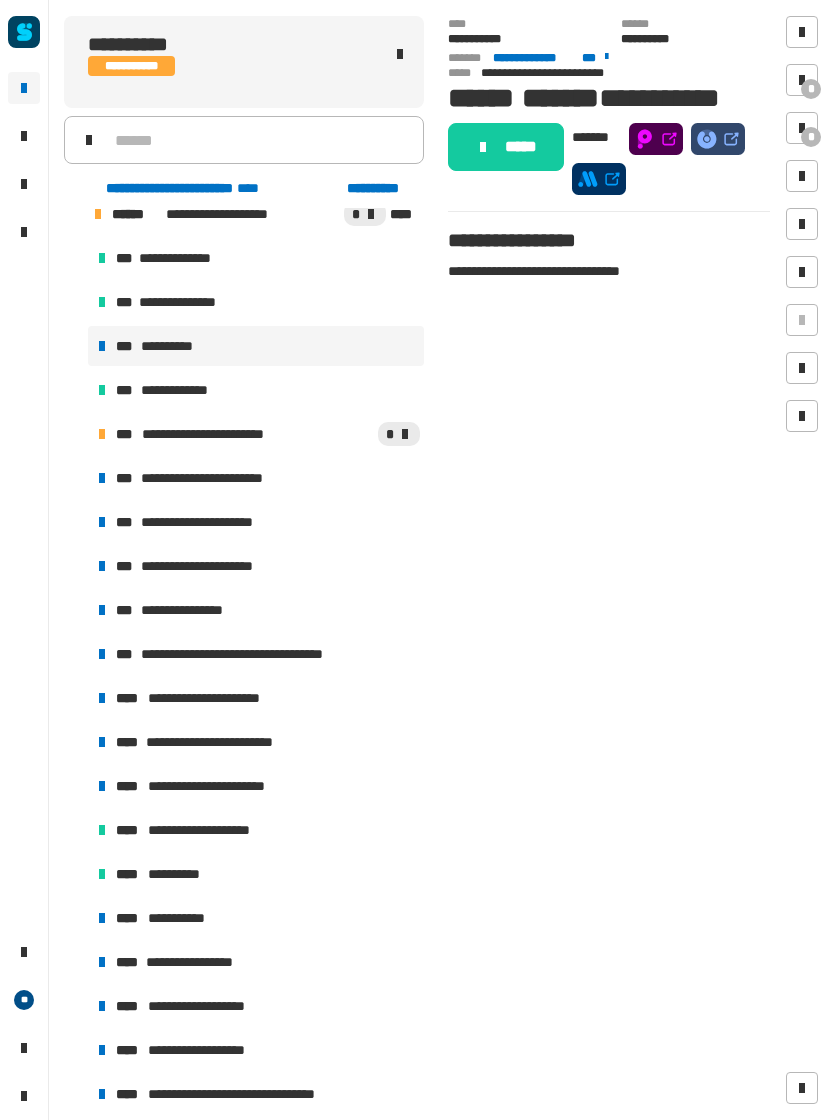 click at bounding box center [802, 80] 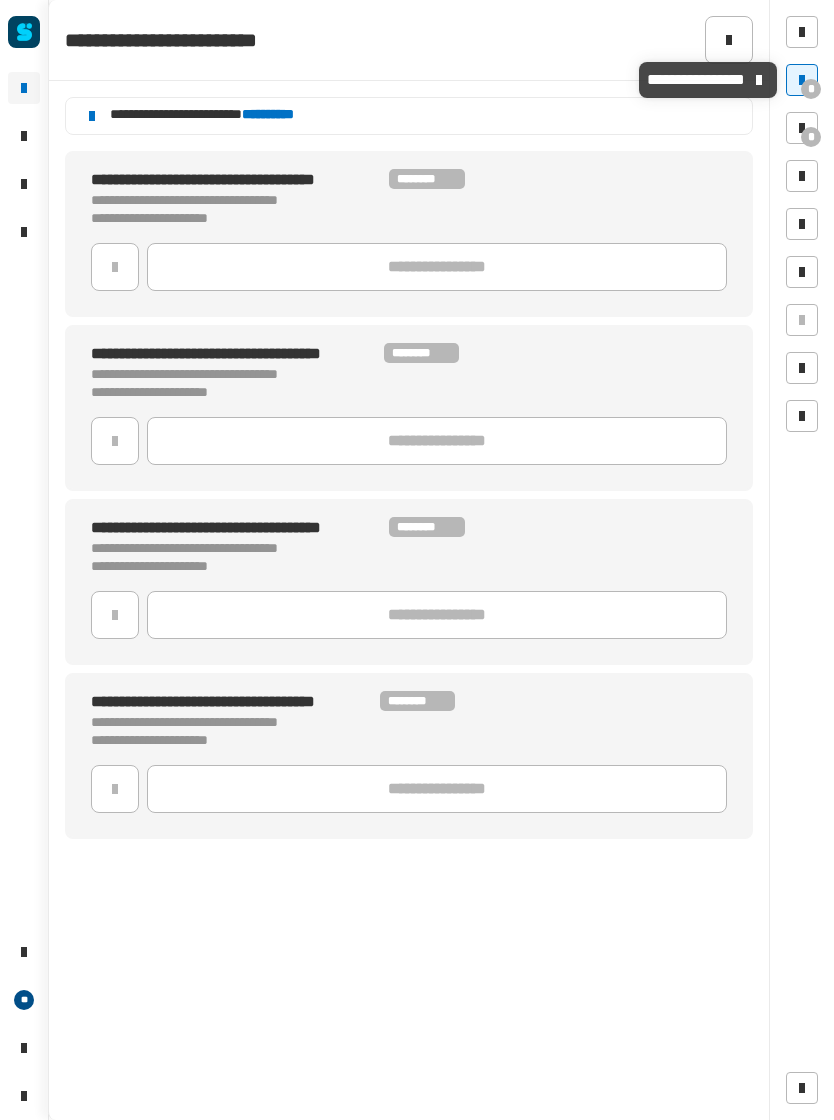 click 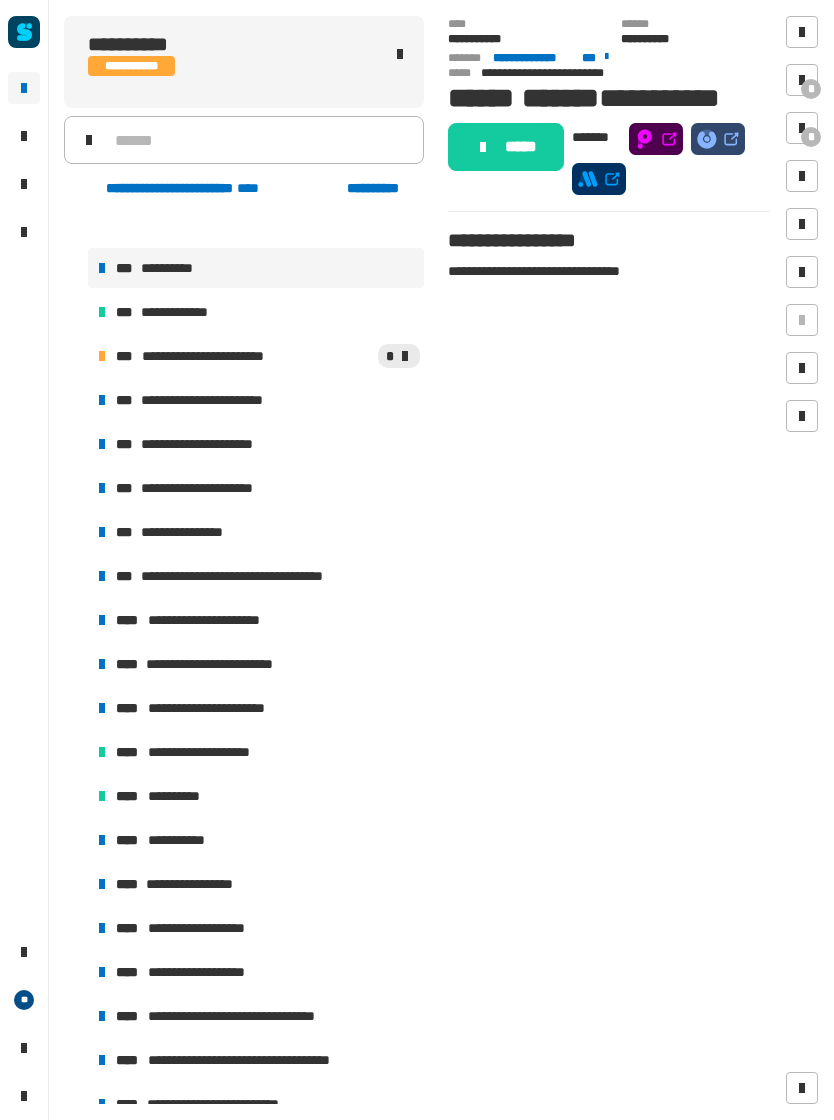 scroll, scrollTop: 1286, scrollLeft: 0, axis: vertical 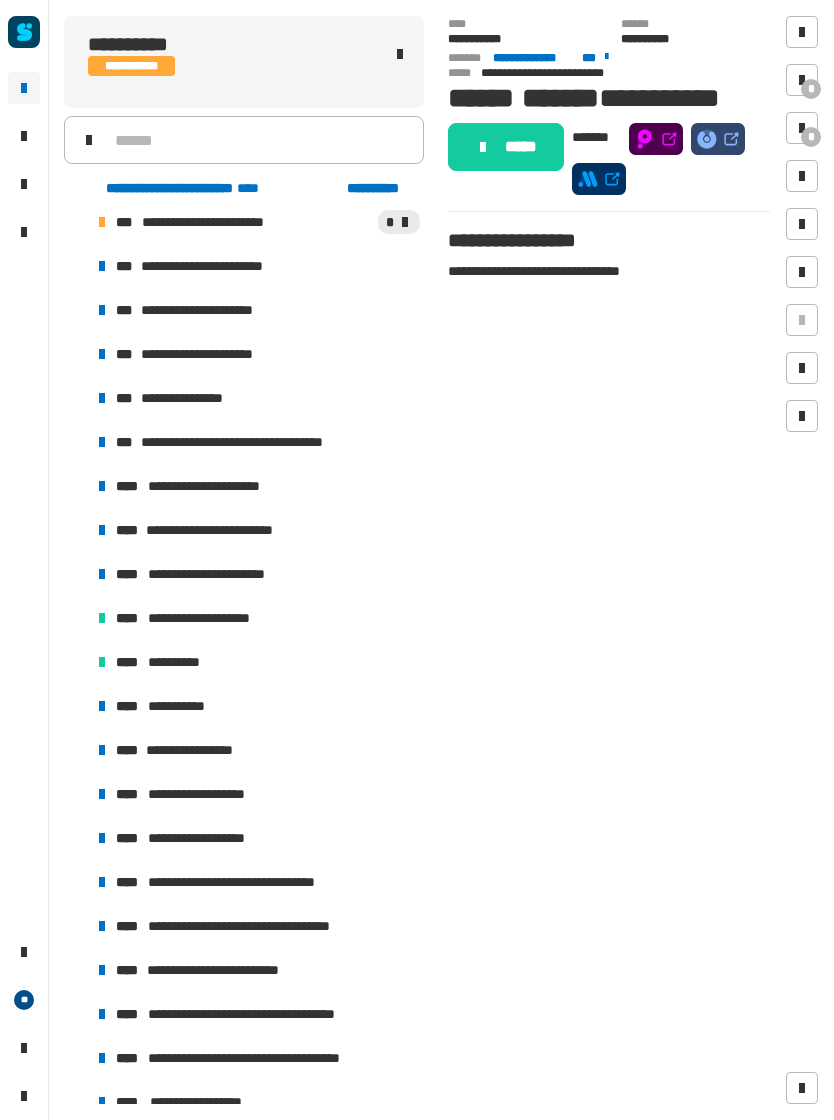 click on "**********" at bounding box center [256, 662] 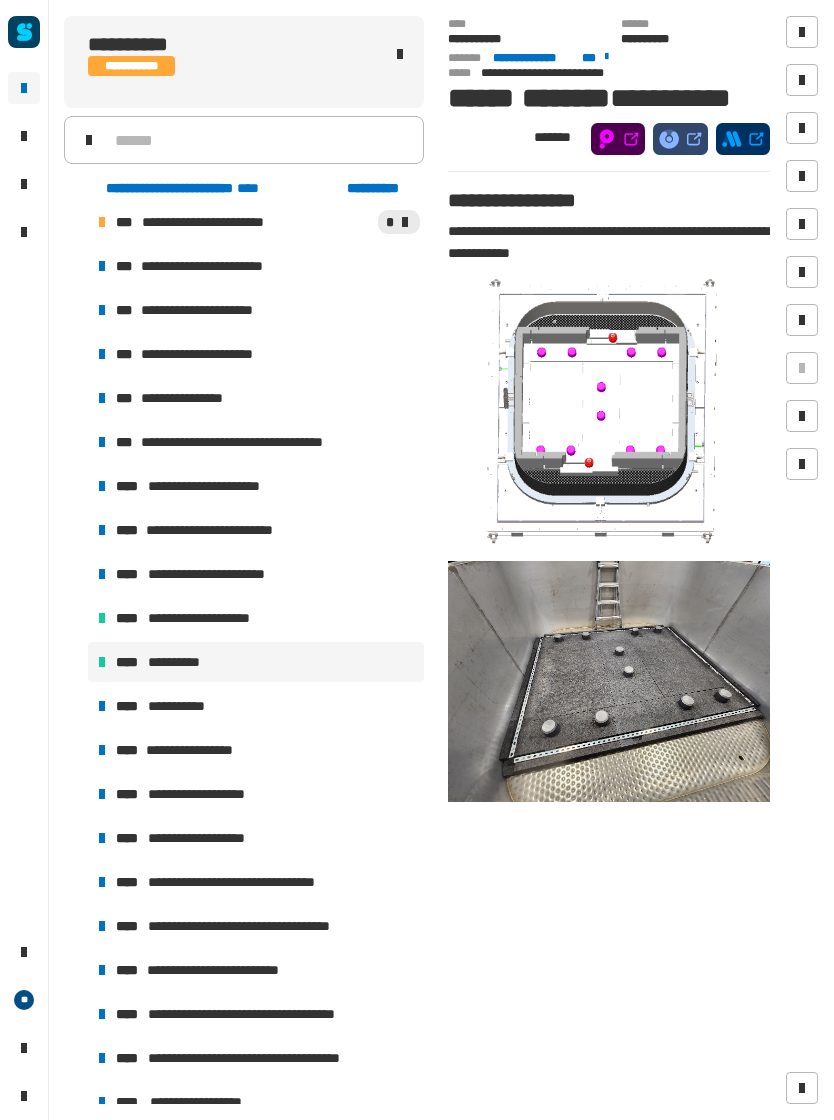 click on "**********" at bounding box center [256, 706] 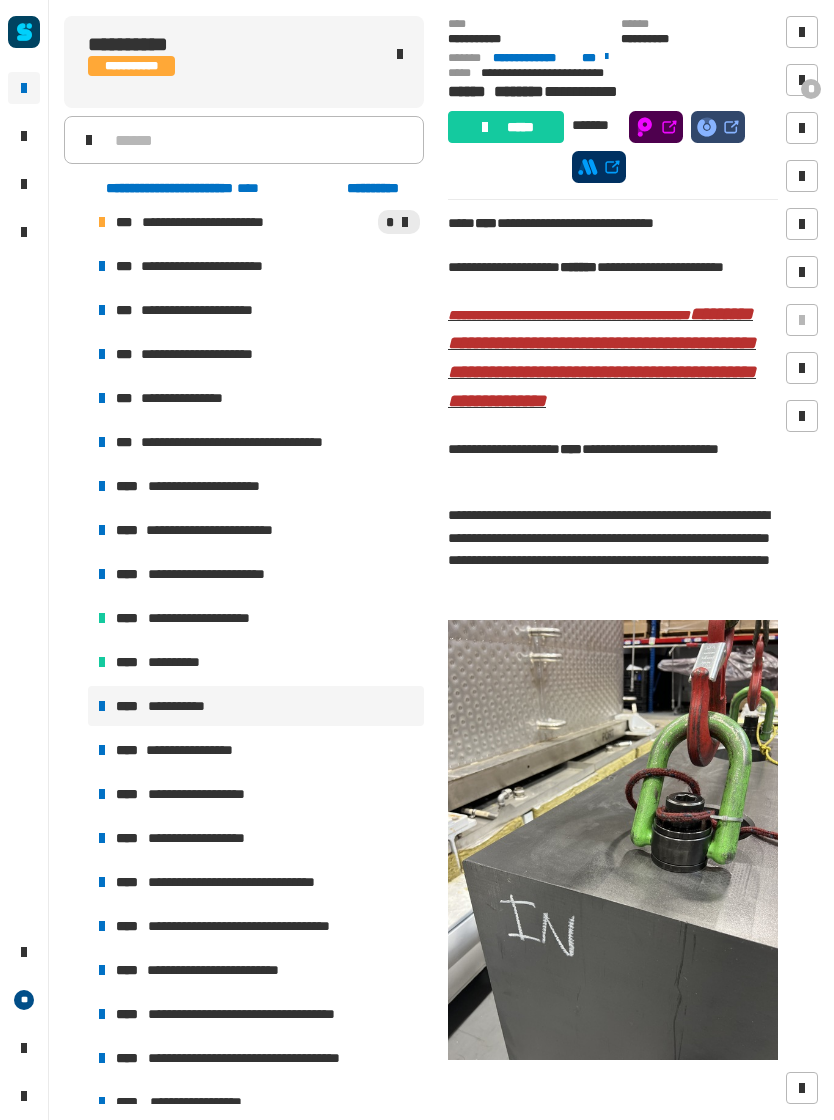 scroll, scrollTop: 33, scrollLeft: 0, axis: vertical 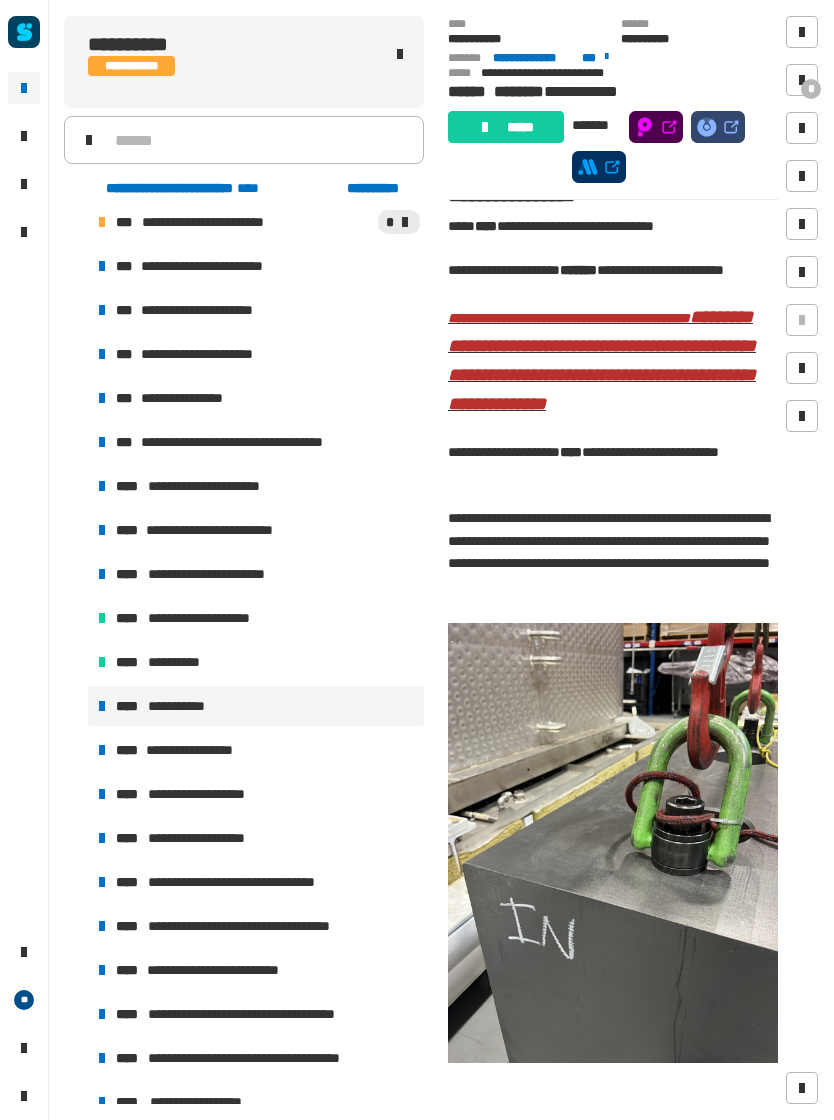 click on "*****" 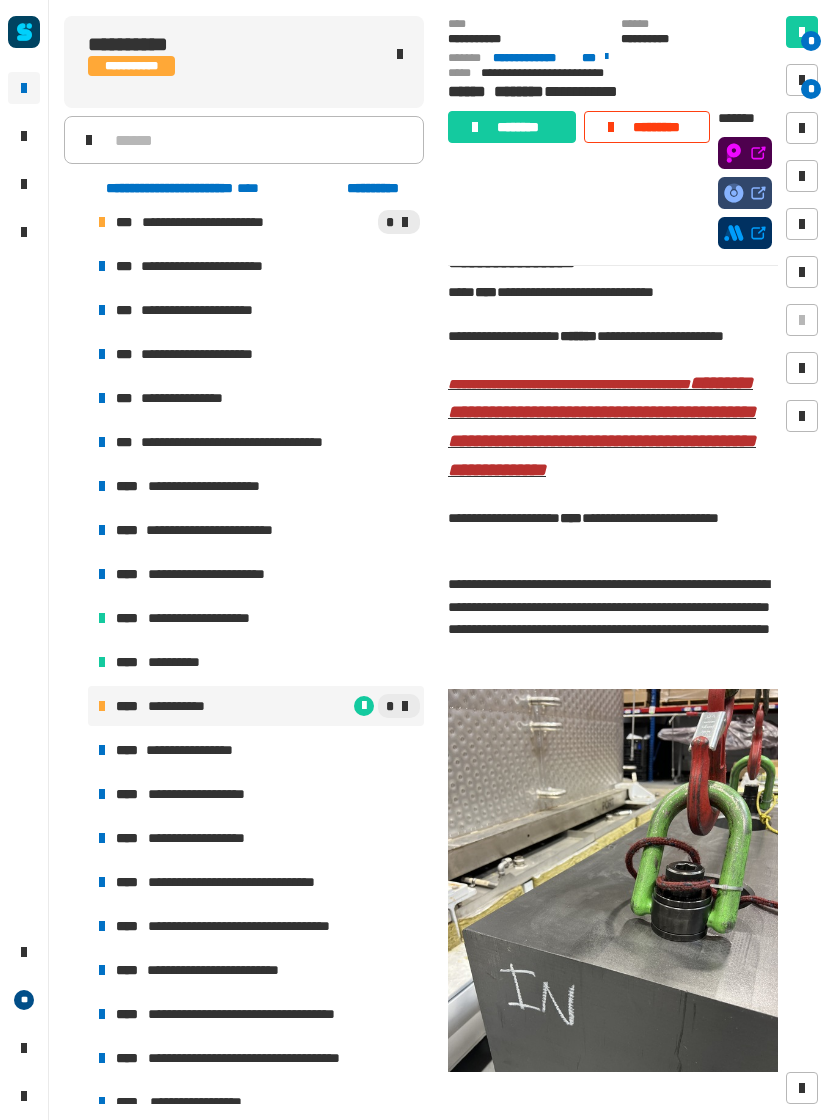 click on "********" 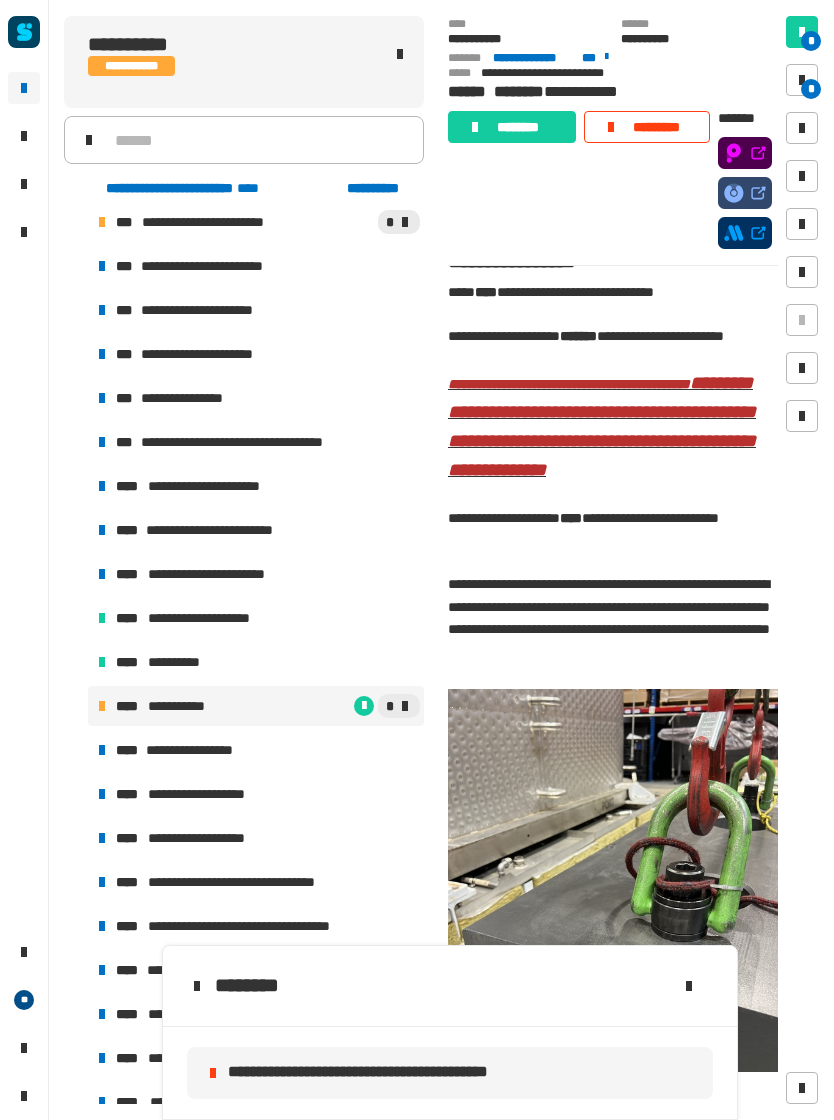 click 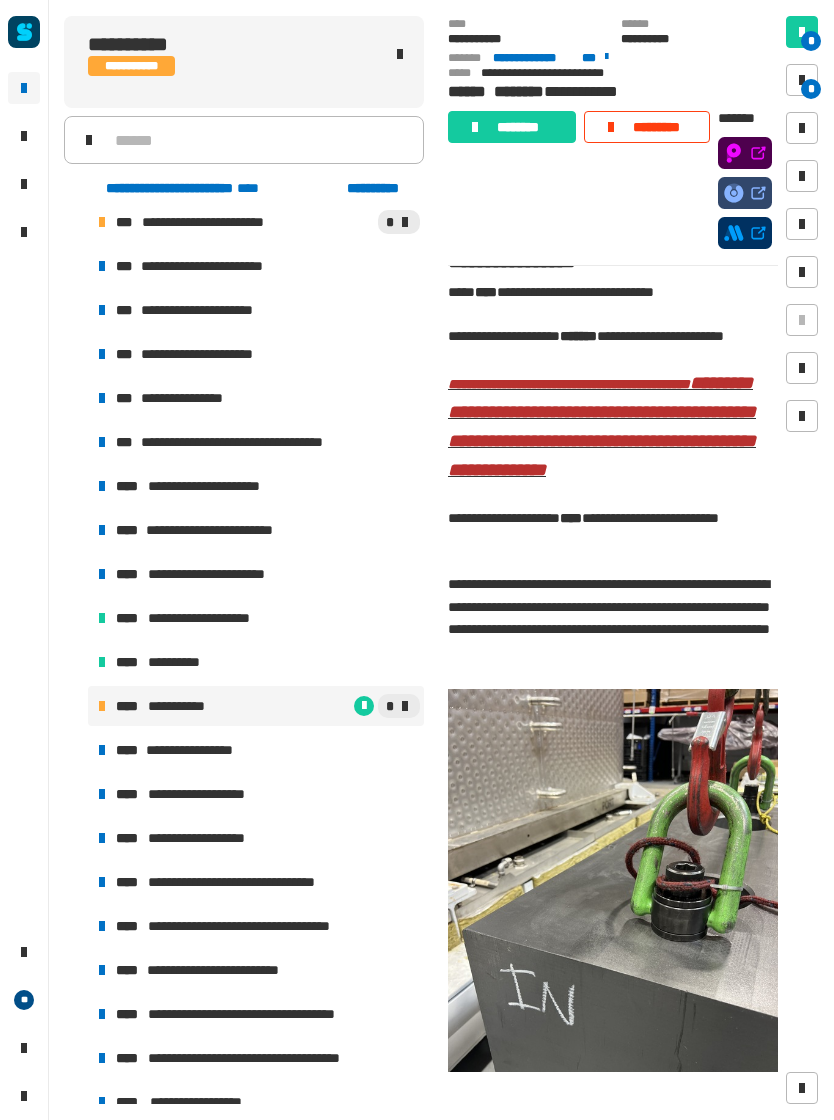 click on "*" at bounding box center (802, 80) 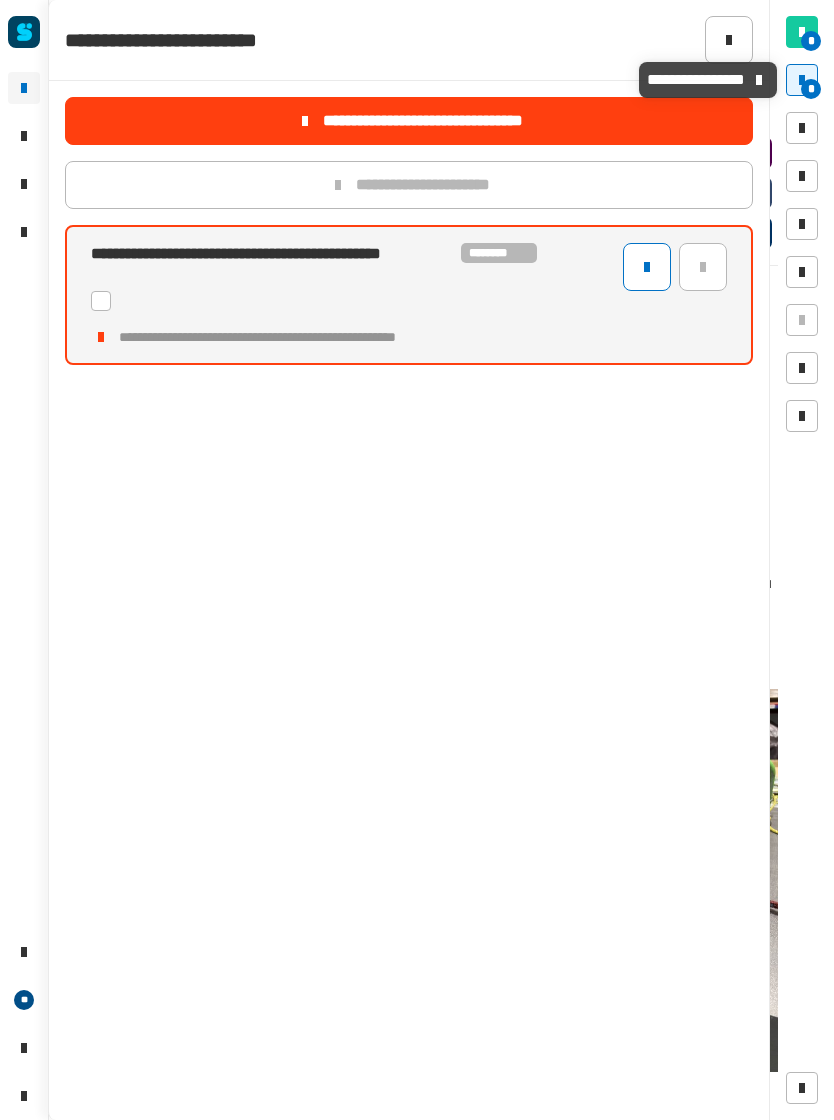 click 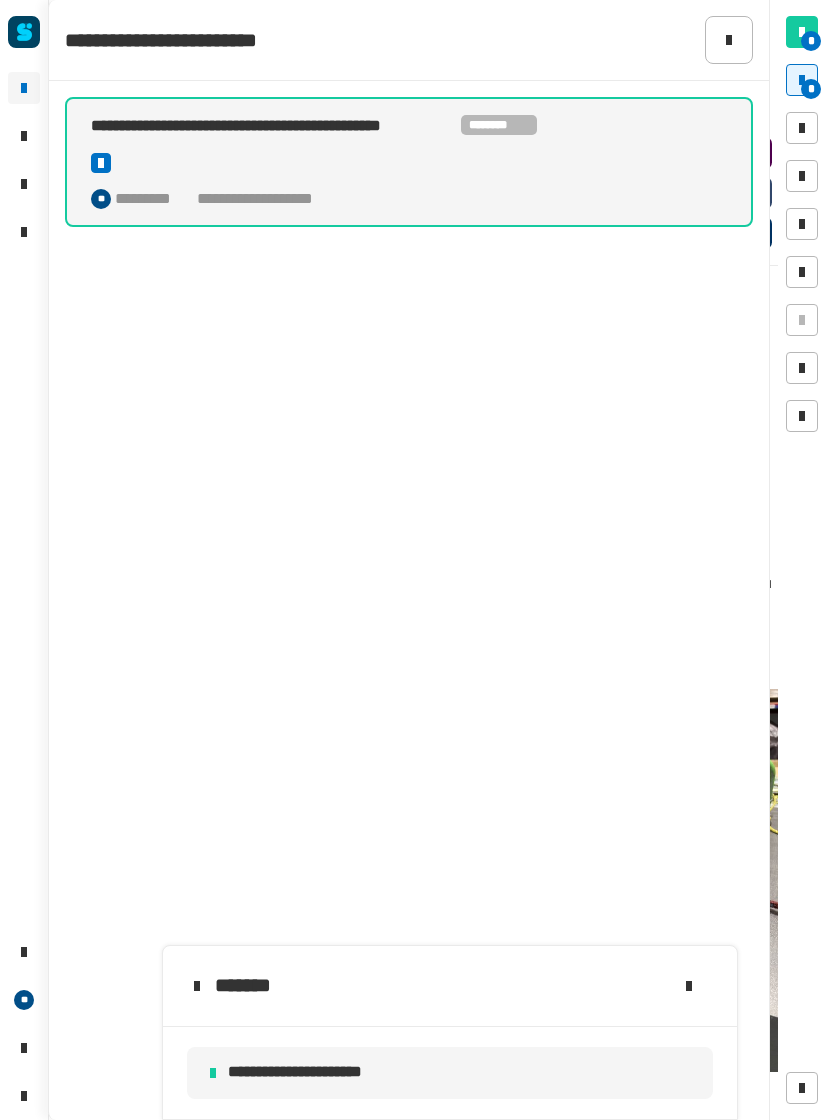 click 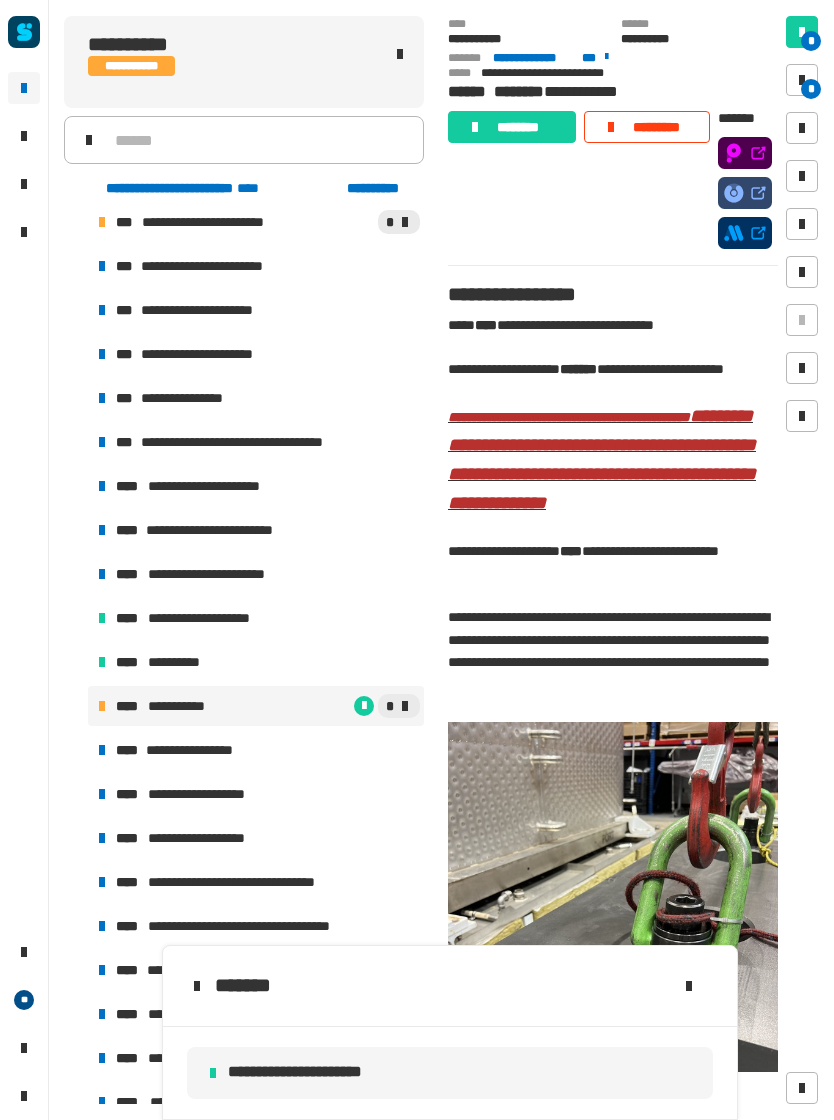 scroll, scrollTop: 0, scrollLeft: 0, axis: both 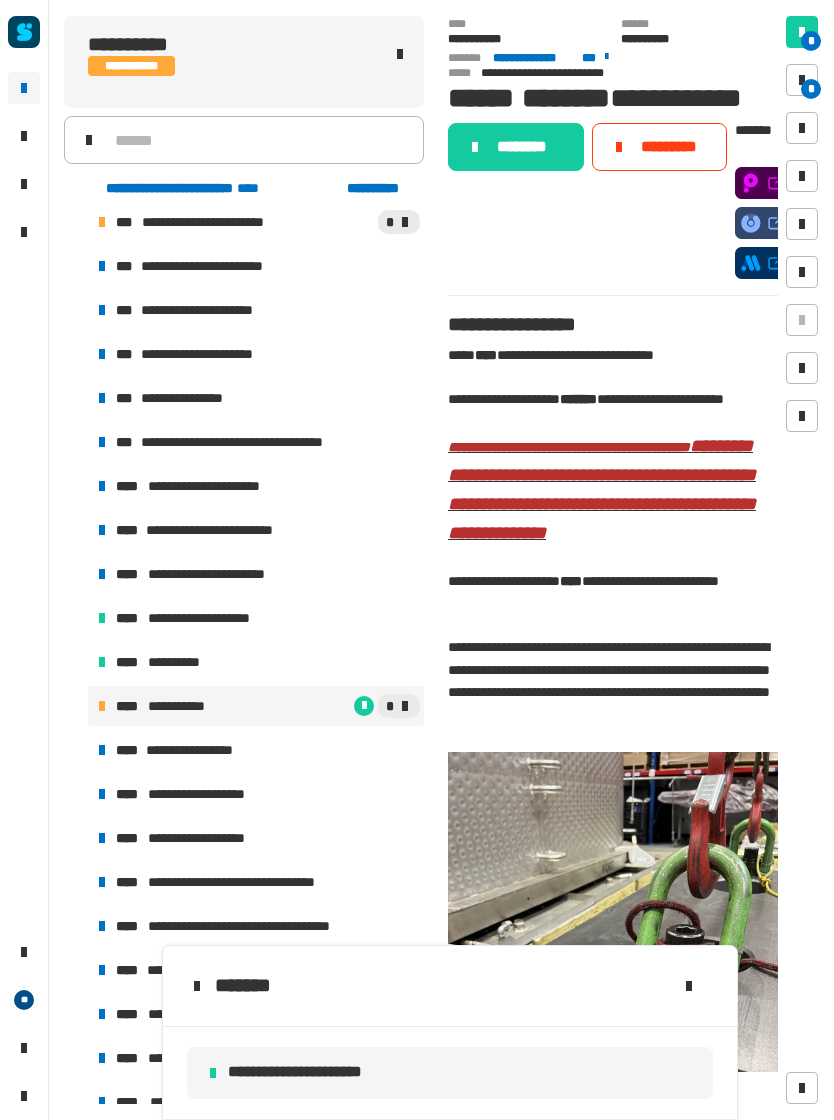 click on "********" 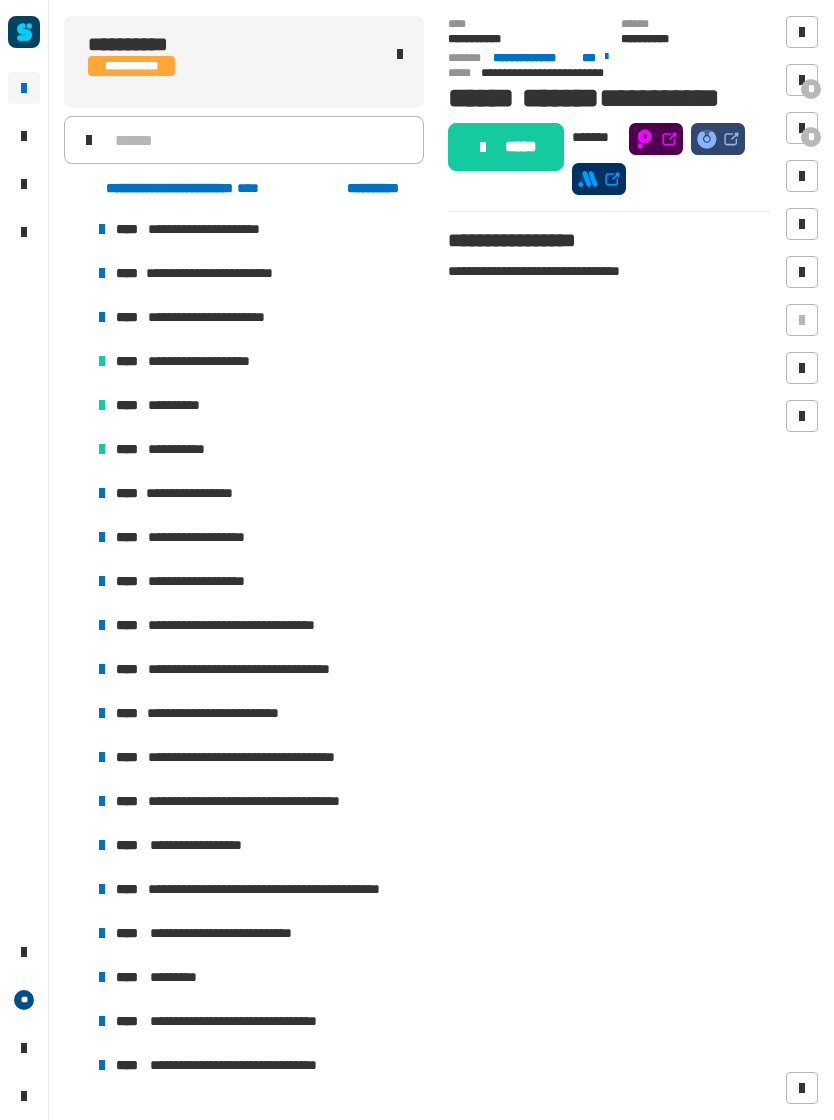 scroll, scrollTop: 1546, scrollLeft: 0, axis: vertical 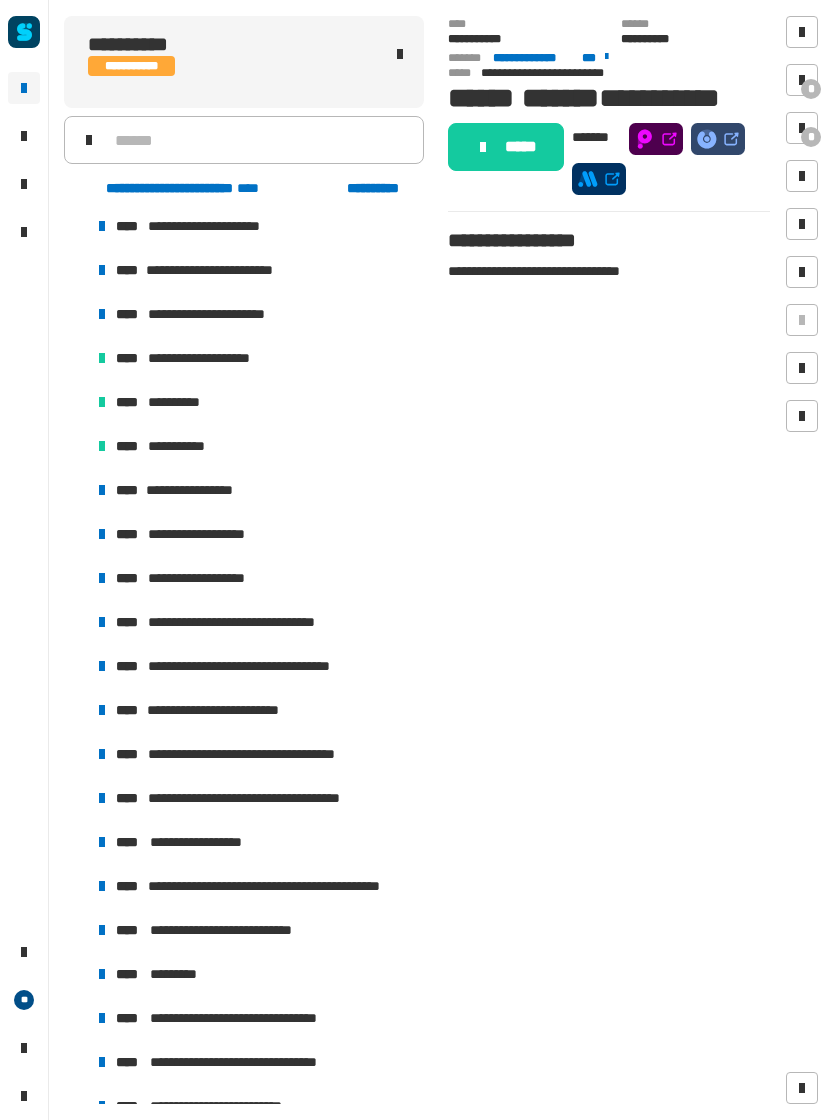 click on "**********" at bounding box center (256, 490) 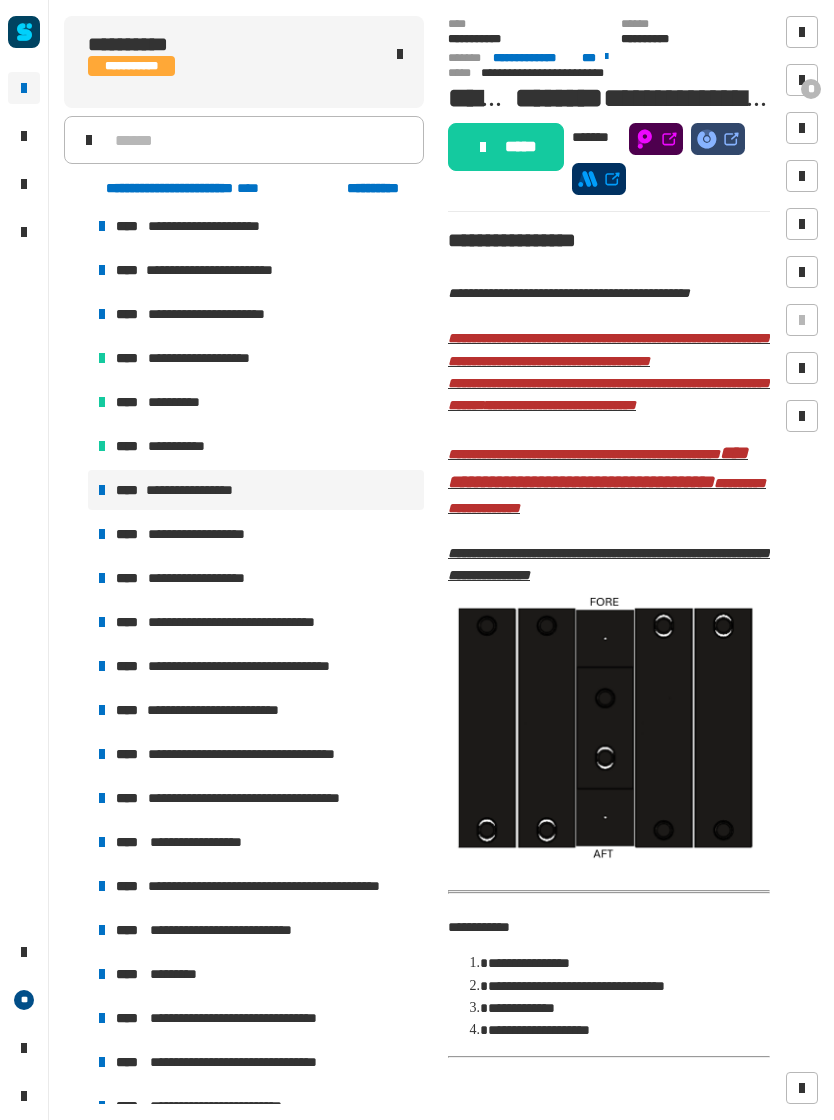 click on "**********" at bounding box center [256, 446] 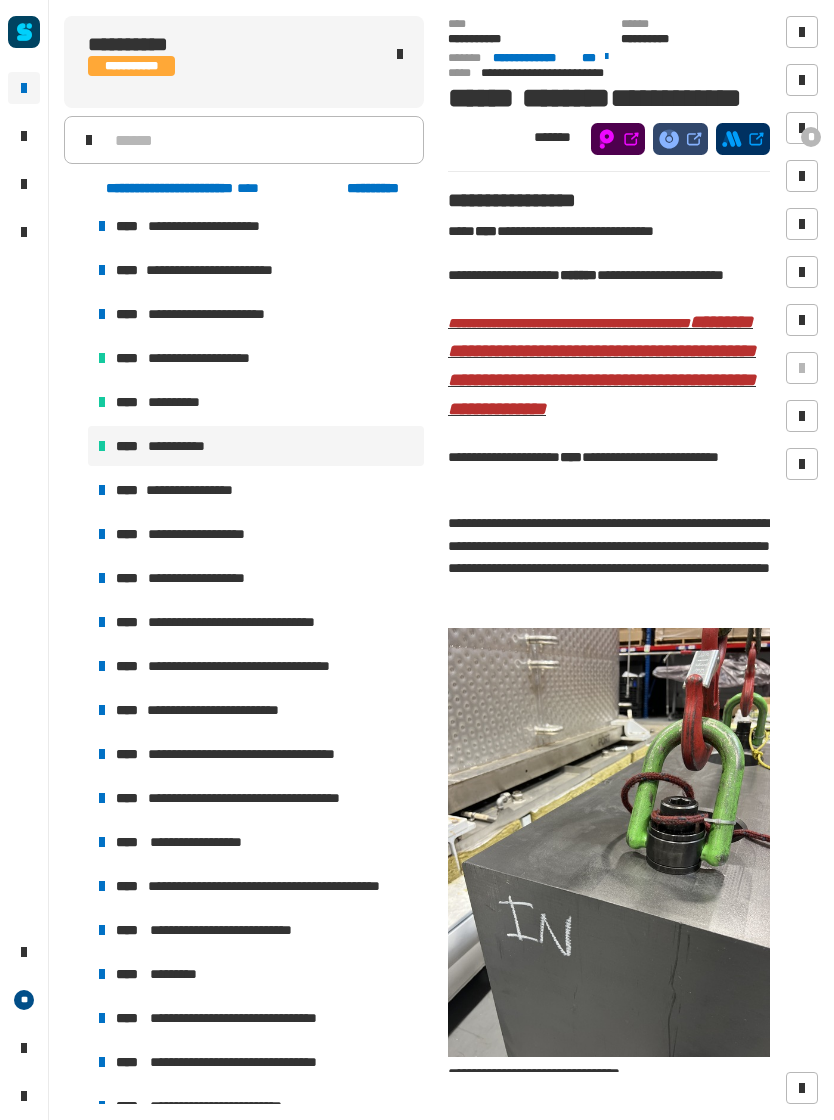 click on "**********" at bounding box center [256, 490] 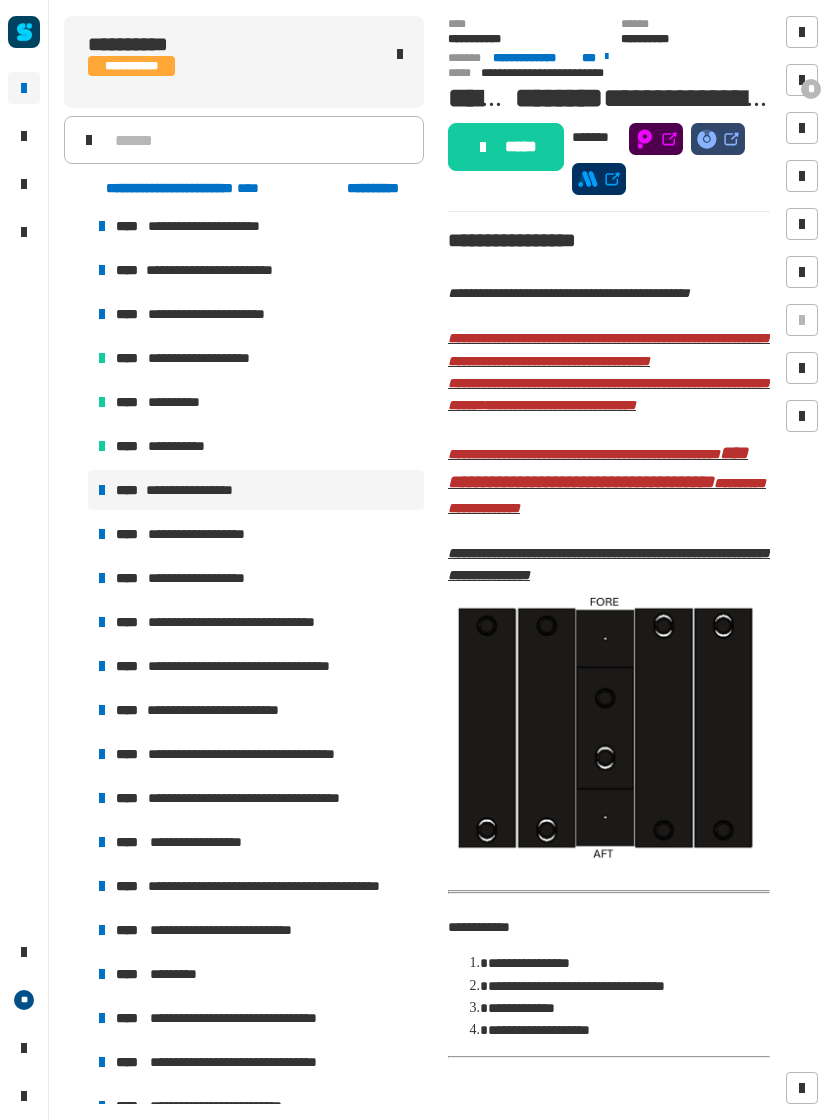 click at bounding box center [609, 726] 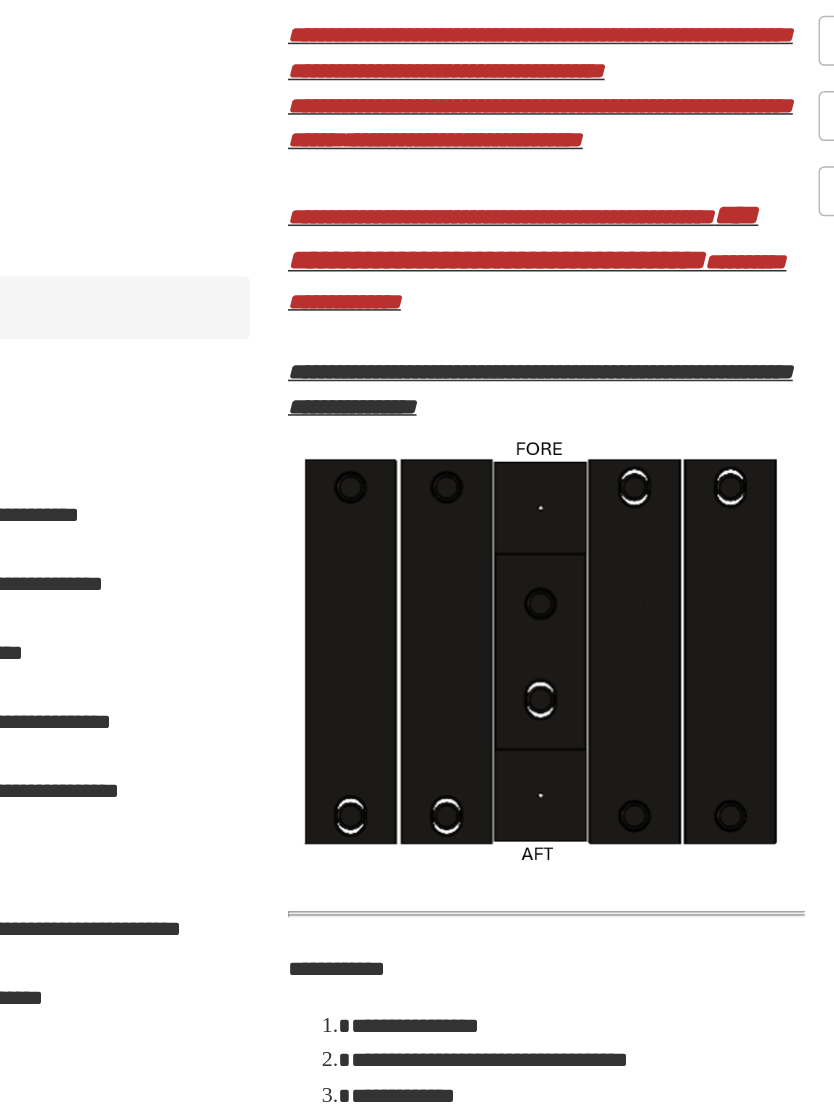 scroll, scrollTop: 36, scrollLeft: 0, axis: vertical 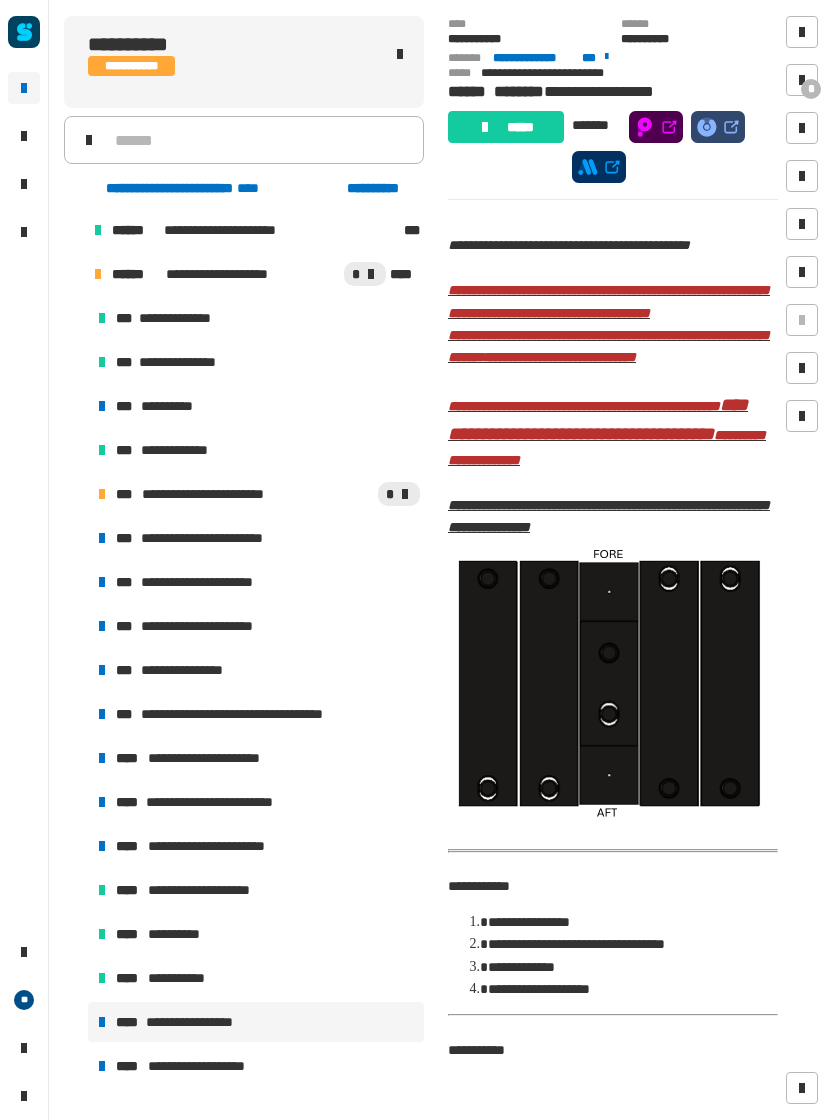 click on "**********" at bounding box center [256, 406] 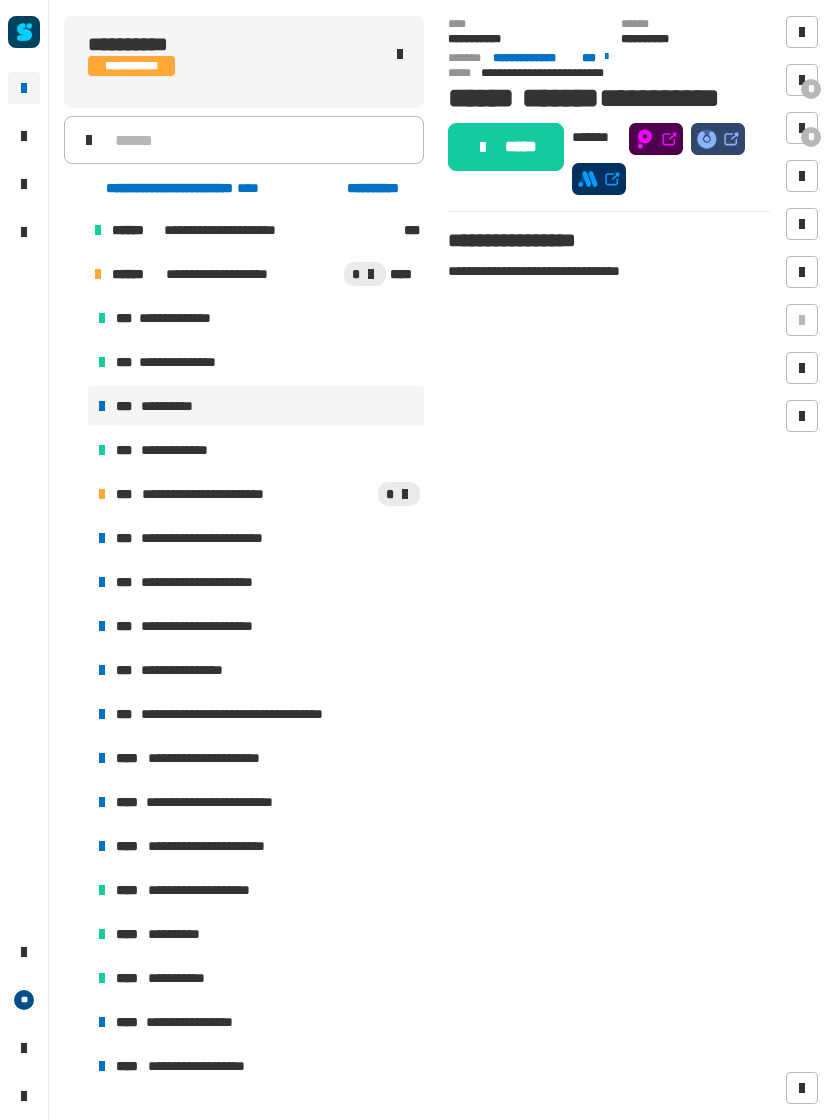 click on "*****" 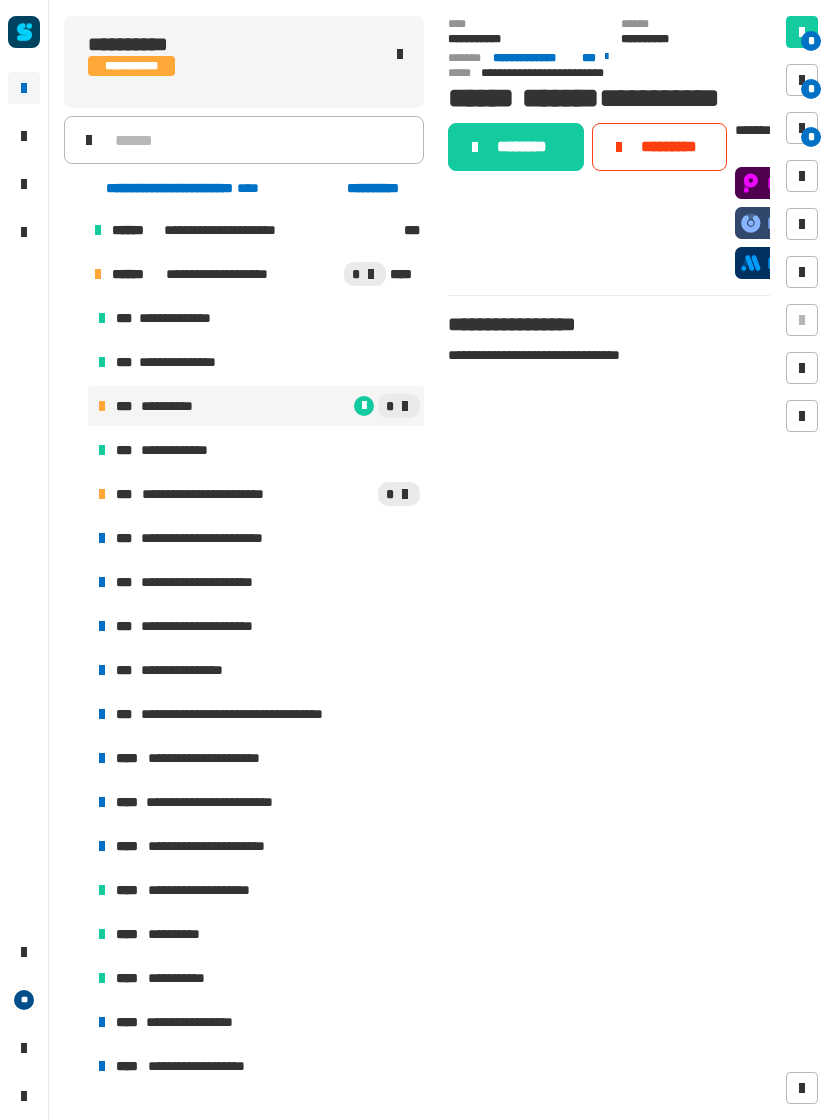 click at bounding box center [802, 128] 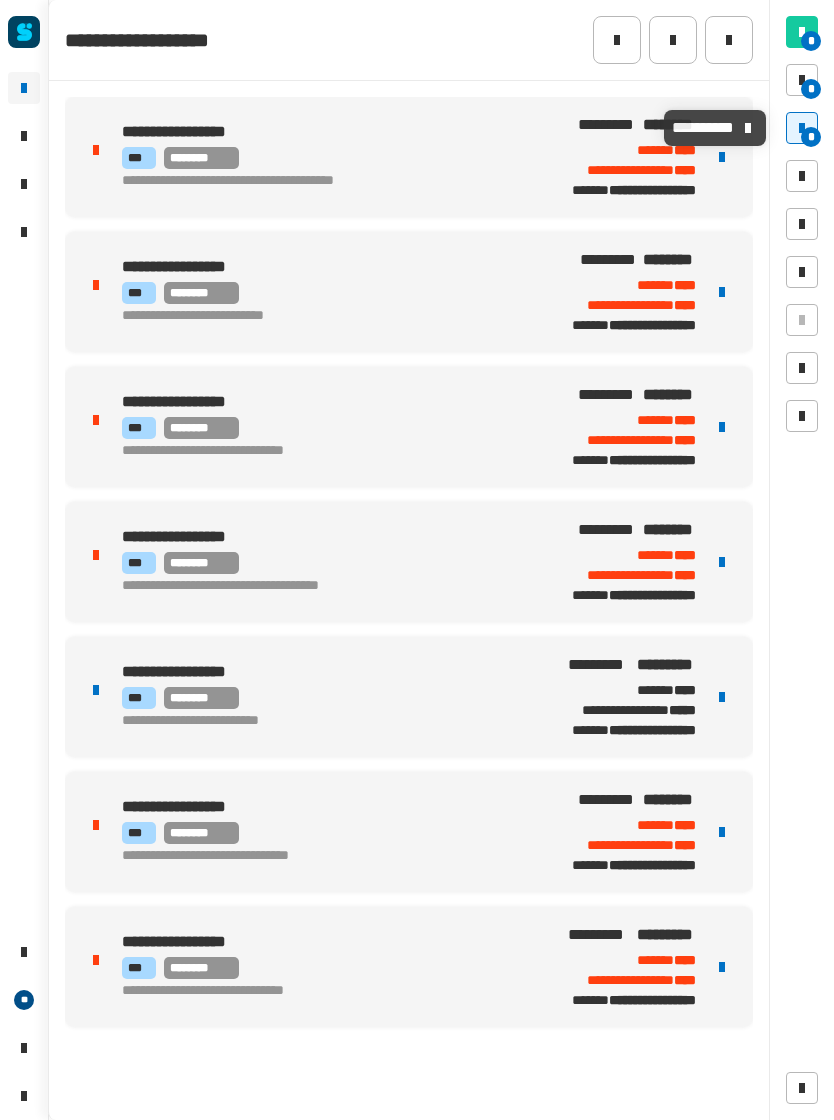 click 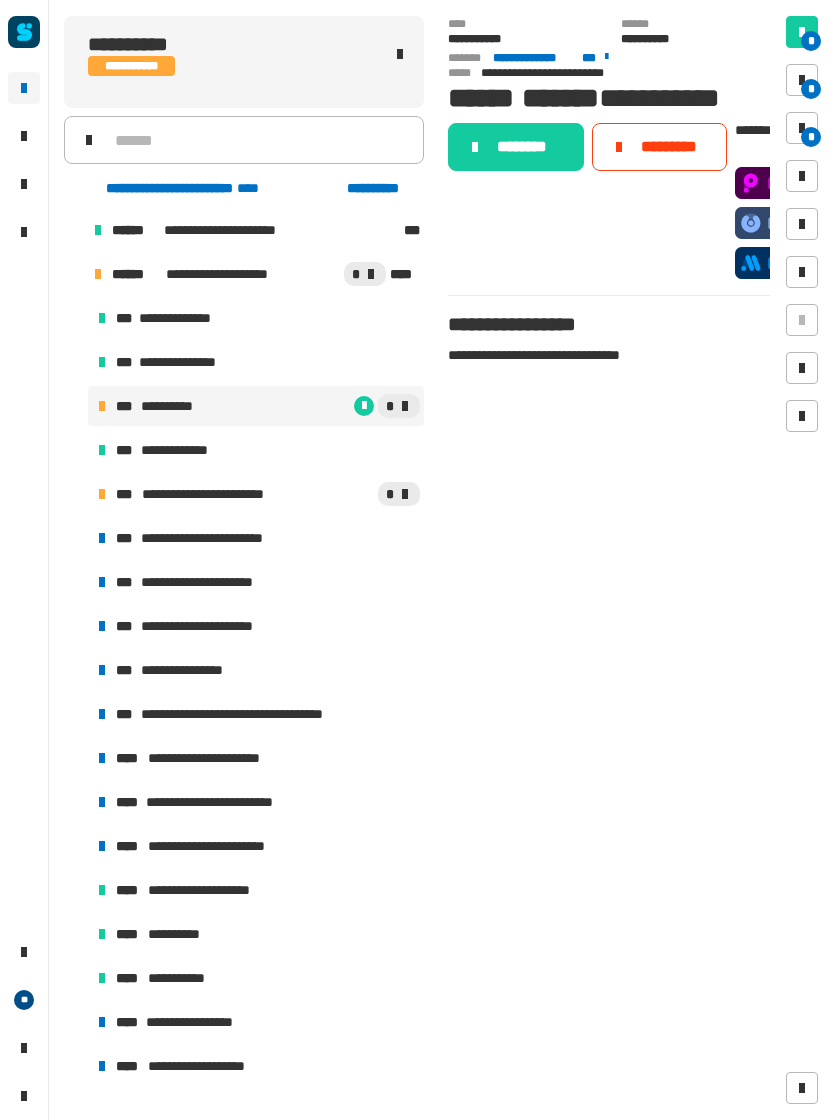 click at bounding box center [802, 80] 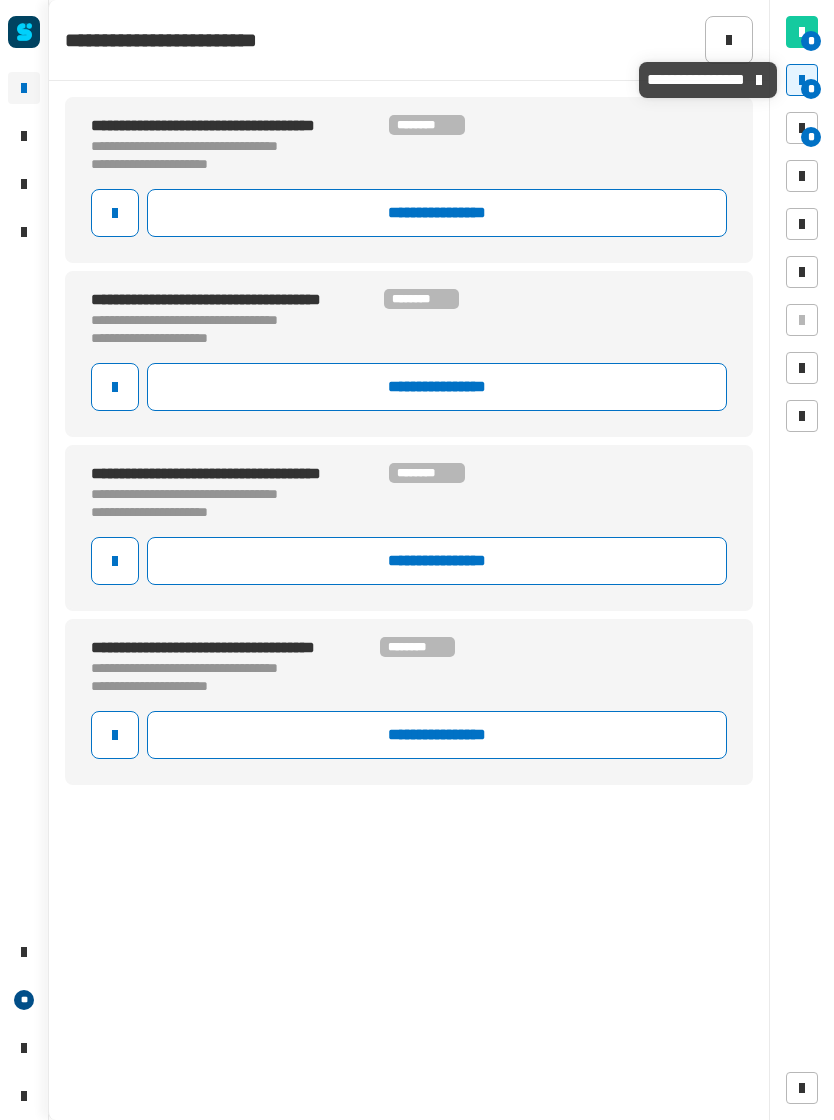 click at bounding box center (802, 128) 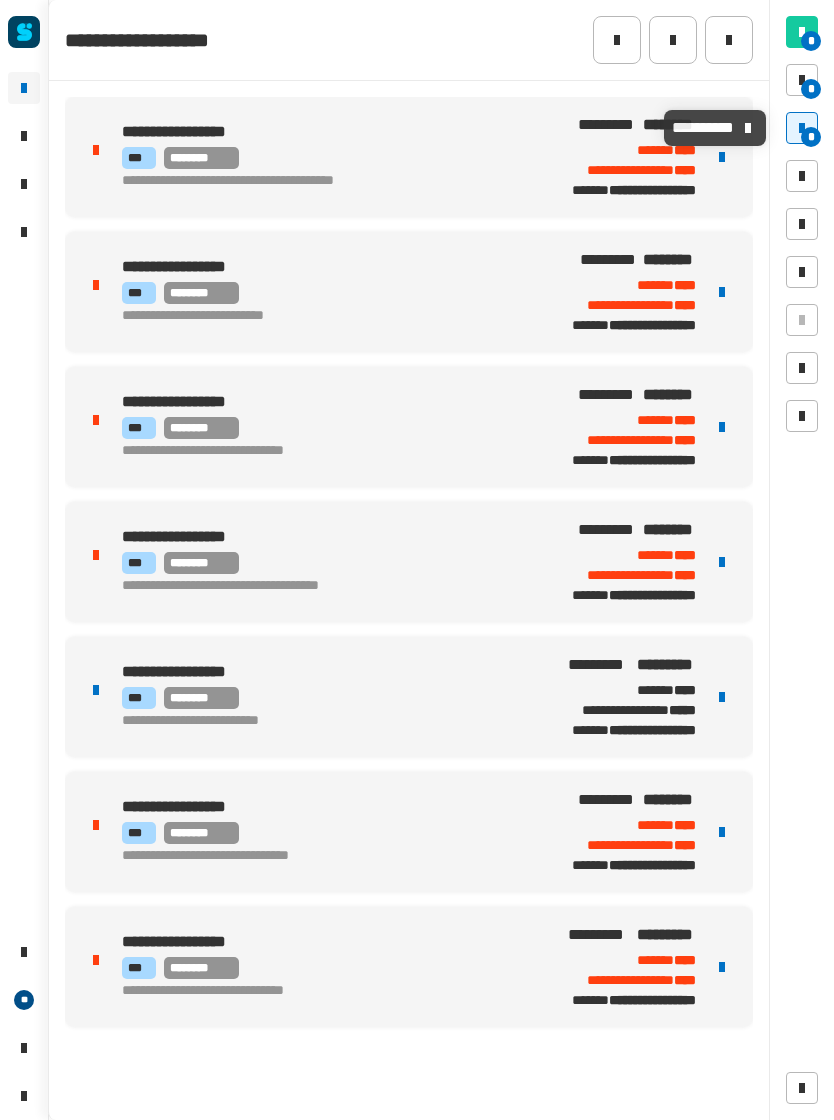 click 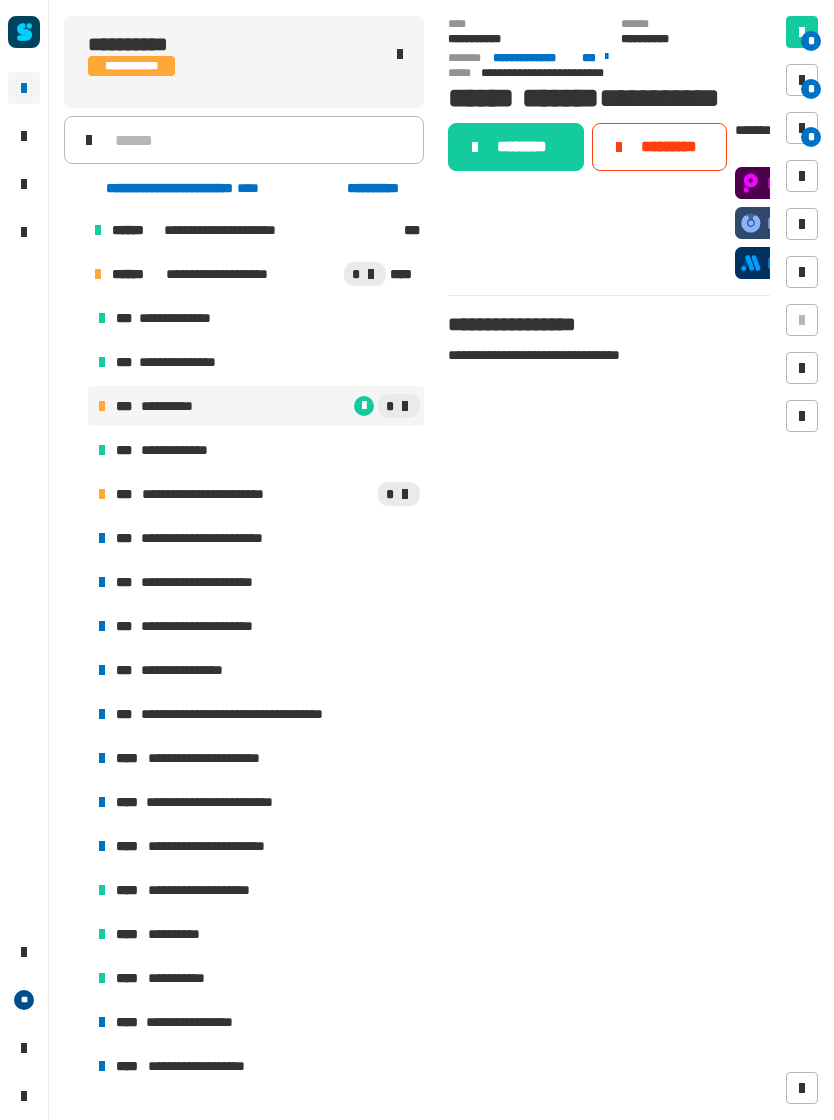 click at bounding box center (802, 80) 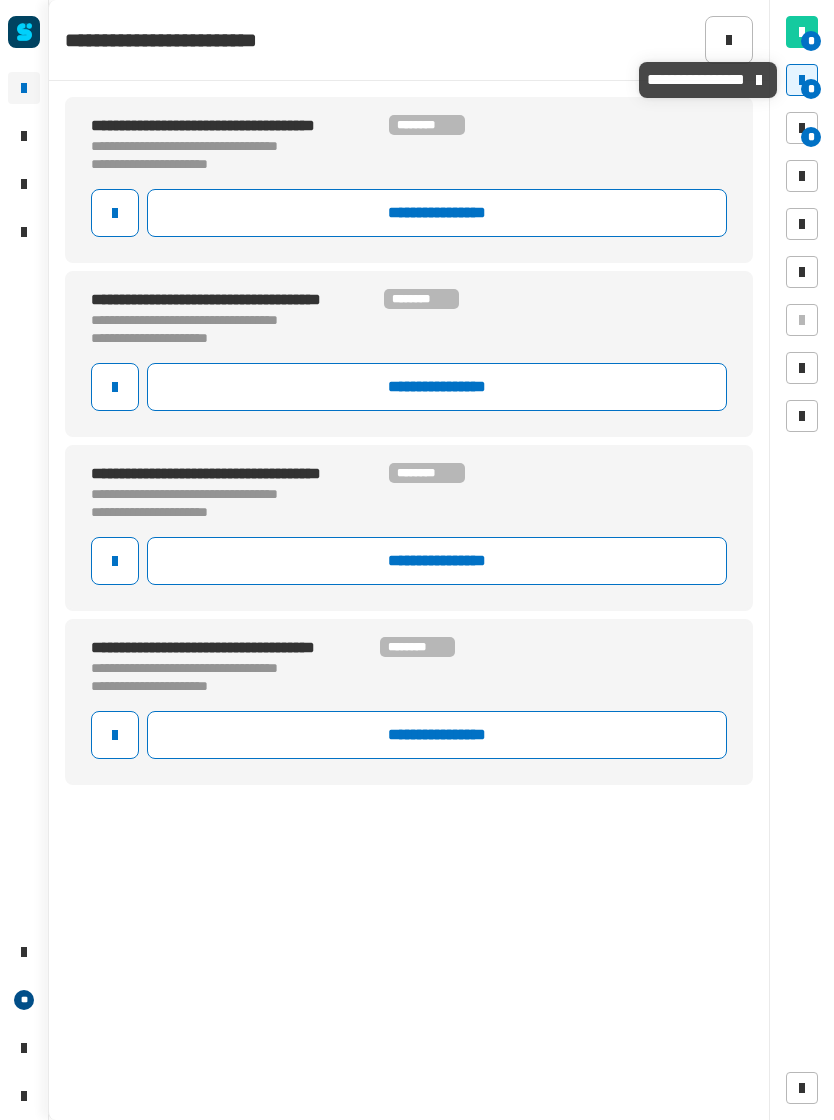 click 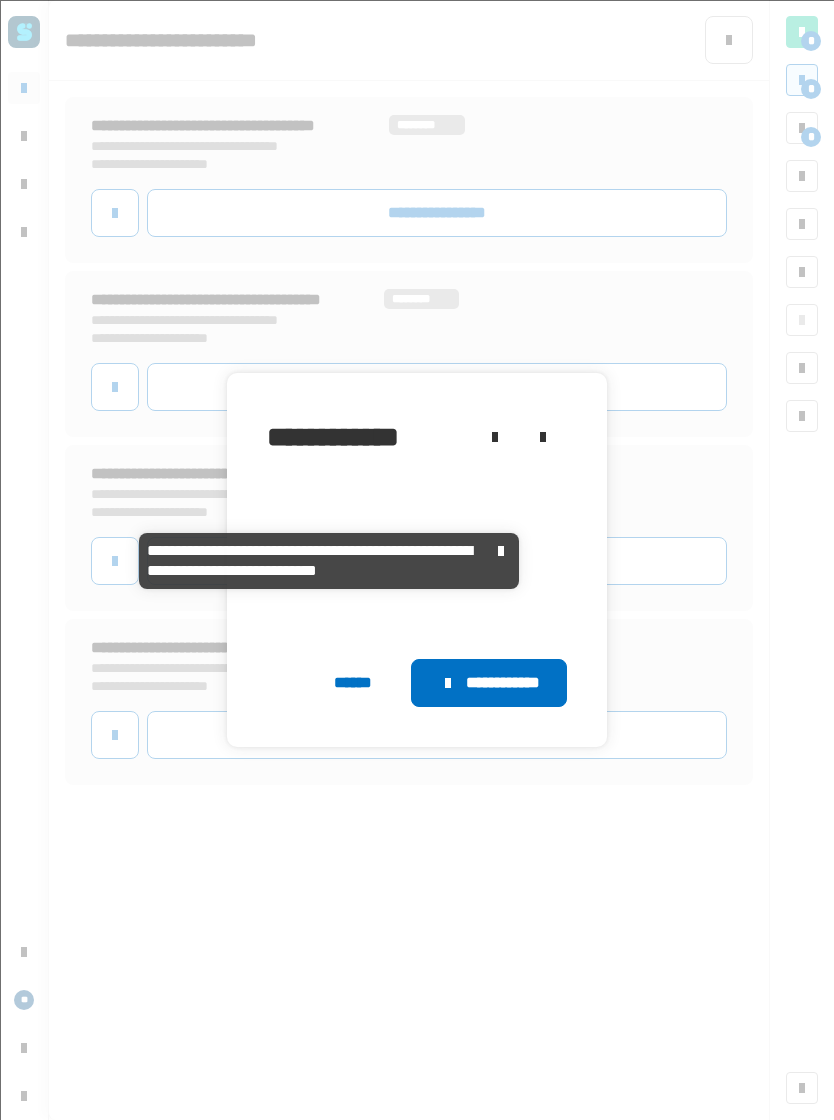 click 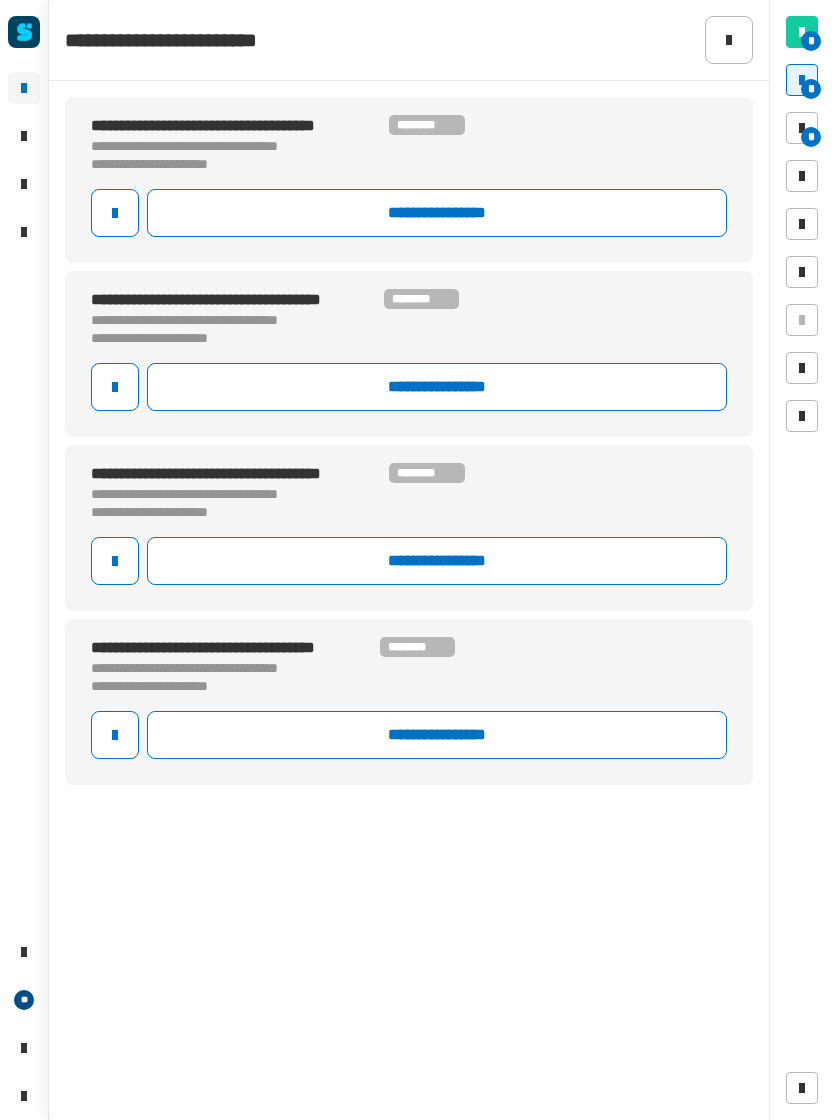 click on "**********" 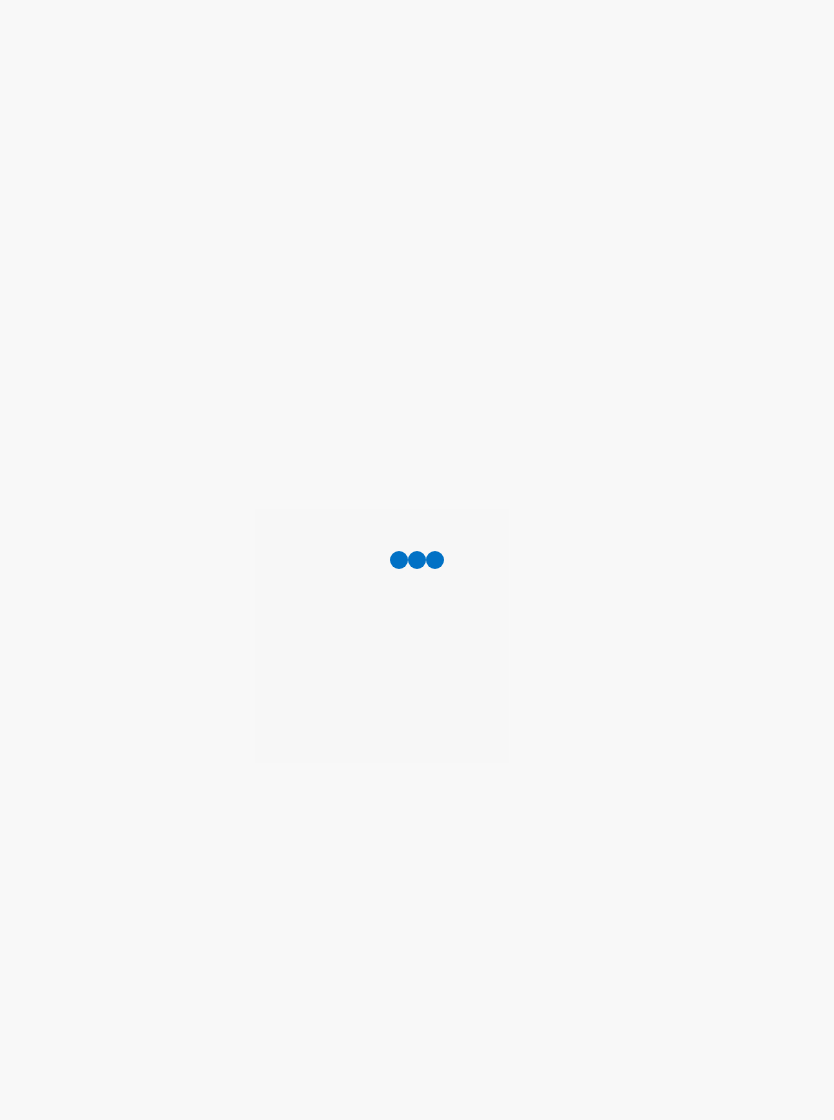 scroll, scrollTop: 0, scrollLeft: 0, axis: both 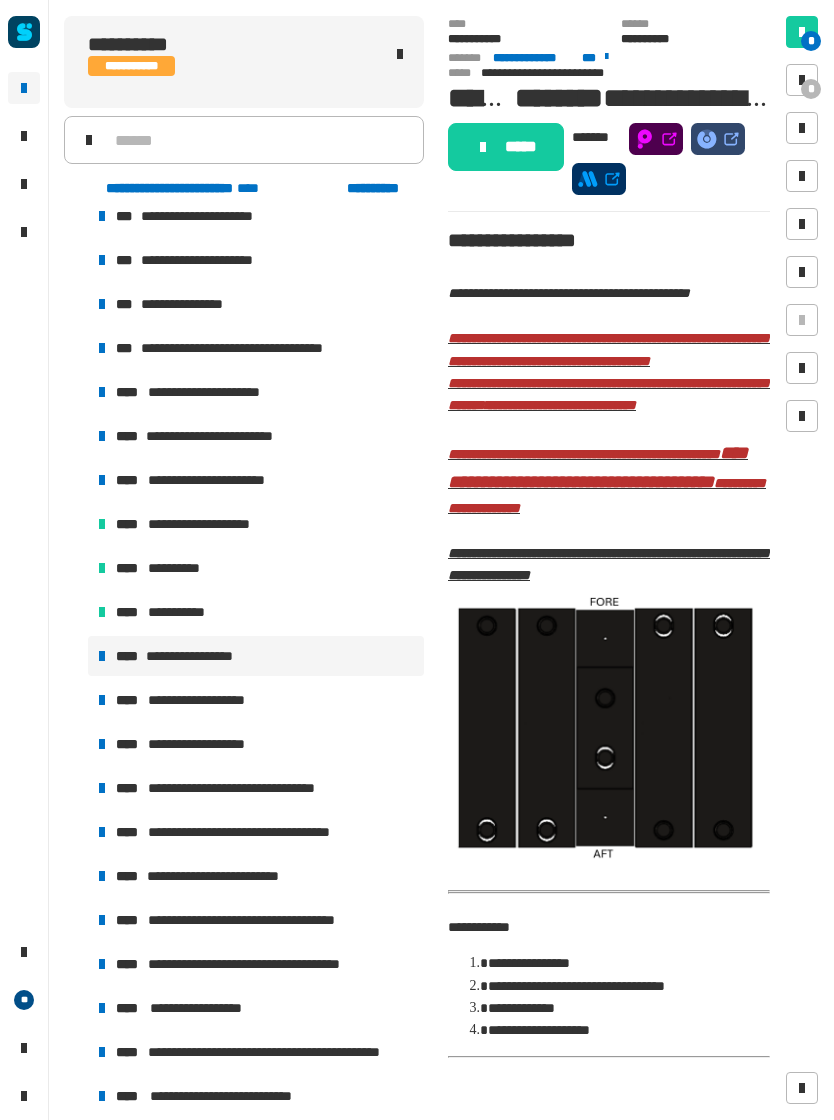 click at bounding box center [802, 80] 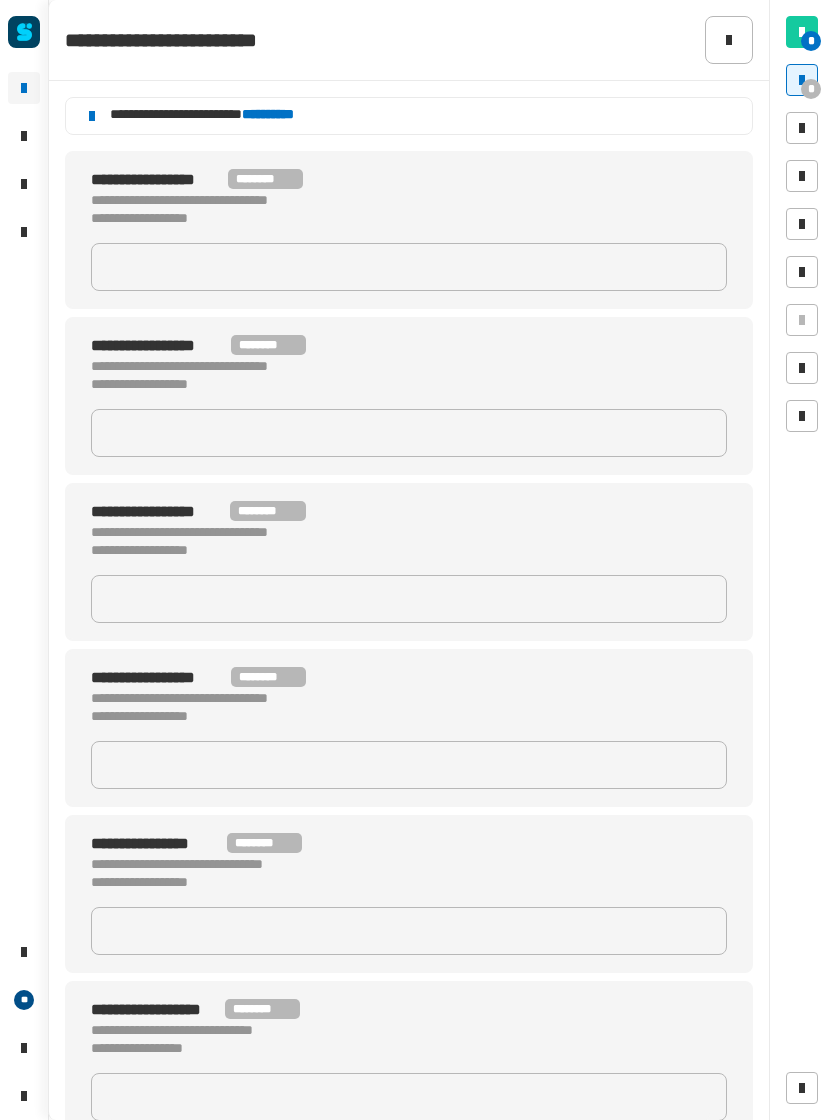 click 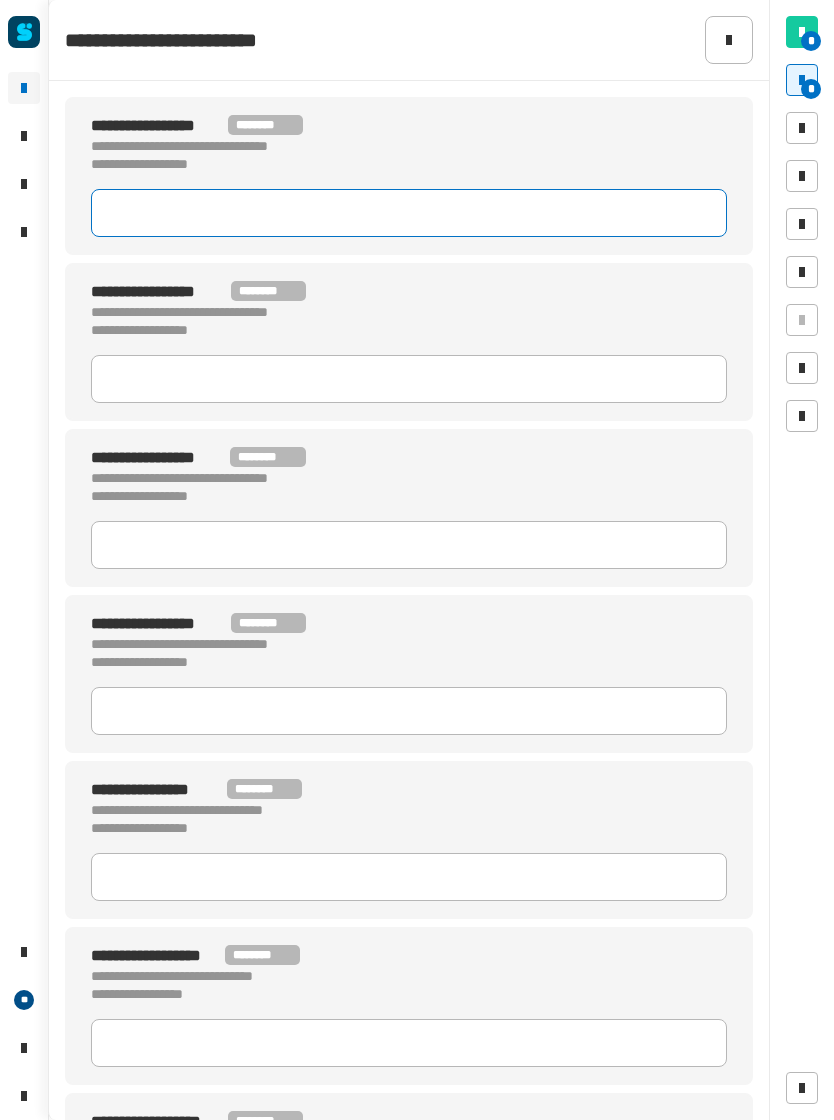 click 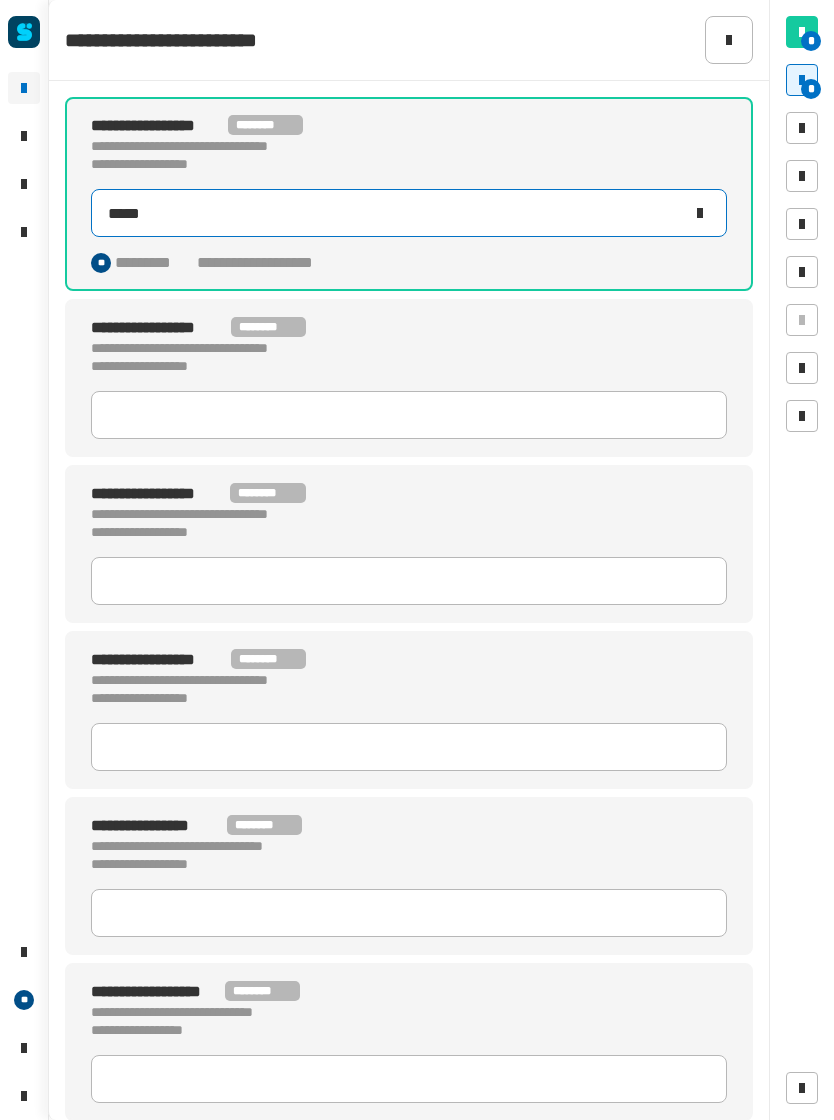 type on "*****" 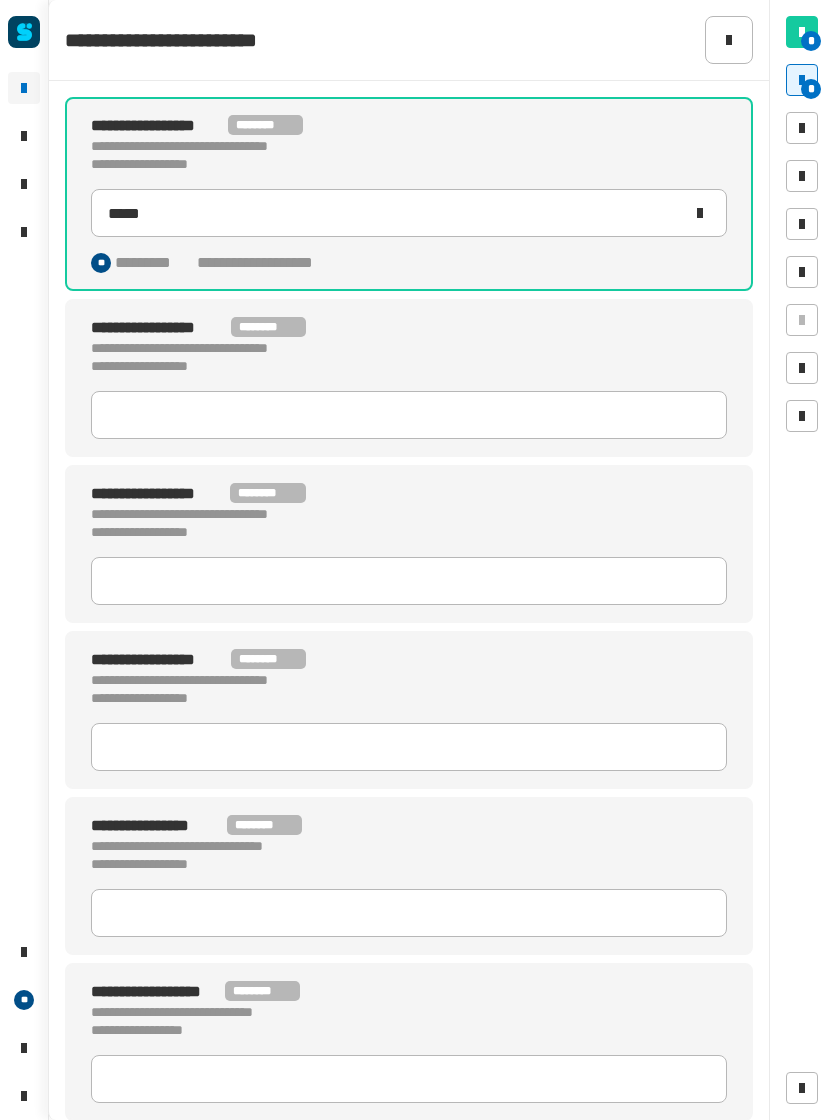 click 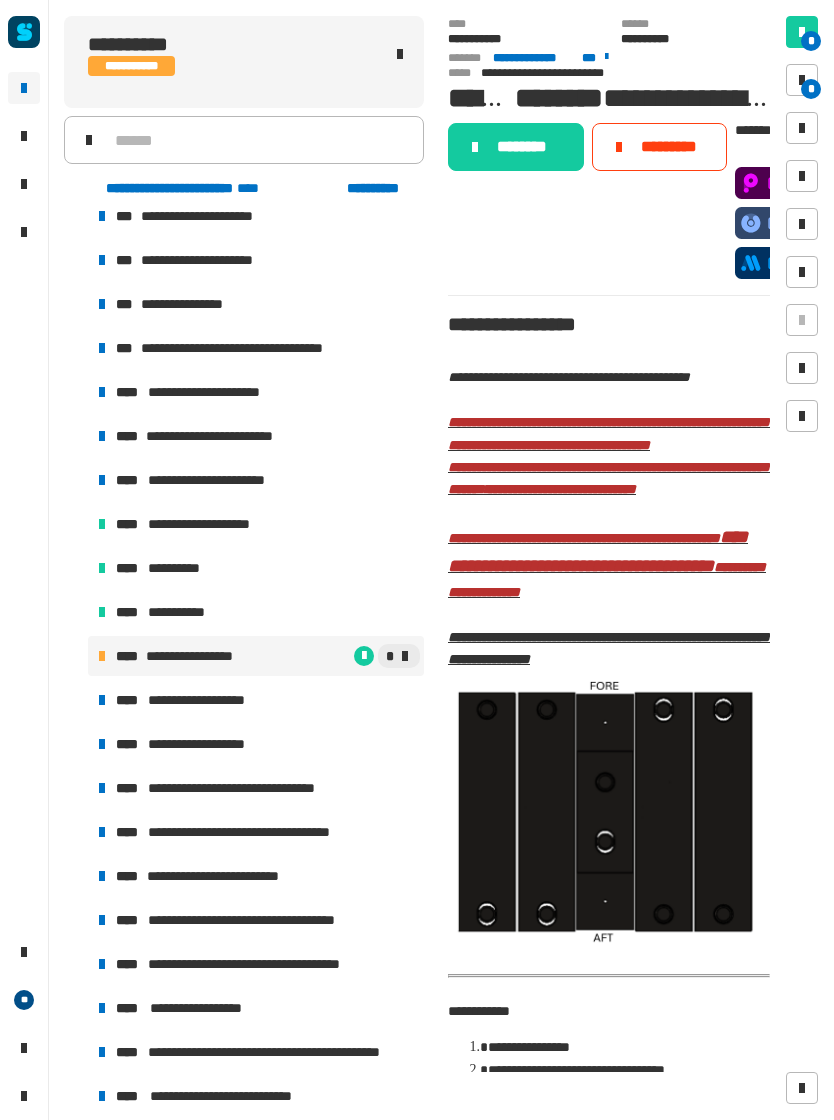click at bounding box center (802, 128) 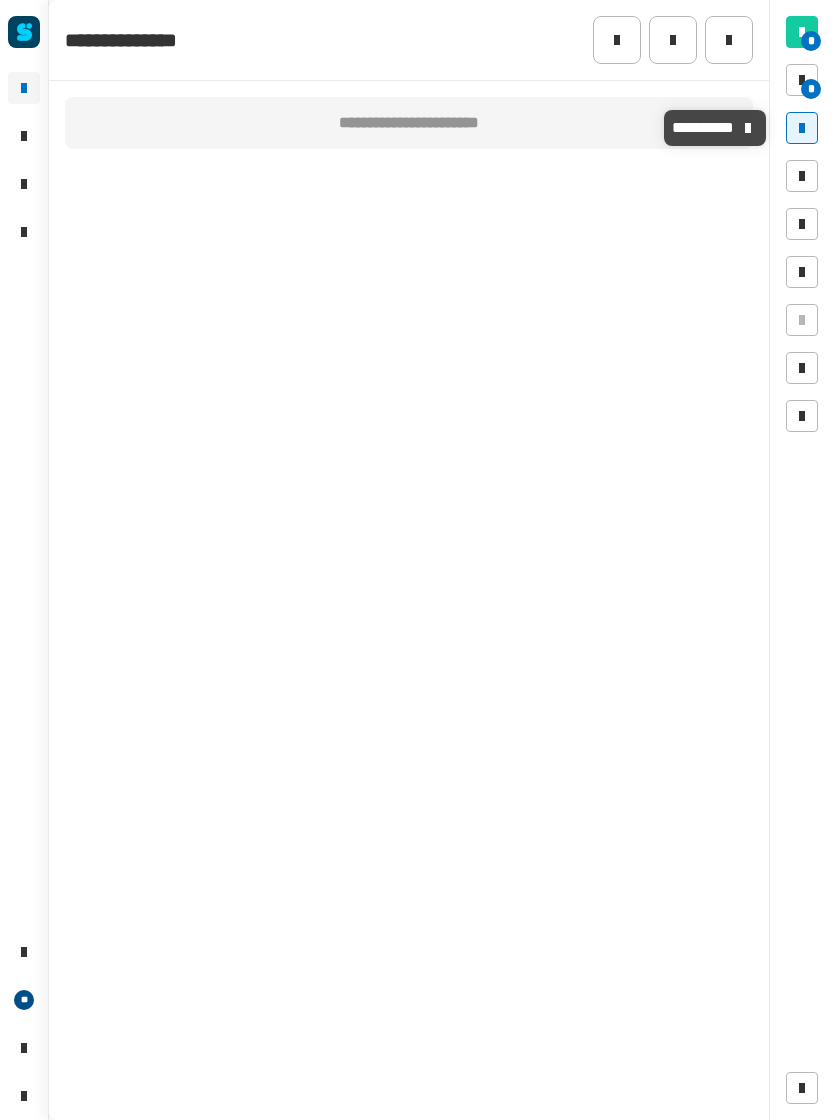 click at bounding box center (802, 128) 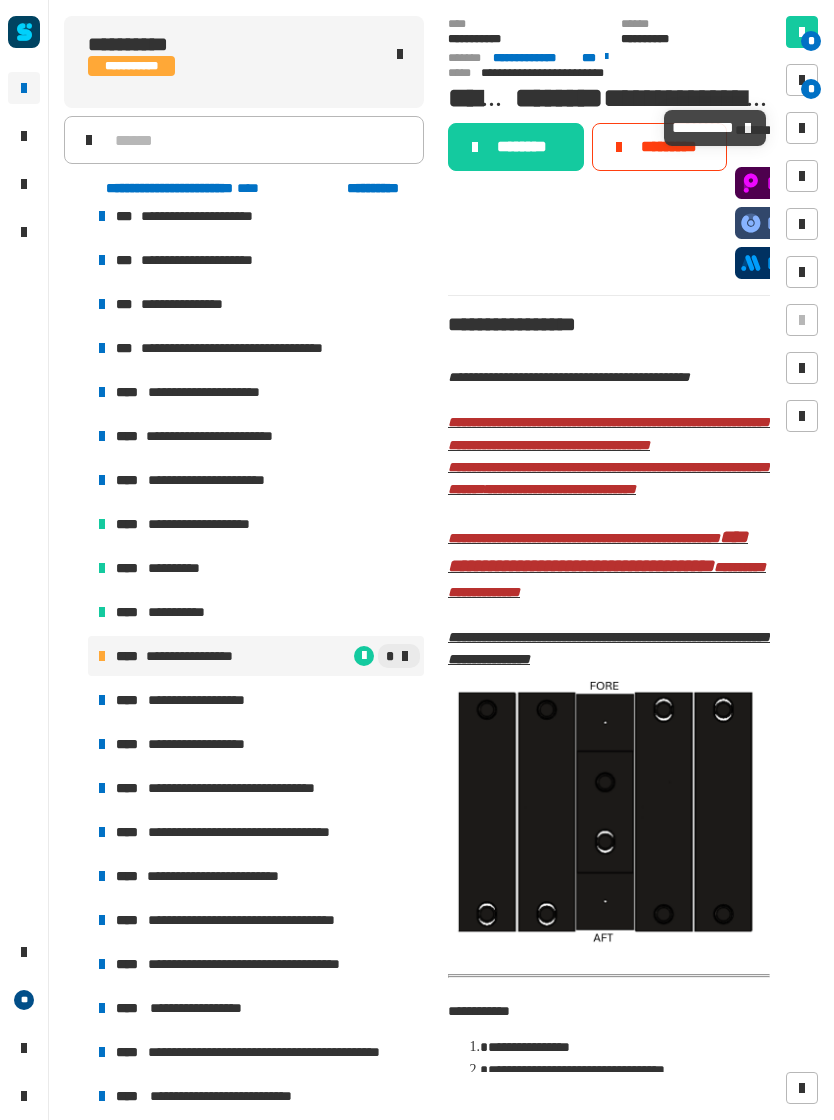 click at bounding box center (802, 224) 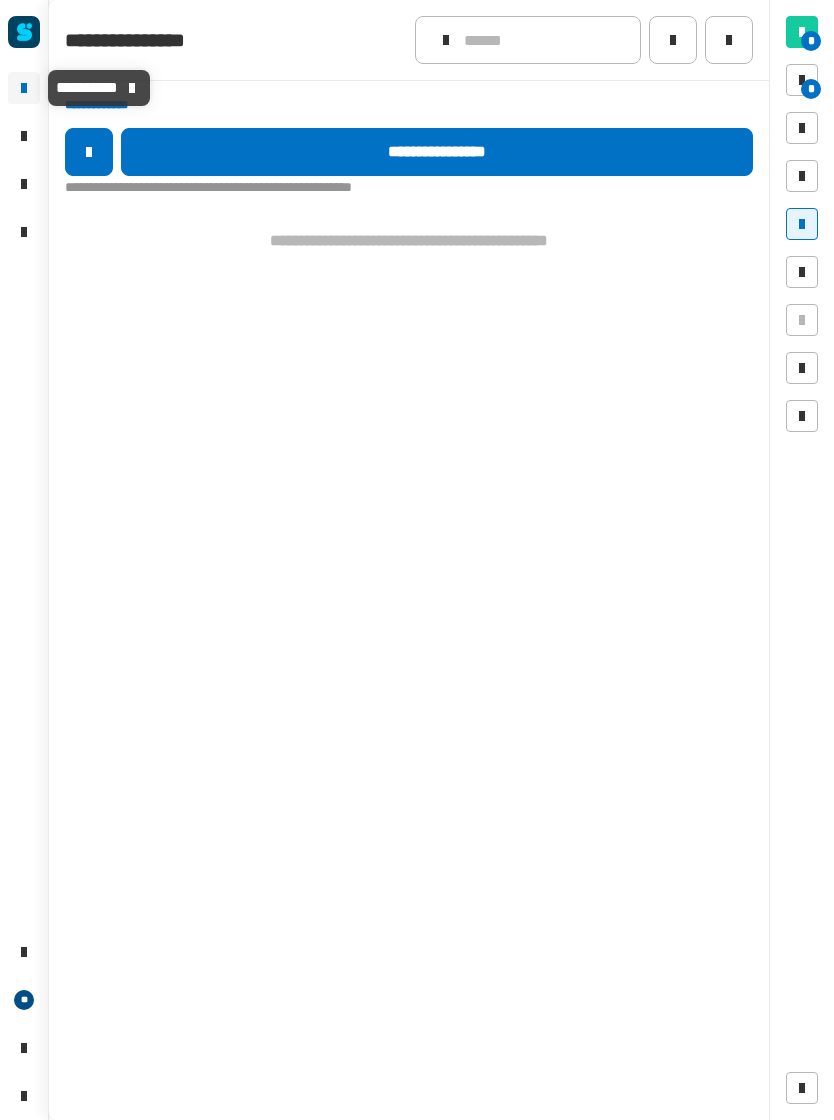 click at bounding box center [802, 32] 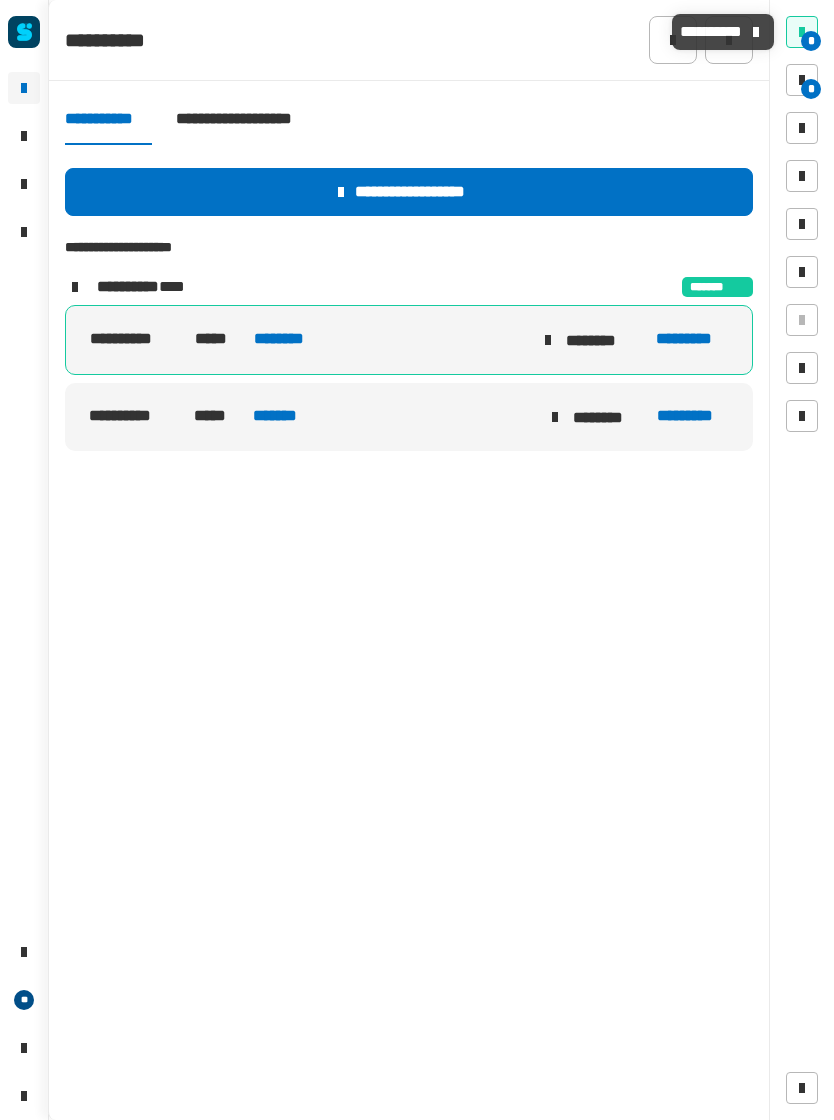 click at bounding box center (802, 80) 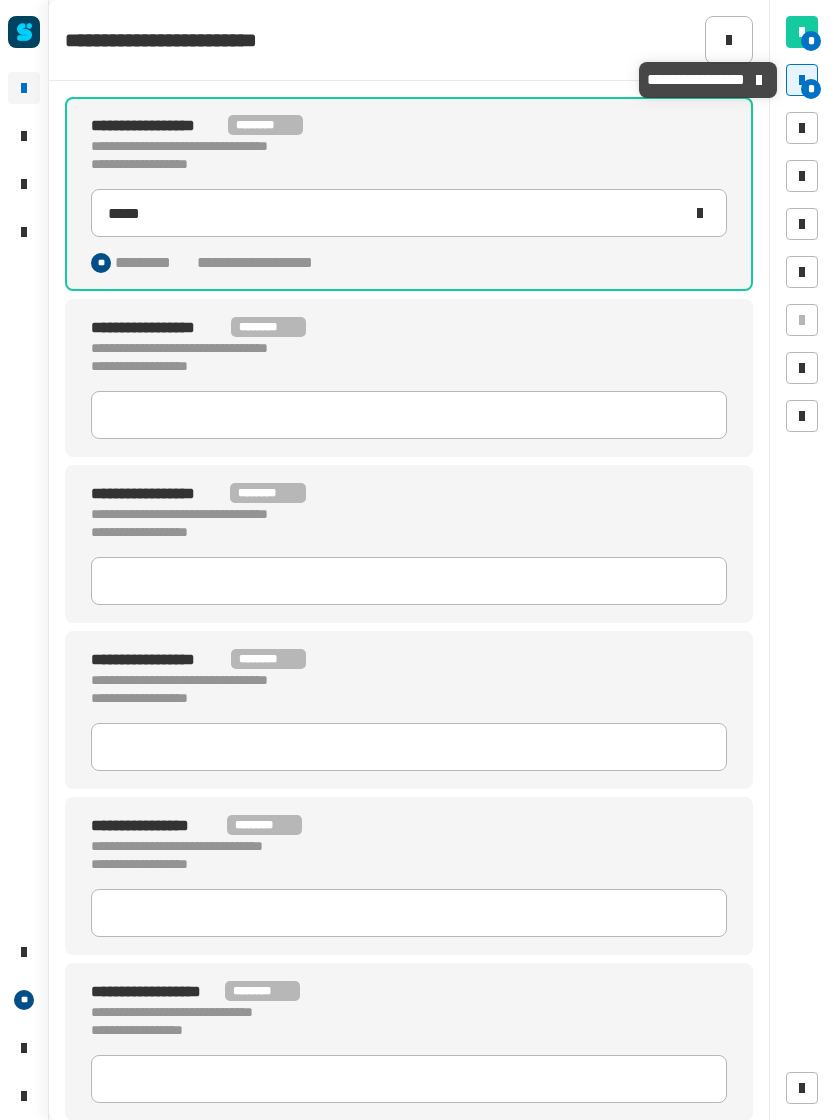 click 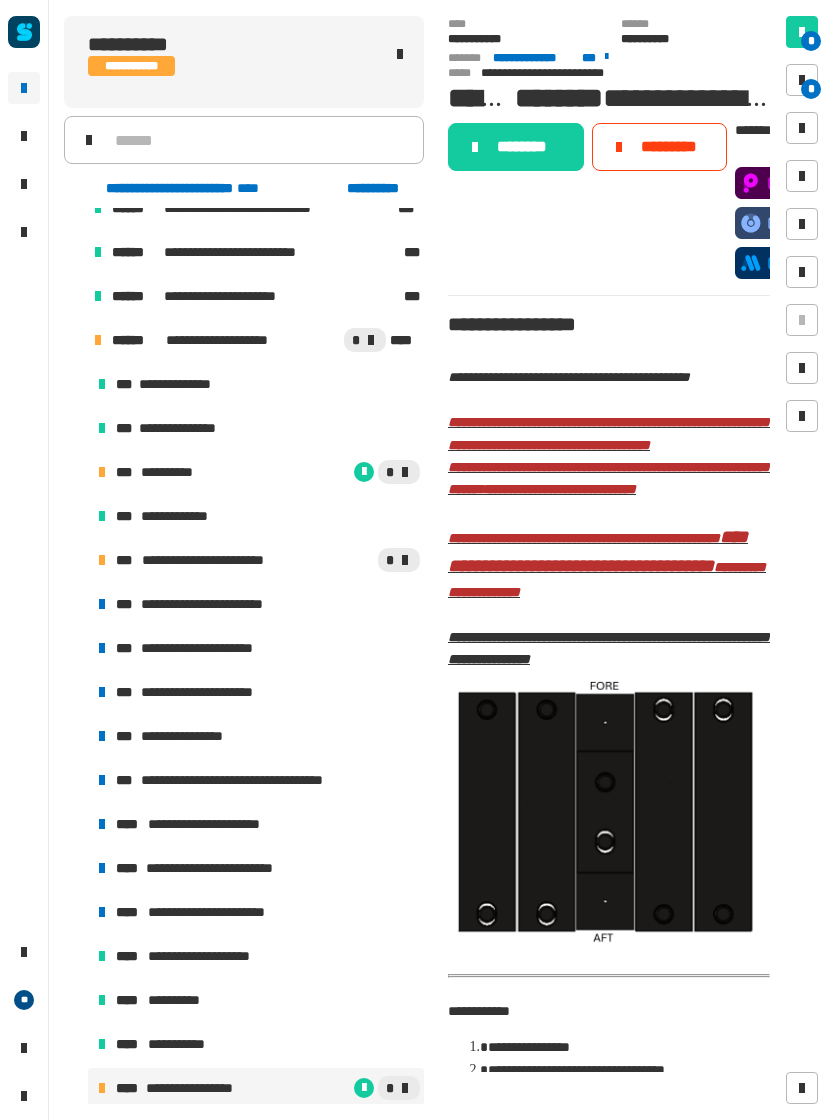 scroll, scrollTop: 548, scrollLeft: 0, axis: vertical 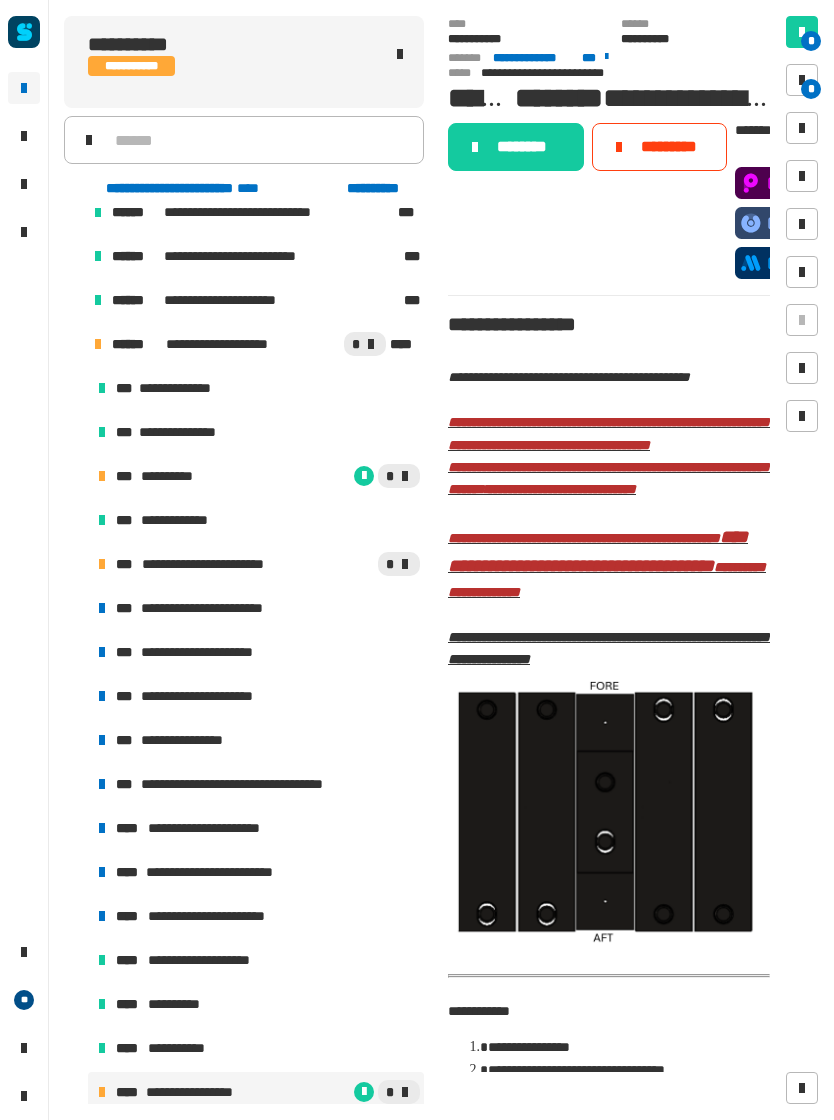 click on "**********" at bounding box center (256, 476) 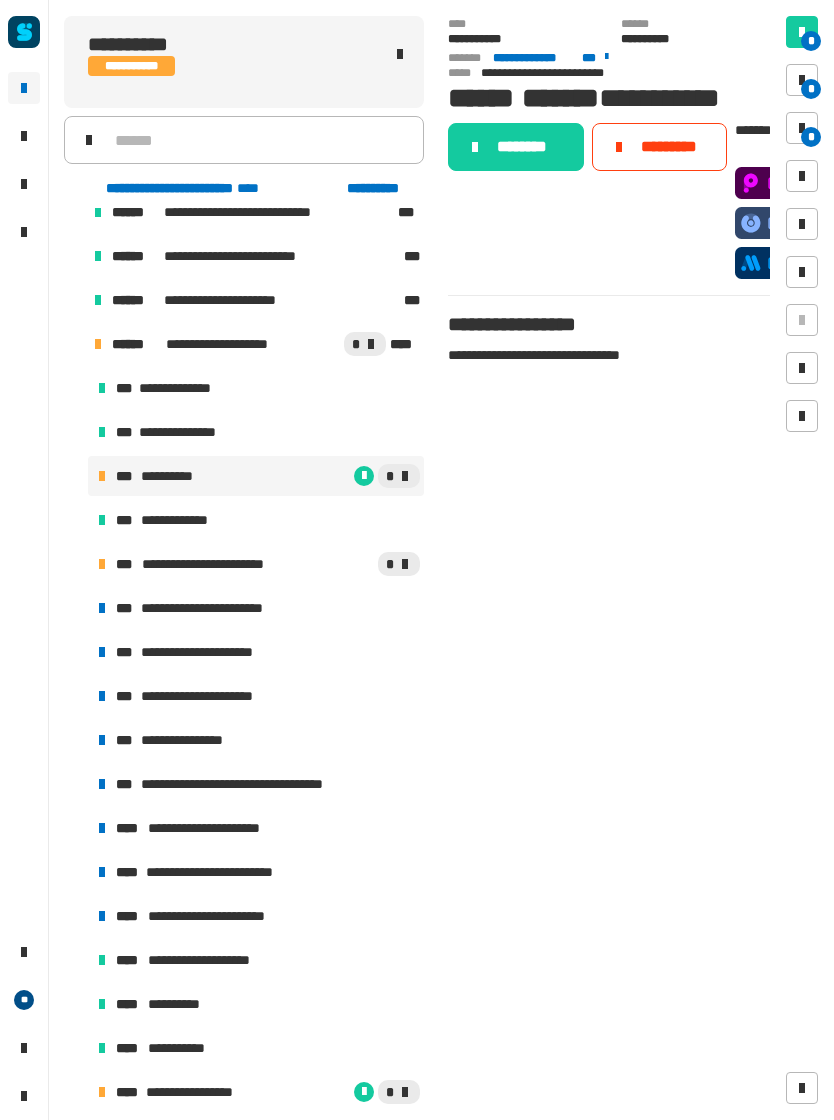 click on "*" at bounding box center (811, 89) 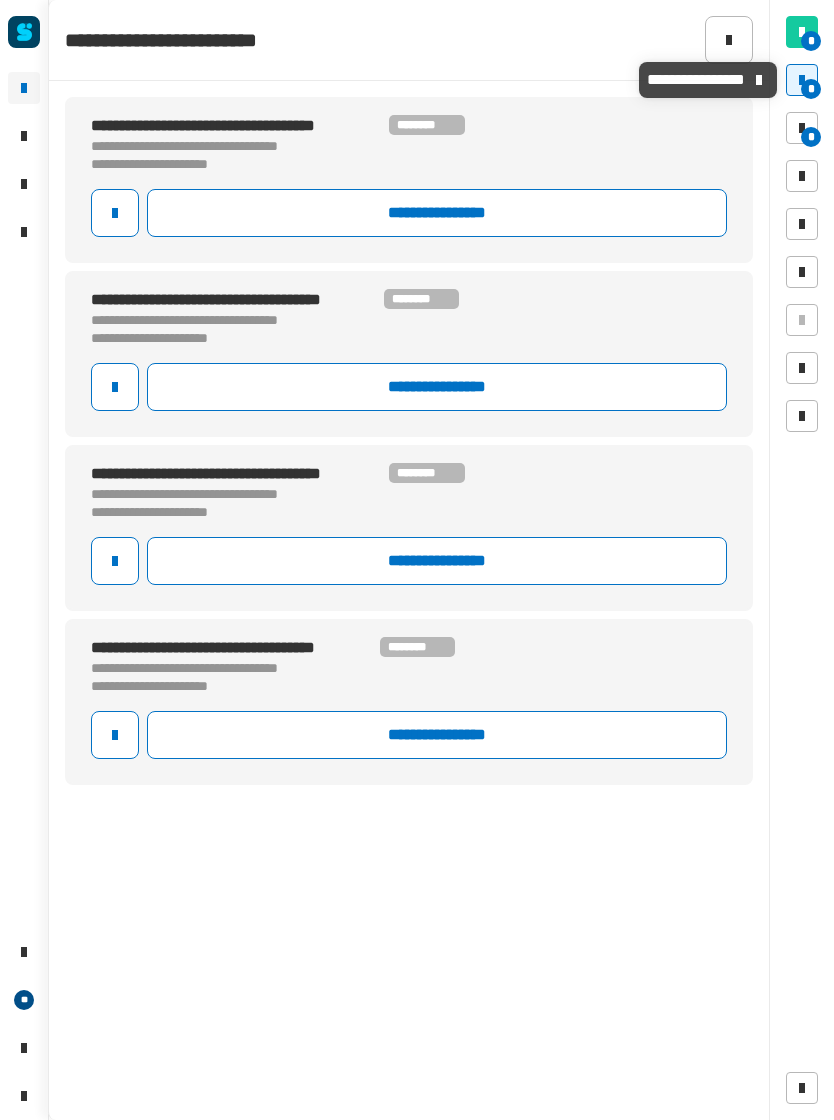 click on "**********" 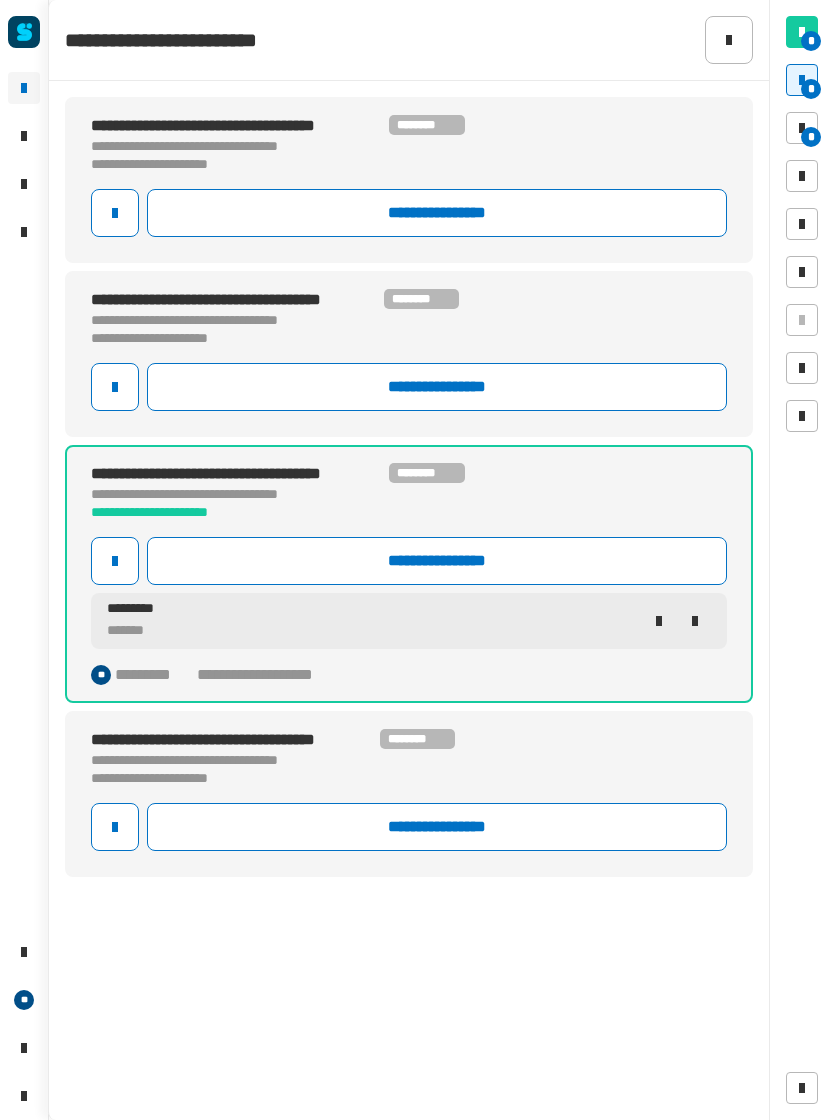 click 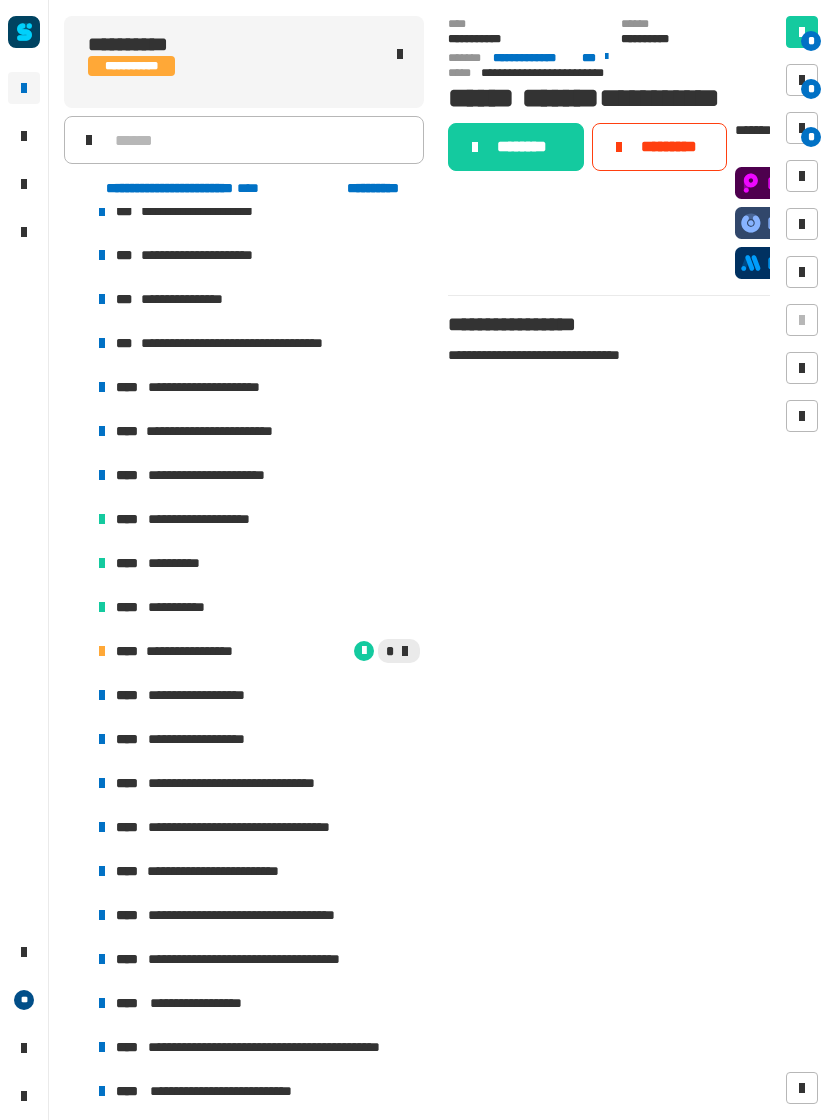 scroll, scrollTop: 990, scrollLeft: 0, axis: vertical 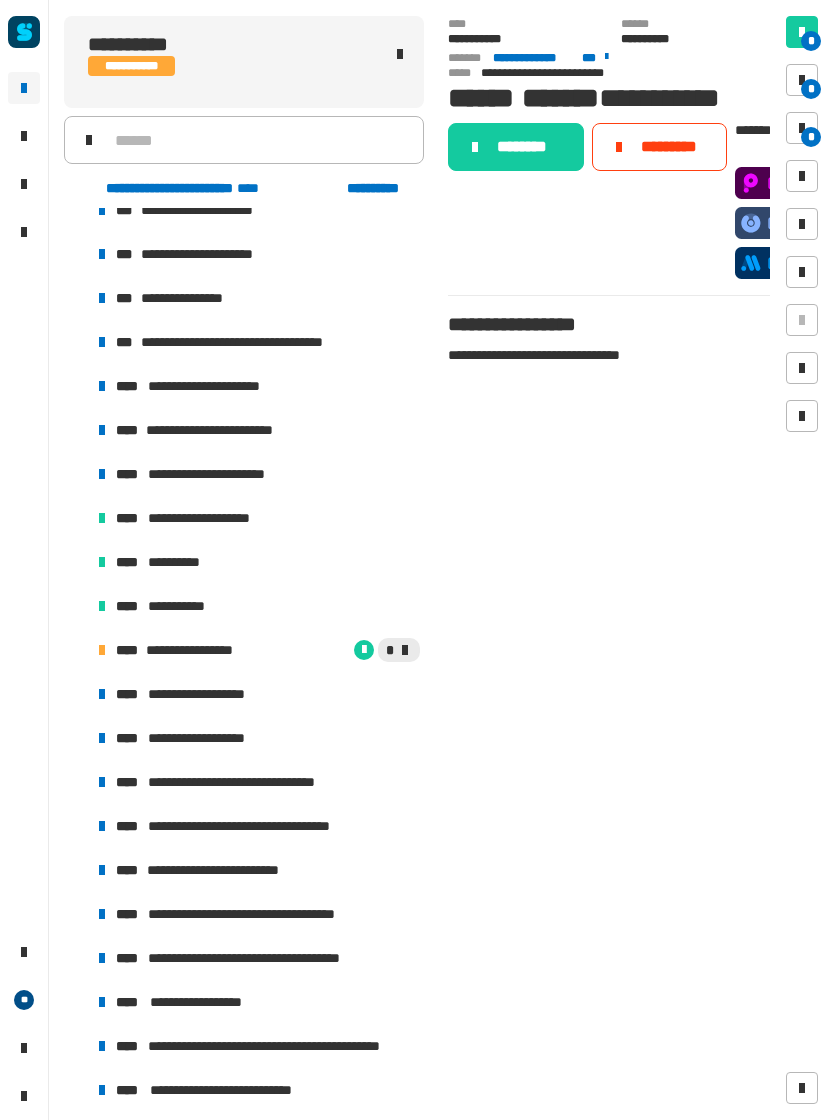 click on "**********" at bounding box center [196, 650] 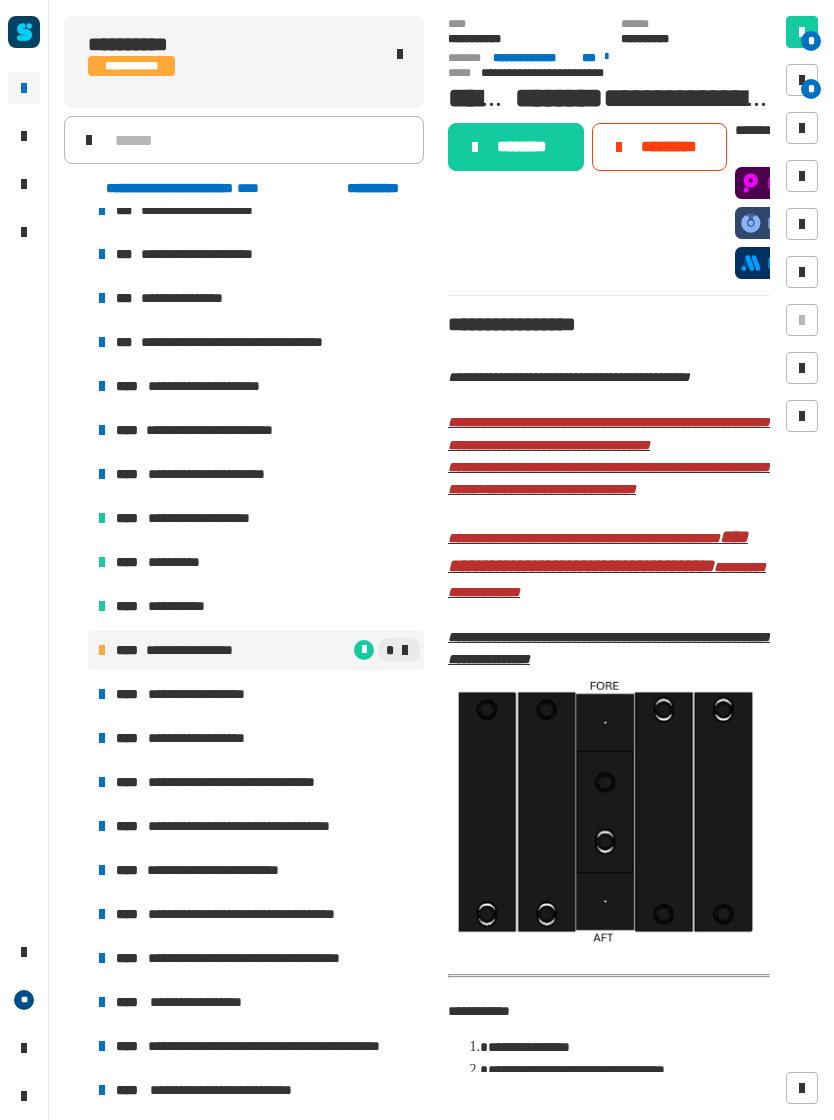 click on "**********" at bounding box center (185, 606) 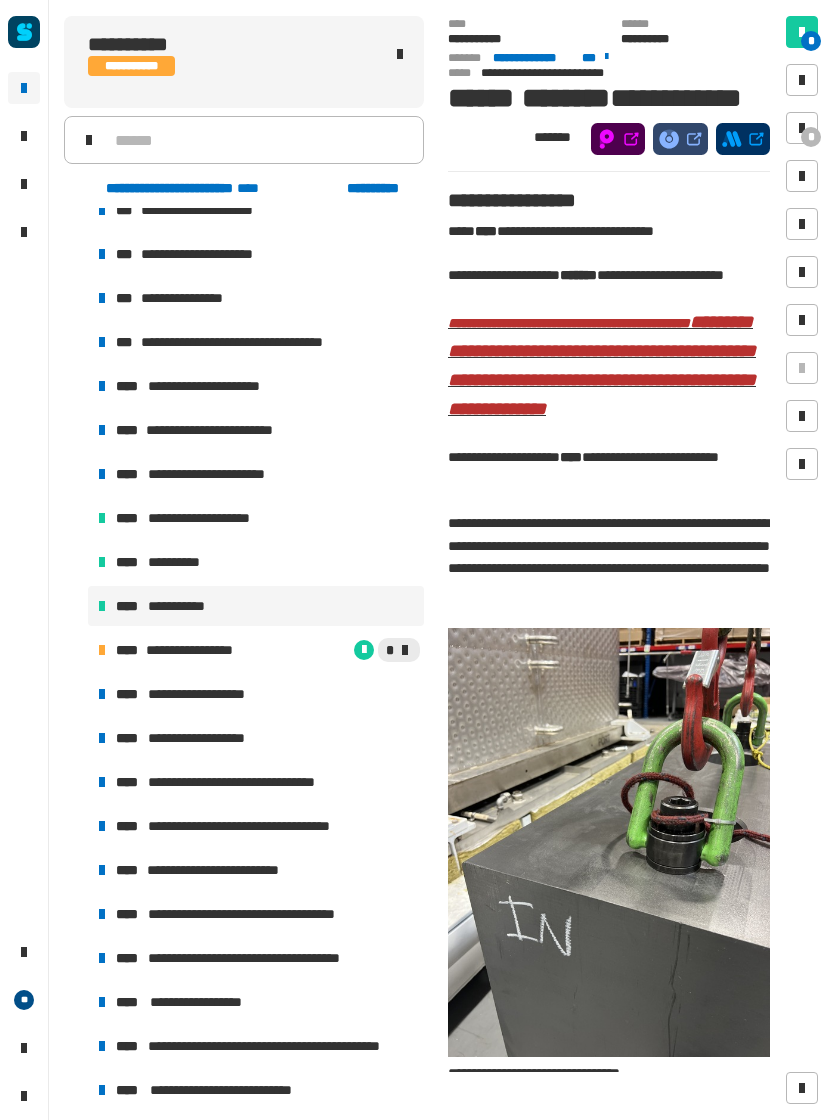 click on "**********" at bounding box center [196, 650] 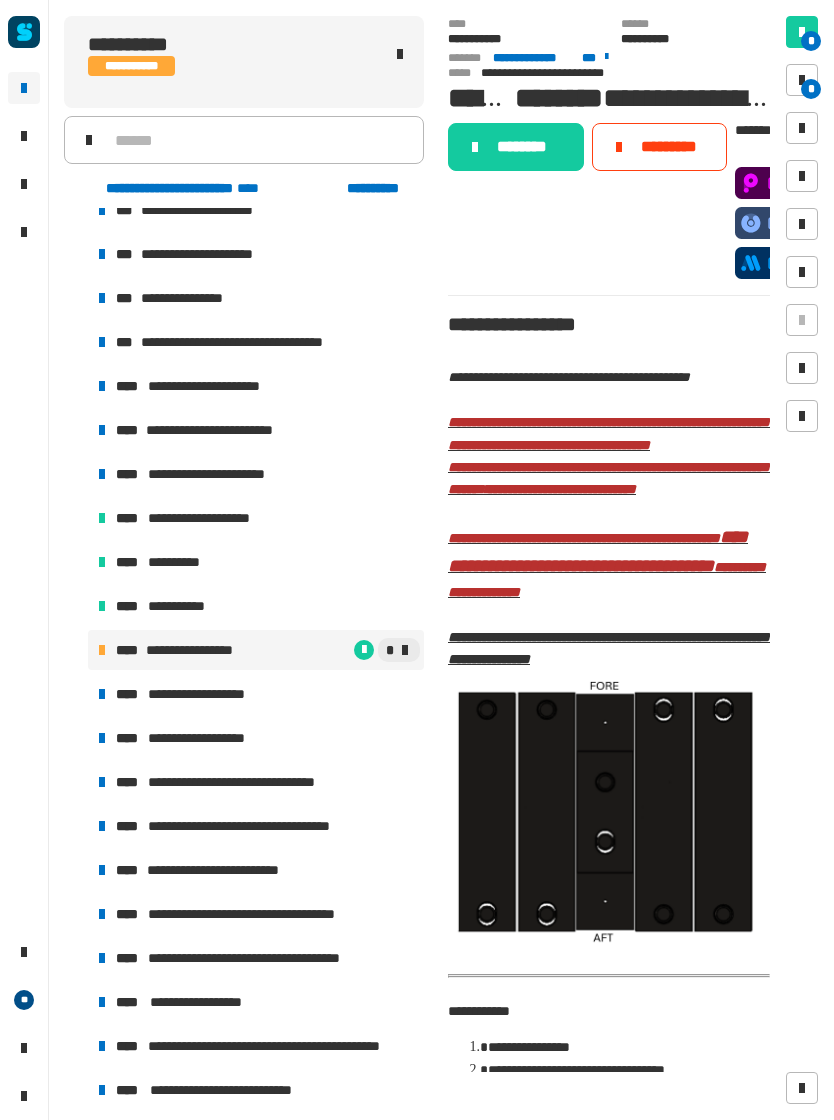 click on "**********" at bounding box center (185, 606) 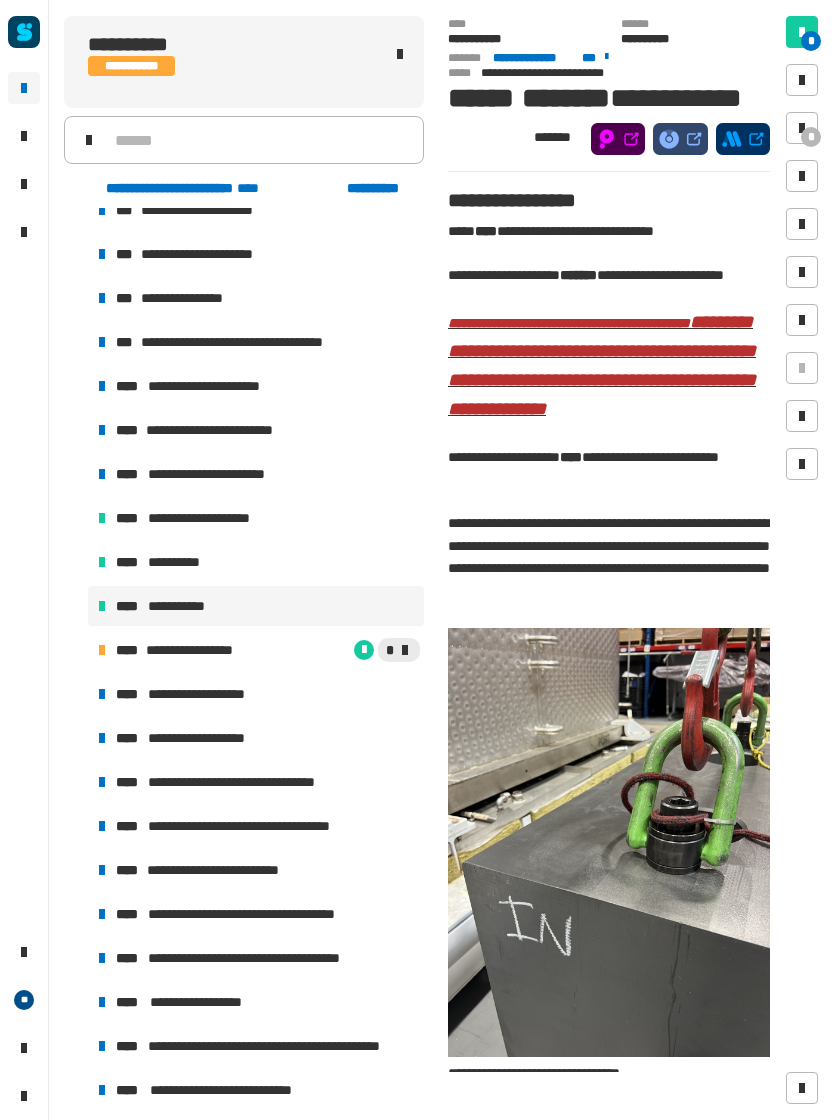 click on "**********" at bounding box center (212, 518) 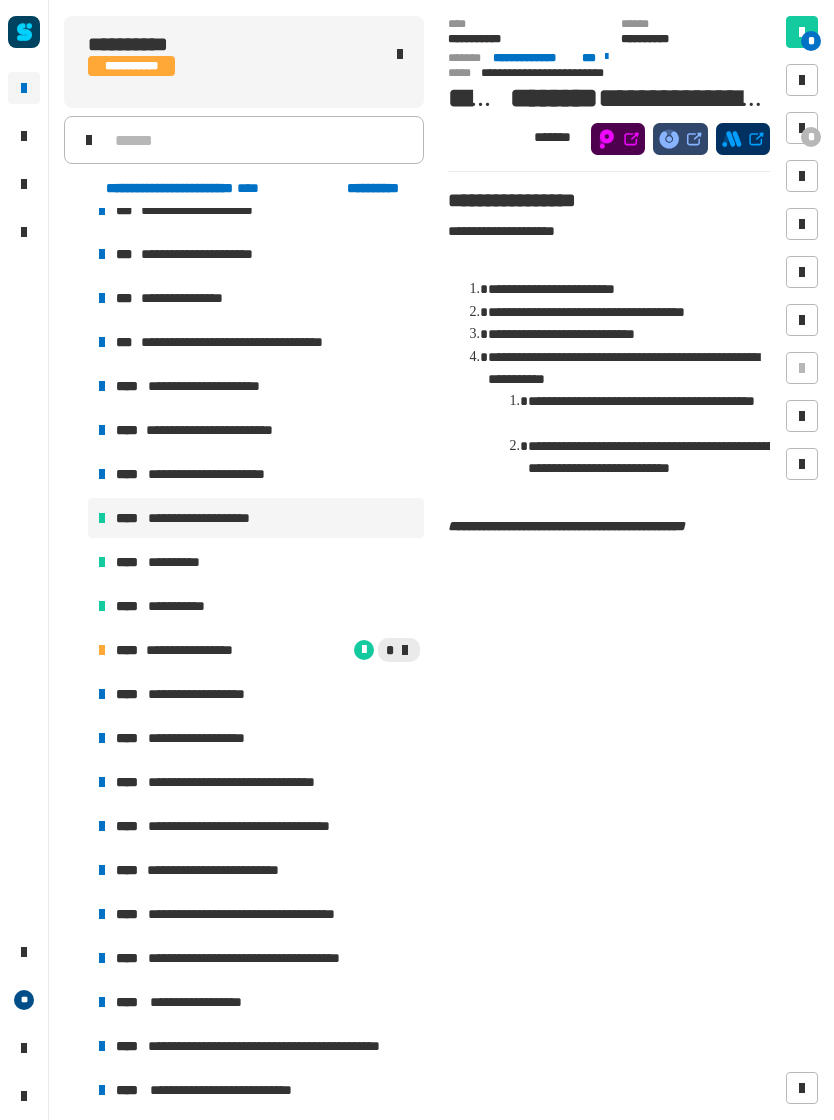 click on "**********" at bounding box center (196, 650) 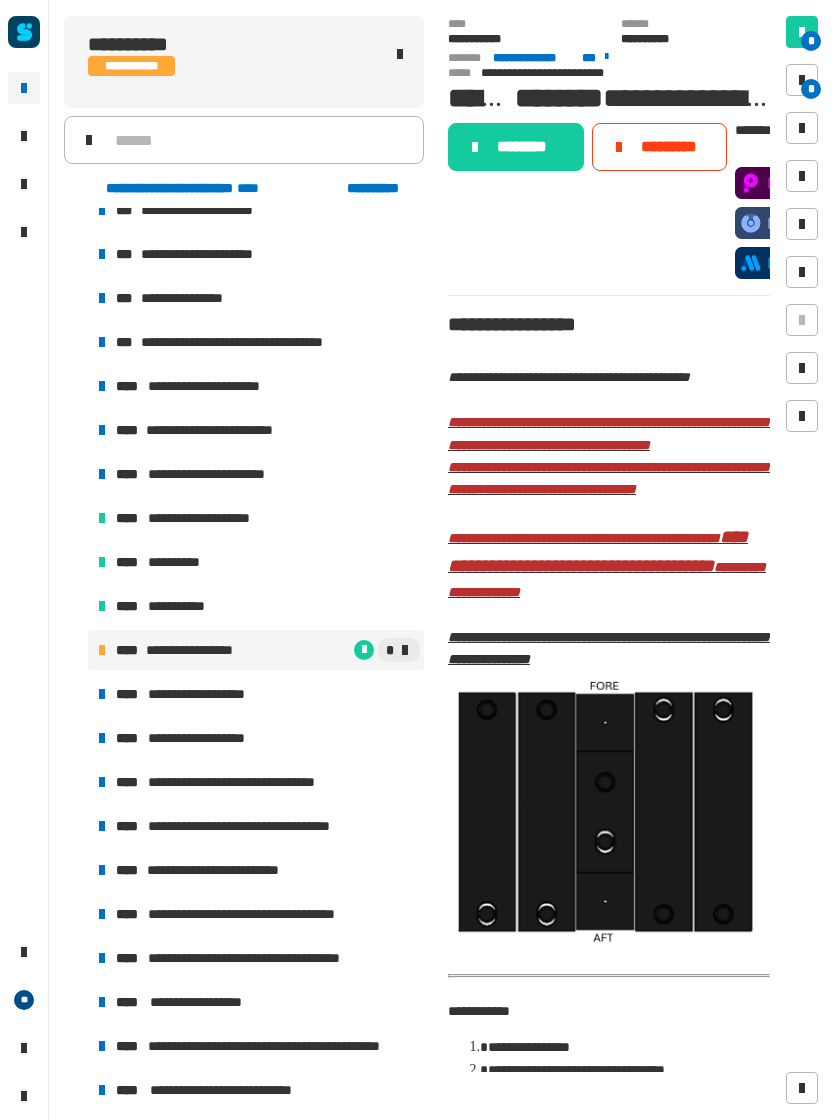 click at bounding box center (802, 80) 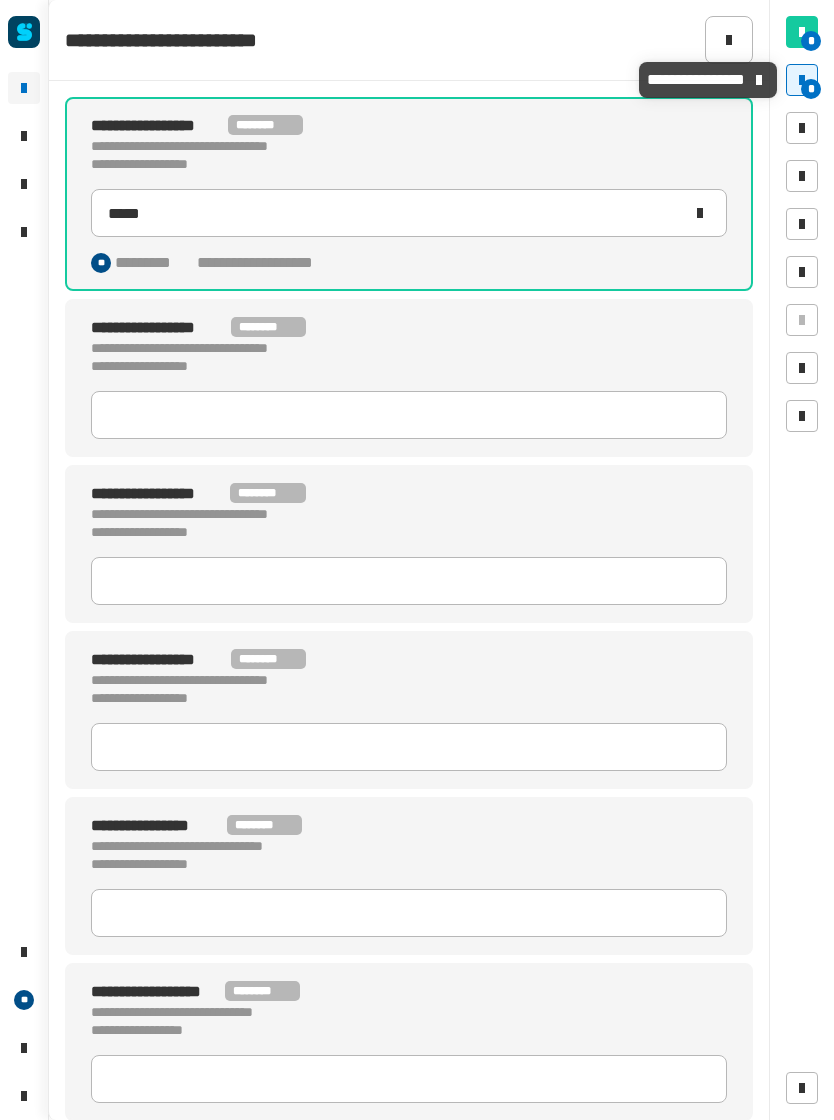 scroll, scrollTop: 0, scrollLeft: 0, axis: both 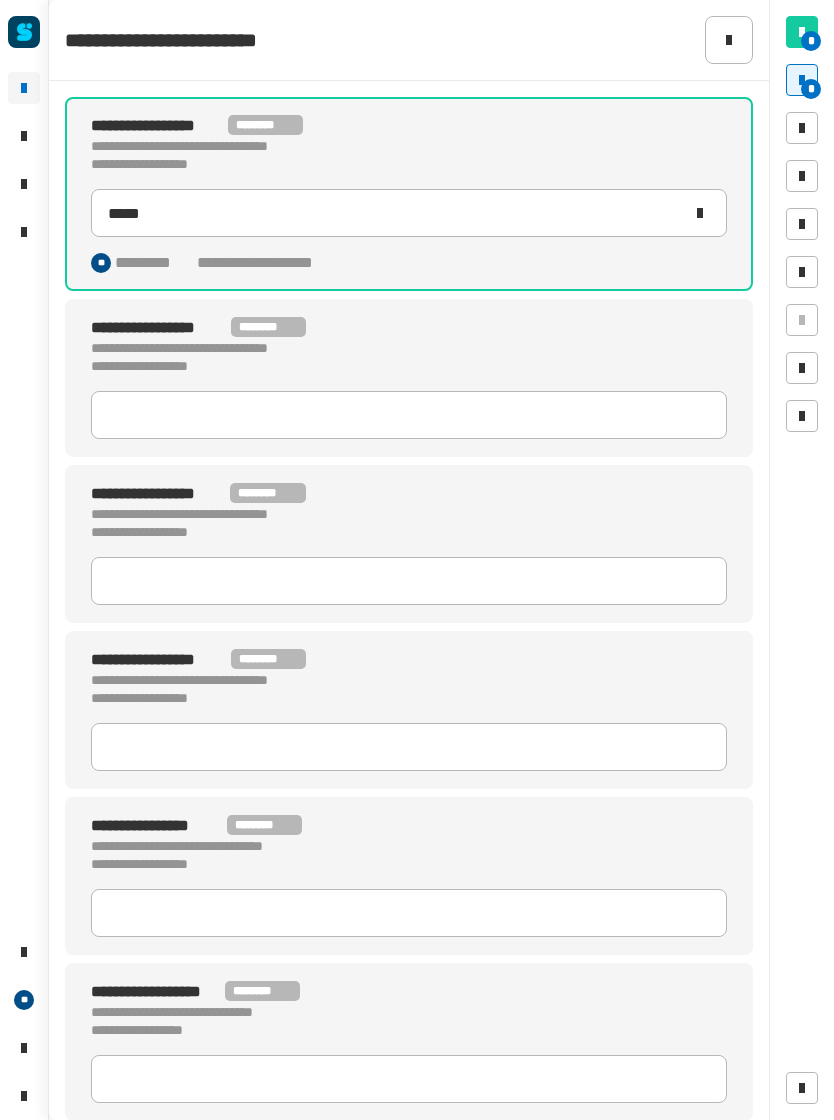 click on "**********" 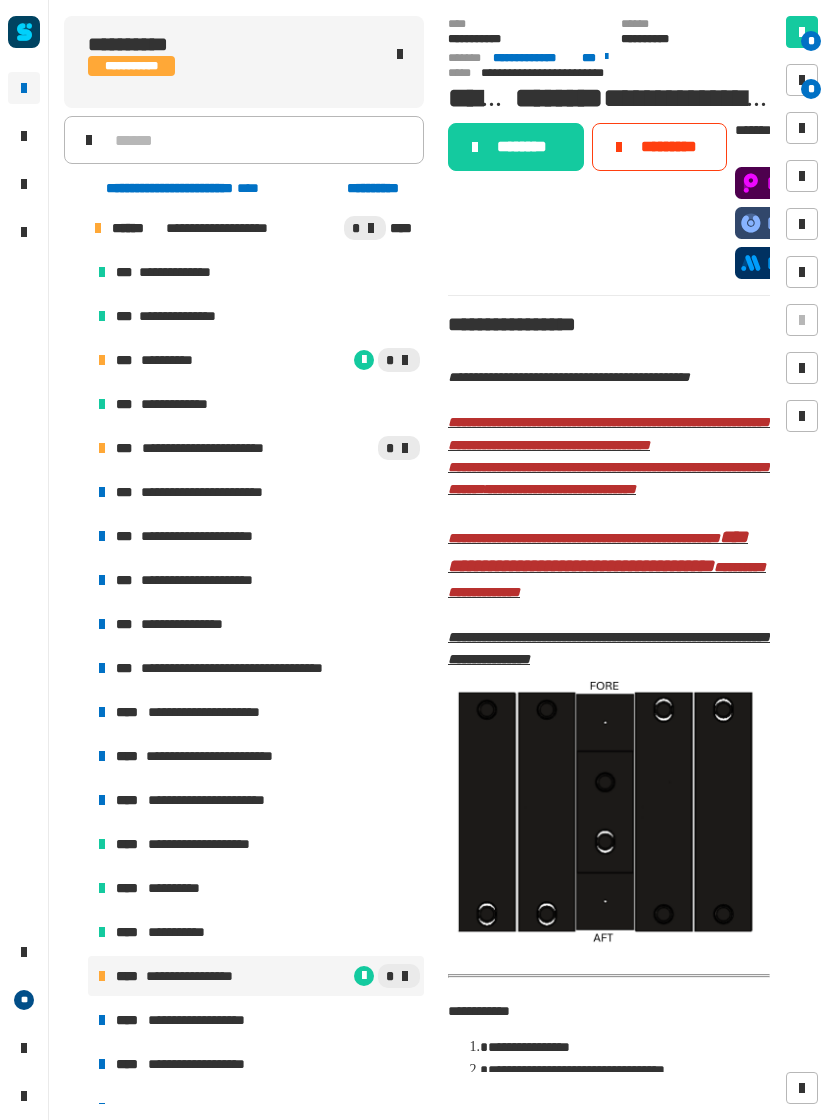 scroll, scrollTop: 660, scrollLeft: 0, axis: vertical 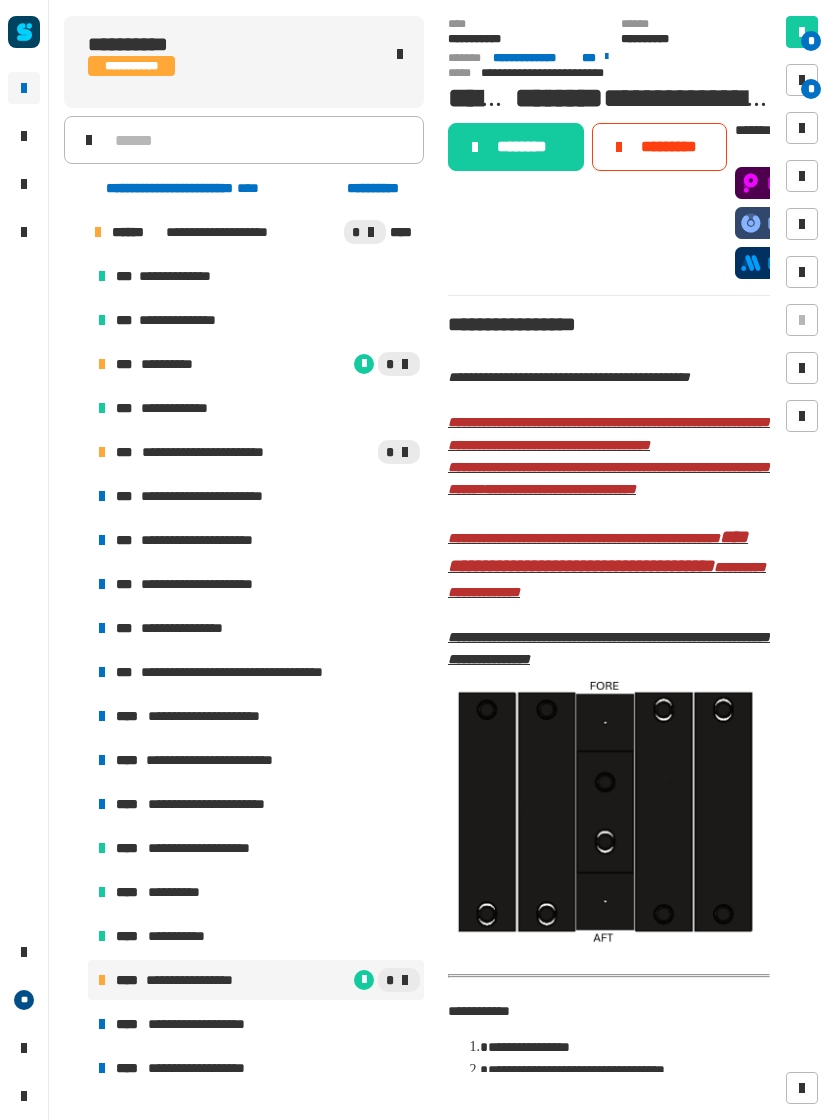 click on "**********" at bounding box center (256, 364) 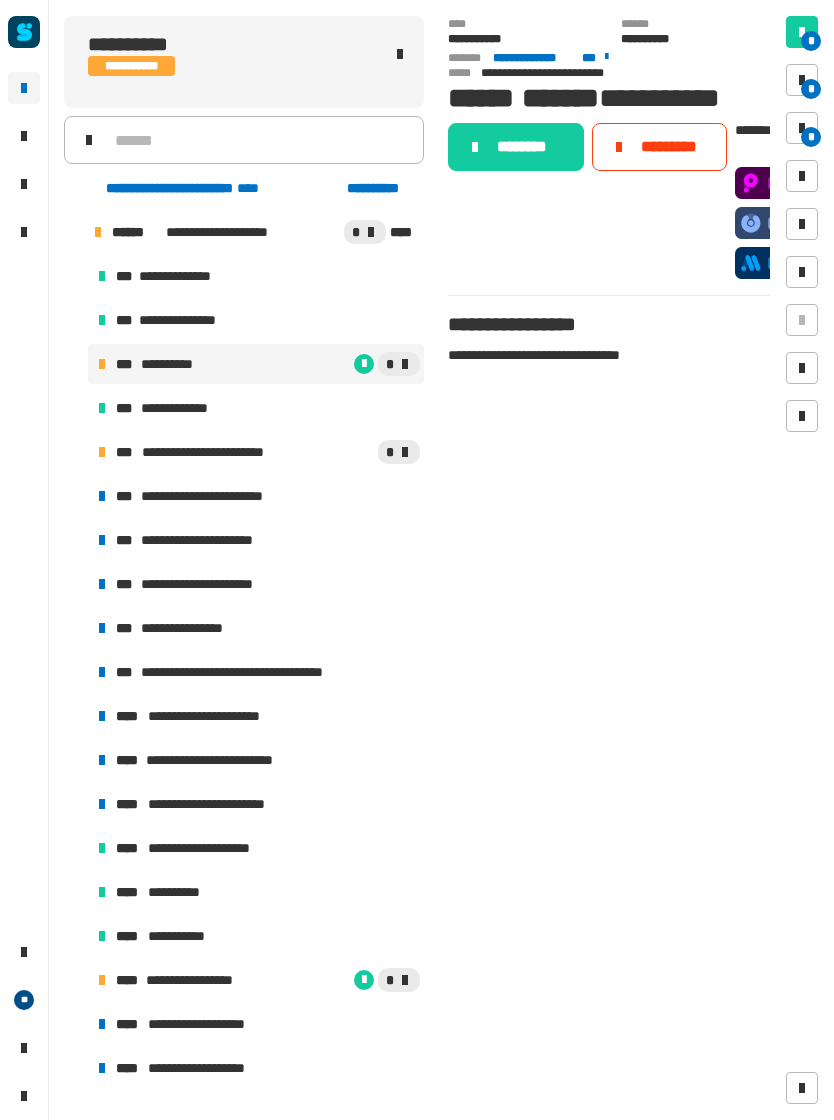 click at bounding box center [802, 80] 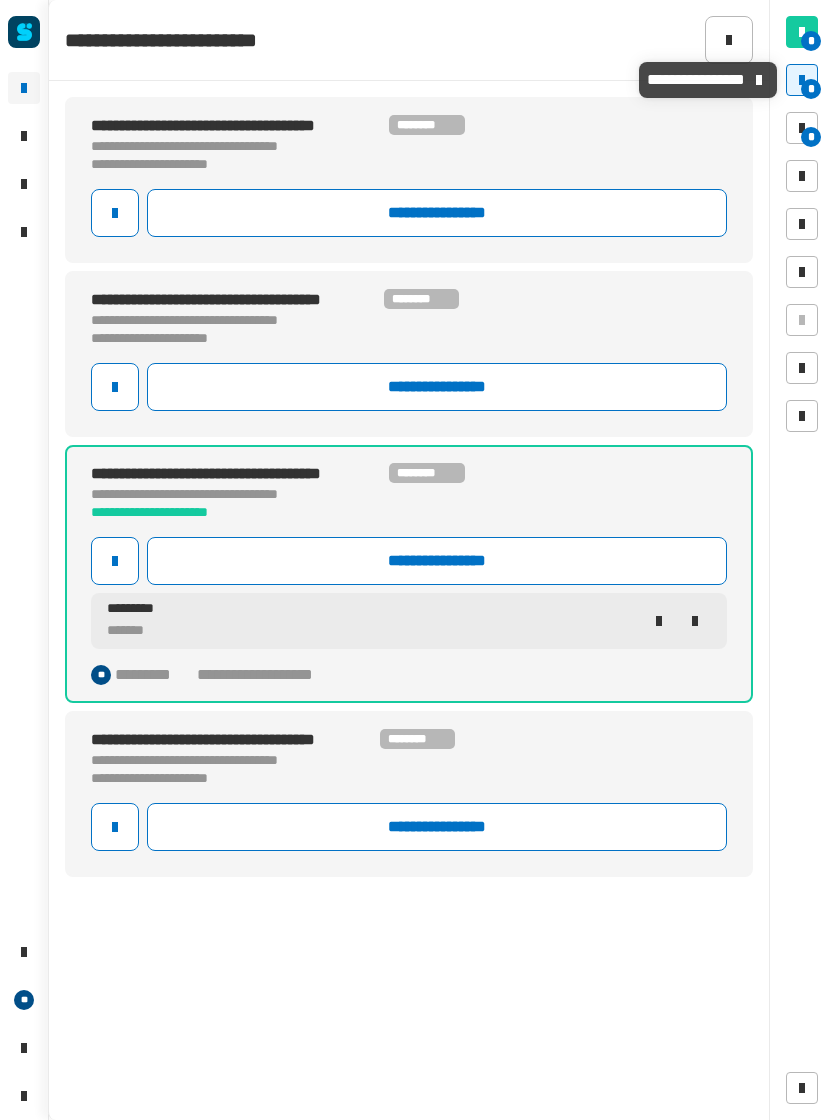 click at bounding box center (802, 80) 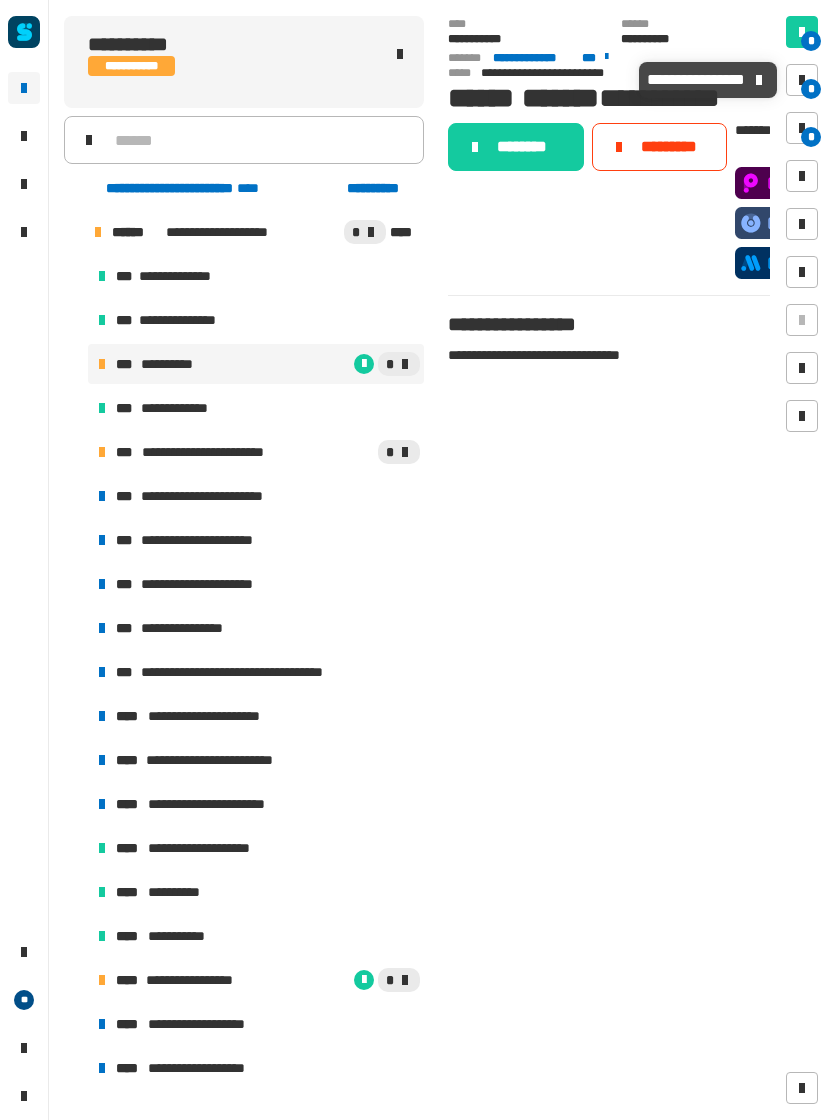 click at bounding box center [802, 80] 